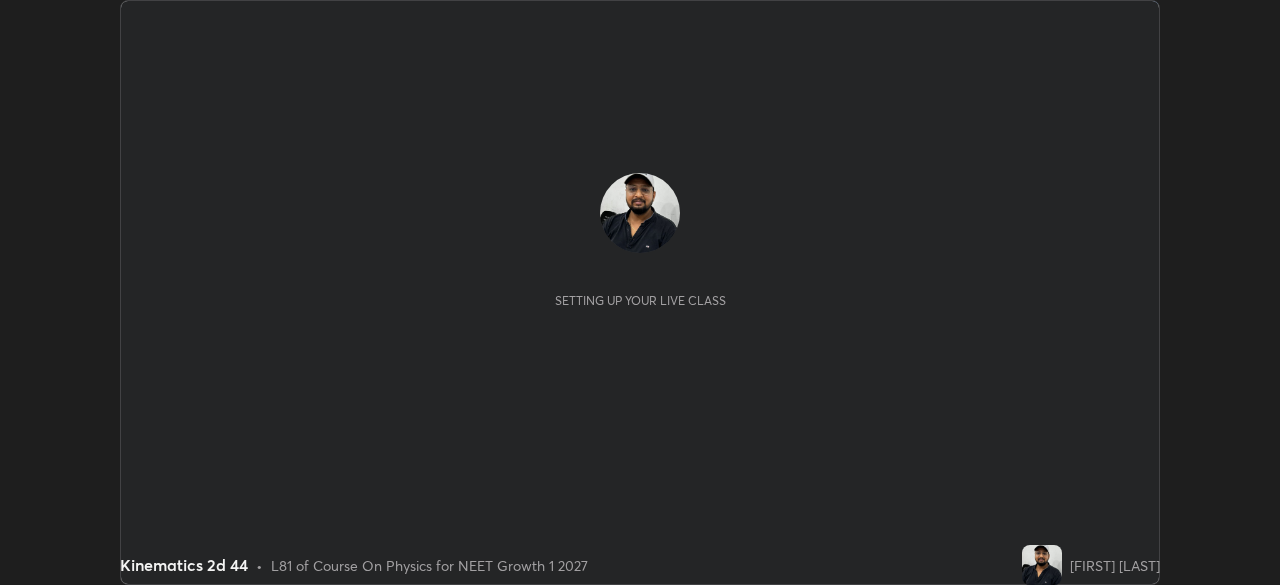 scroll, scrollTop: 0, scrollLeft: 0, axis: both 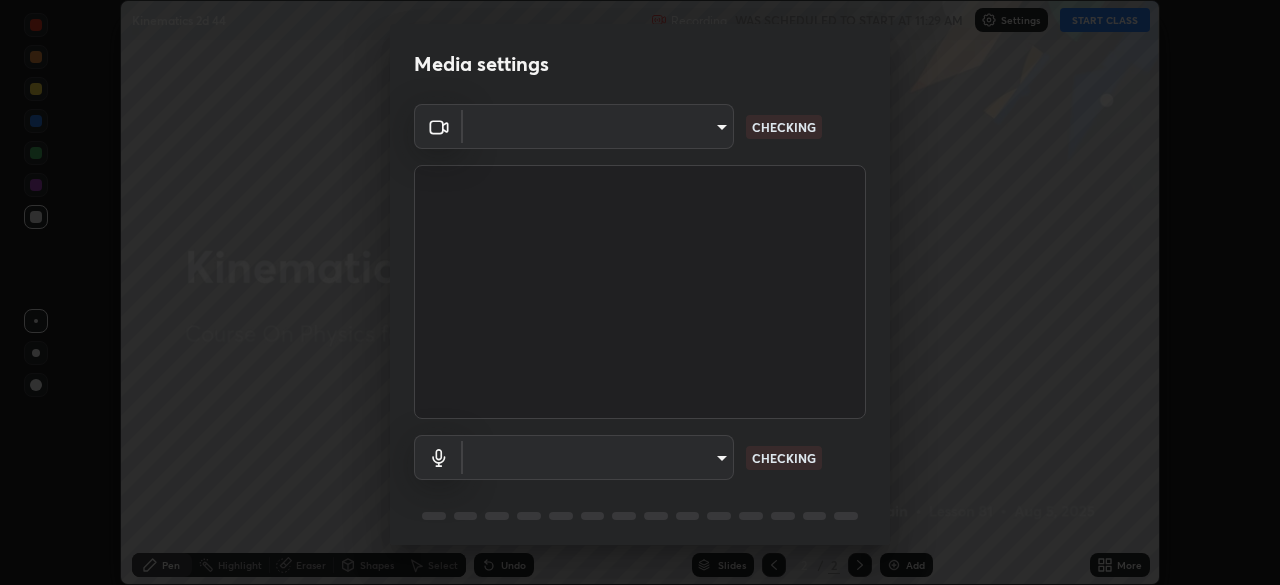 click on "Erase all Kinematics 2d 44 Recording WAS SCHEDULED TO START AT  11:29 AM Settings START CLASS Setting up your live class Kinematics 2d 44 • L81 of Course On Physics for NEET Growth 1 2027 [FIRST] [LAST] Pen Highlight Eraser Shapes Select Undo Slides 2 / 2 Add More No doubts shared Encourage your learners to ask a doubt for better clarity Report an issue Reason for reporting Buffering Chat not working Audio - Video sync issue Educator video quality low ​ Attach an image Report Media settings ​ CHECKING ​ CHECKING 1 / 5 Next" at bounding box center [640, 292] 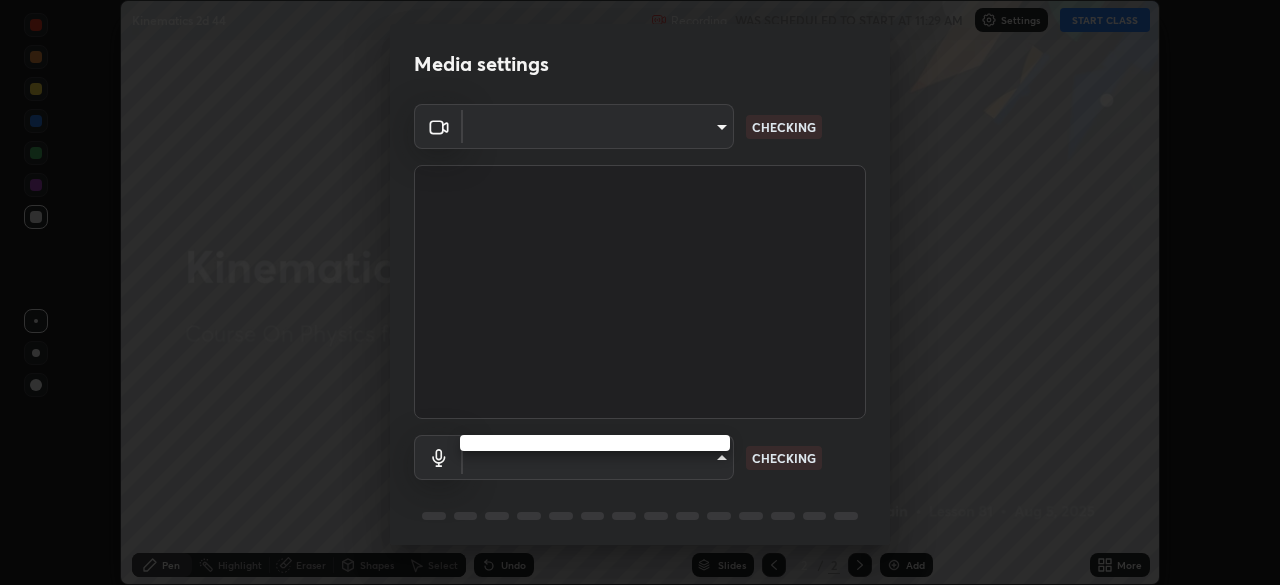 type on "8428e2be8a3e3f13974341e33778a08111258fb38798500ded61d344a6a8a77e" 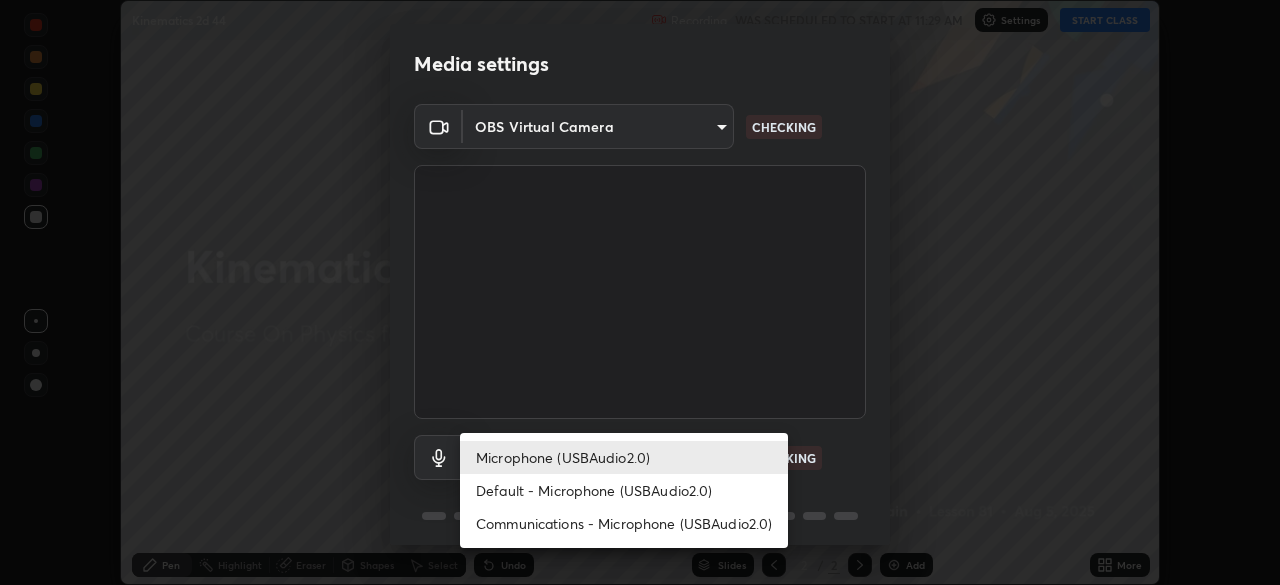 click on "Default - Microphone (USBAudio2.0)" at bounding box center (624, 490) 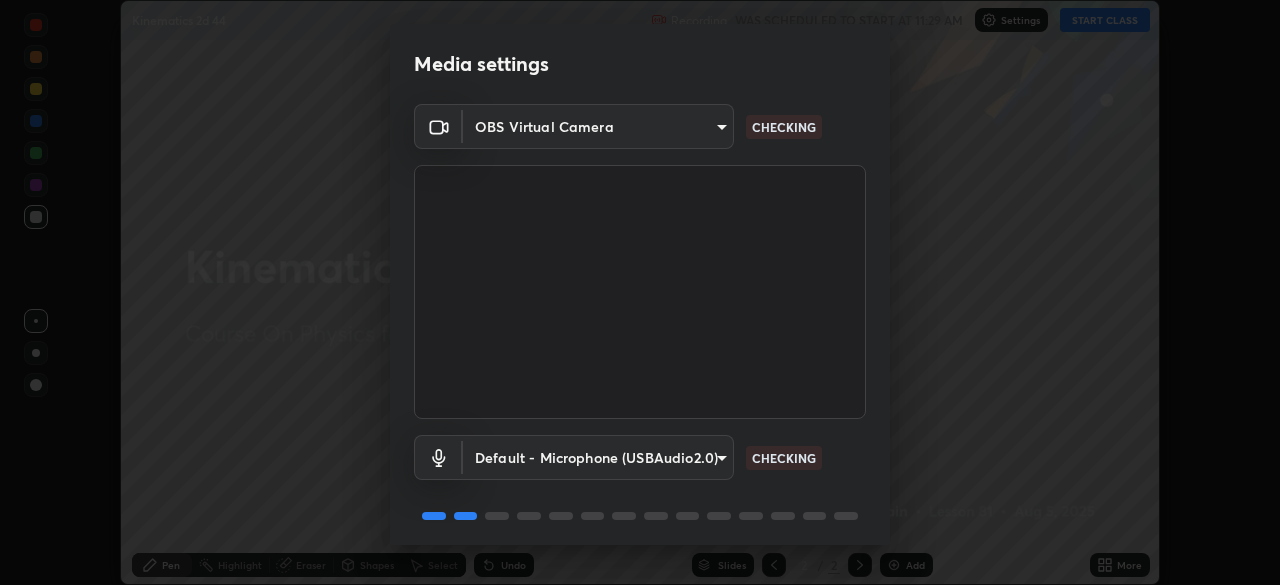 type on "default" 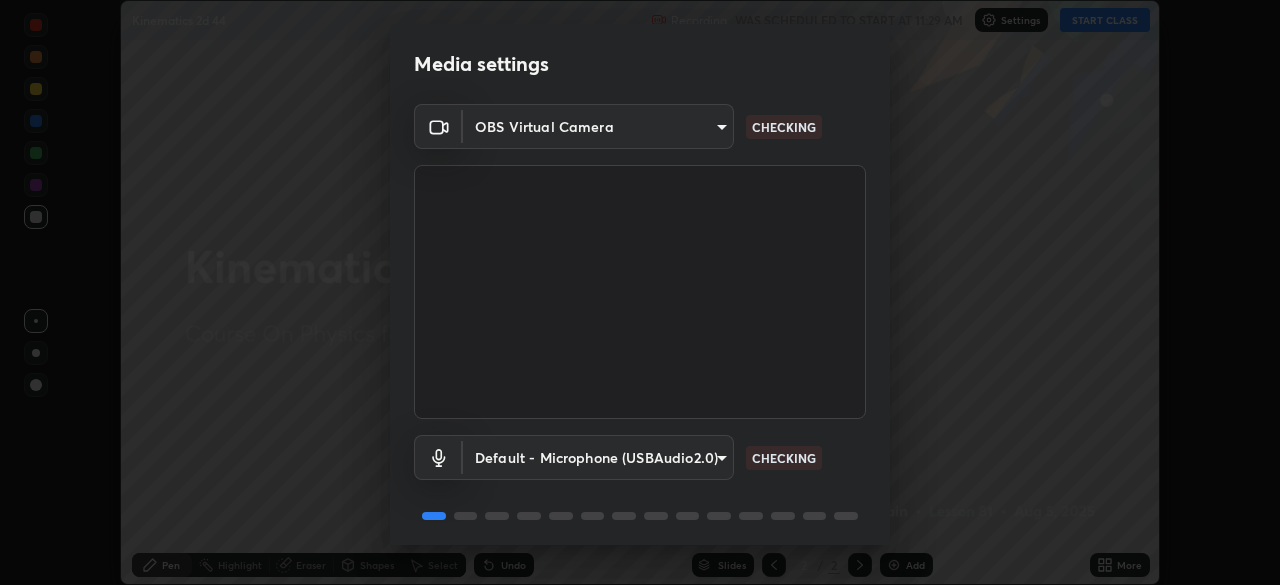 scroll, scrollTop: 71, scrollLeft: 0, axis: vertical 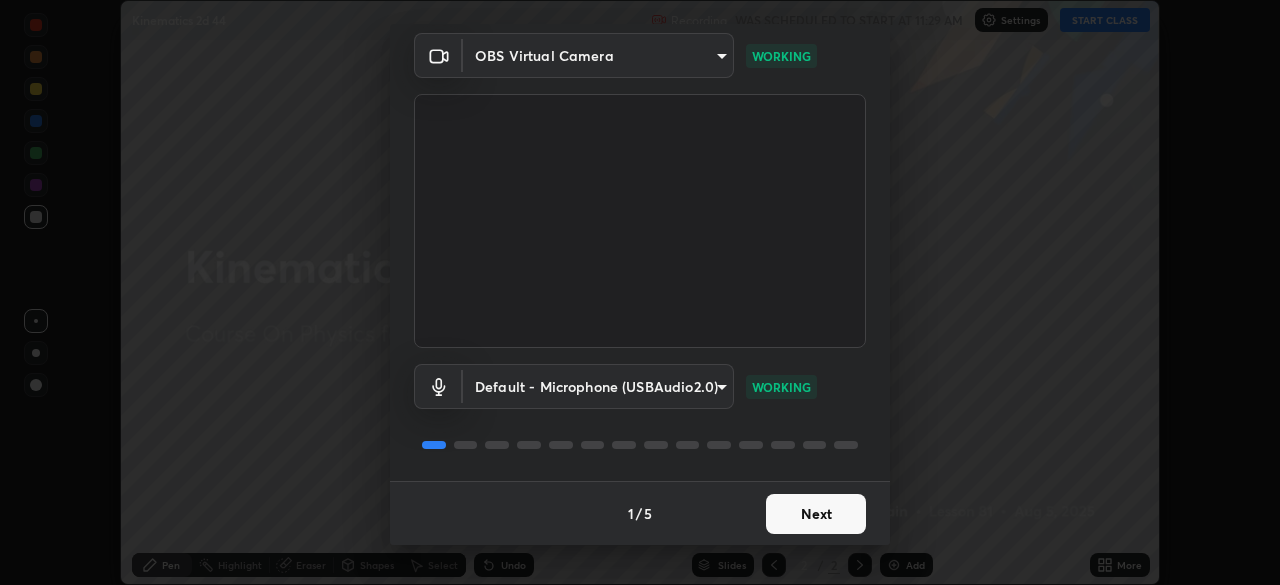 click on "Next" at bounding box center [816, 514] 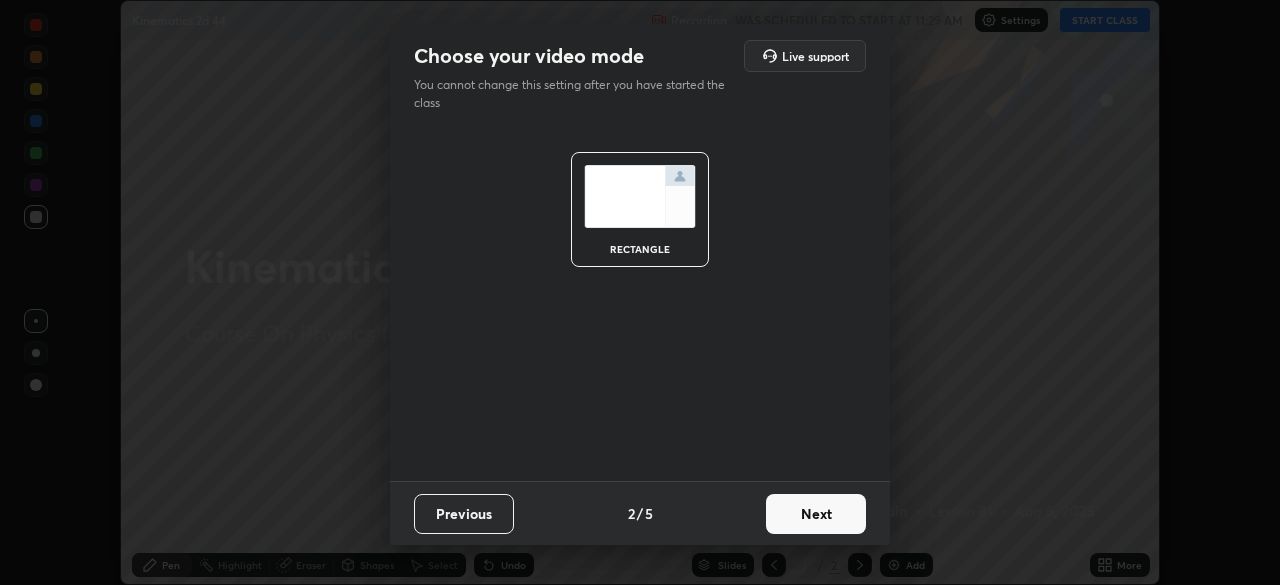 scroll, scrollTop: 0, scrollLeft: 0, axis: both 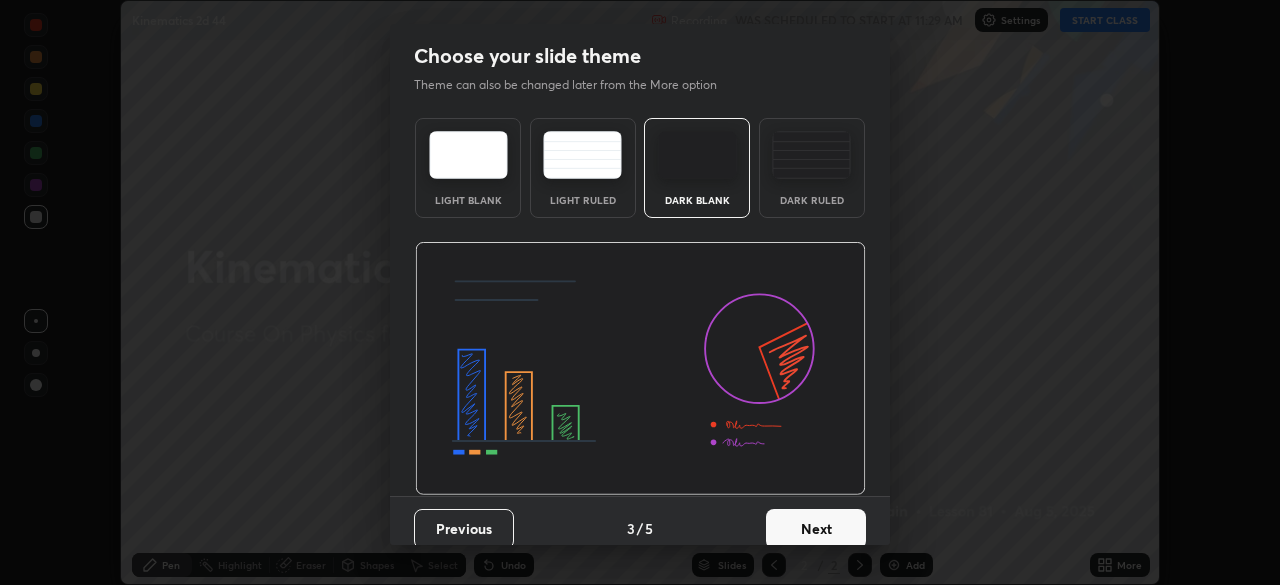 click at bounding box center [811, 155] 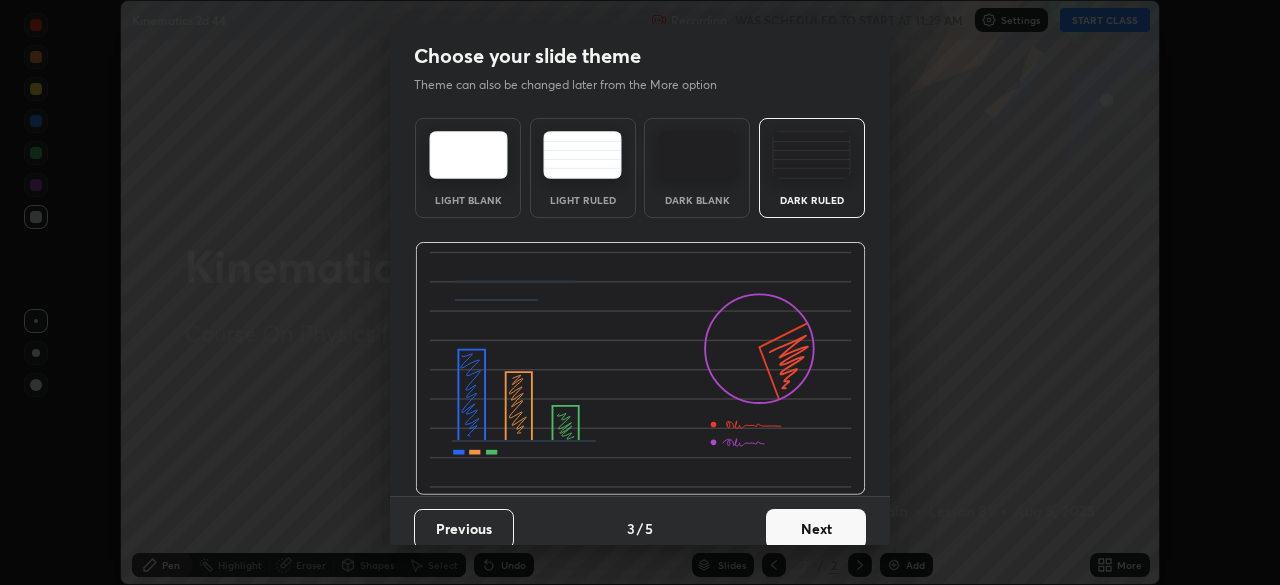 click on "Next" at bounding box center [816, 529] 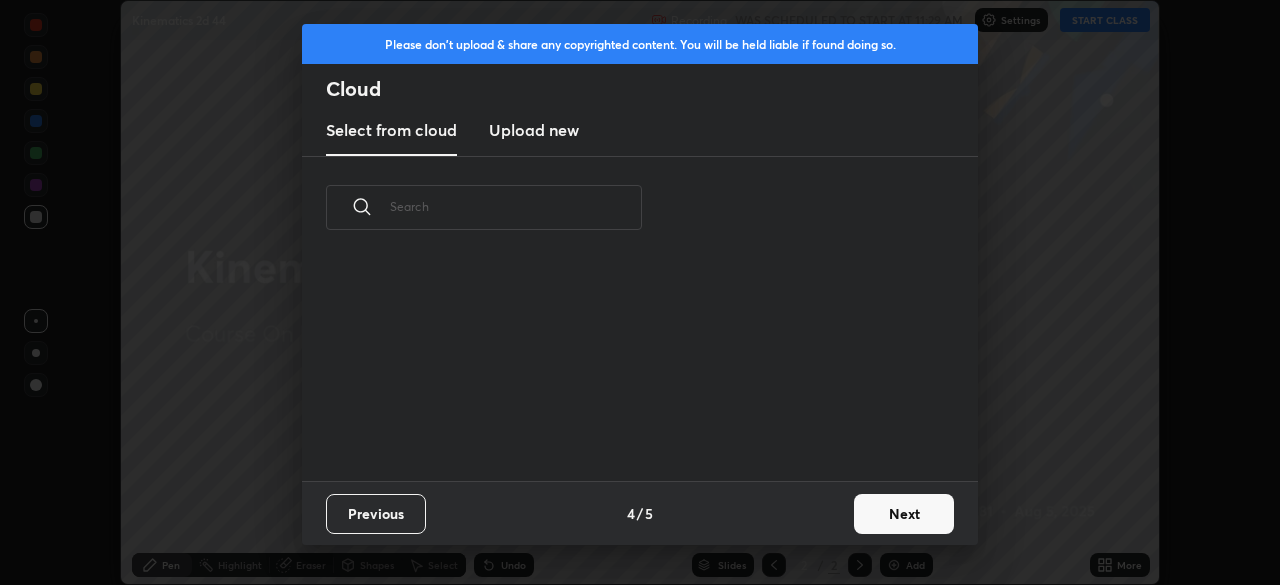 click on "Next" at bounding box center (904, 514) 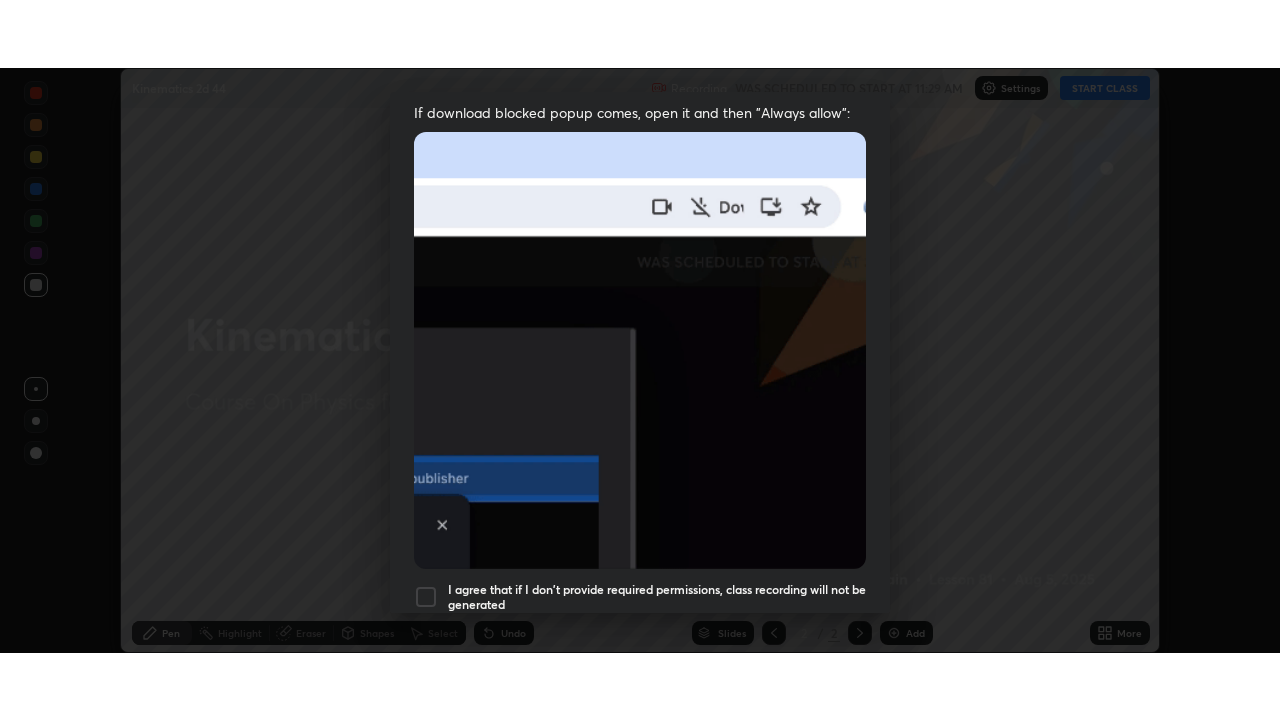 scroll, scrollTop: 479, scrollLeft: 0, axis: vertical 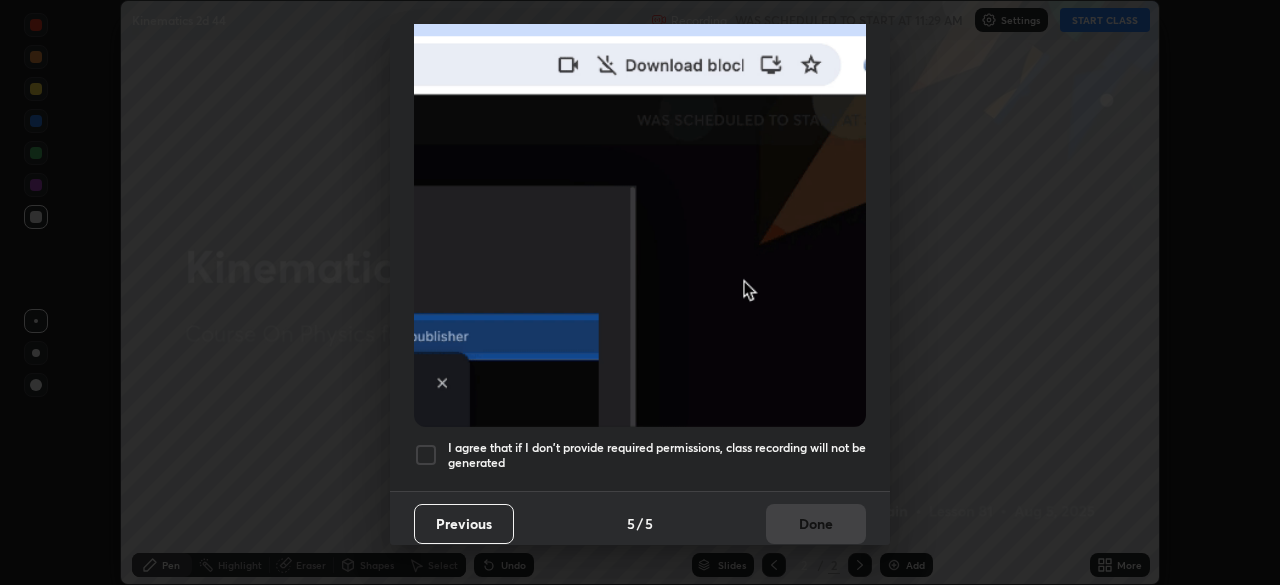click on "I agree that if I don't provide required permissions, class recording will not be generated" at bounding box center [657, 455] 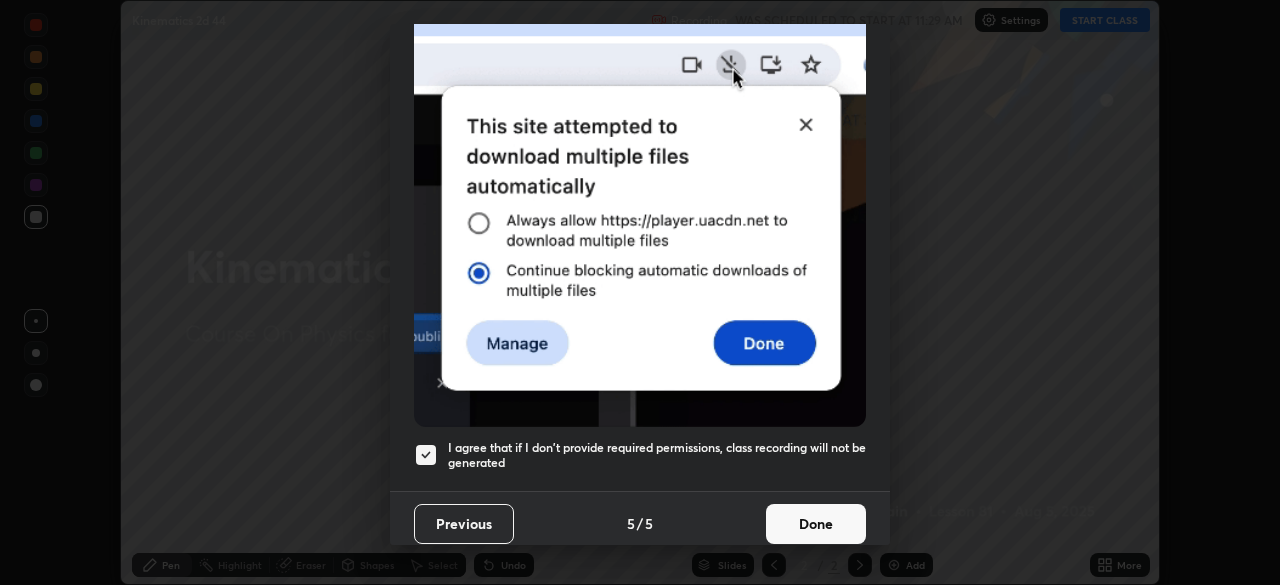 click on "Done" at bounding box center (816, 524) 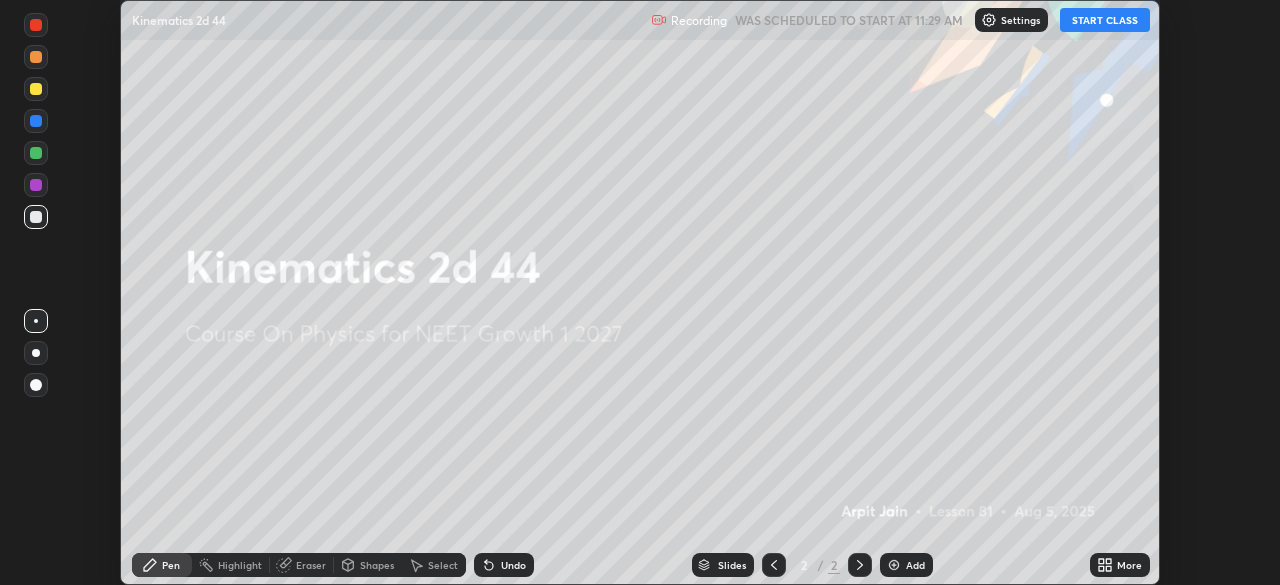 click on "START CLASS" at bounding box center [1105, 20] 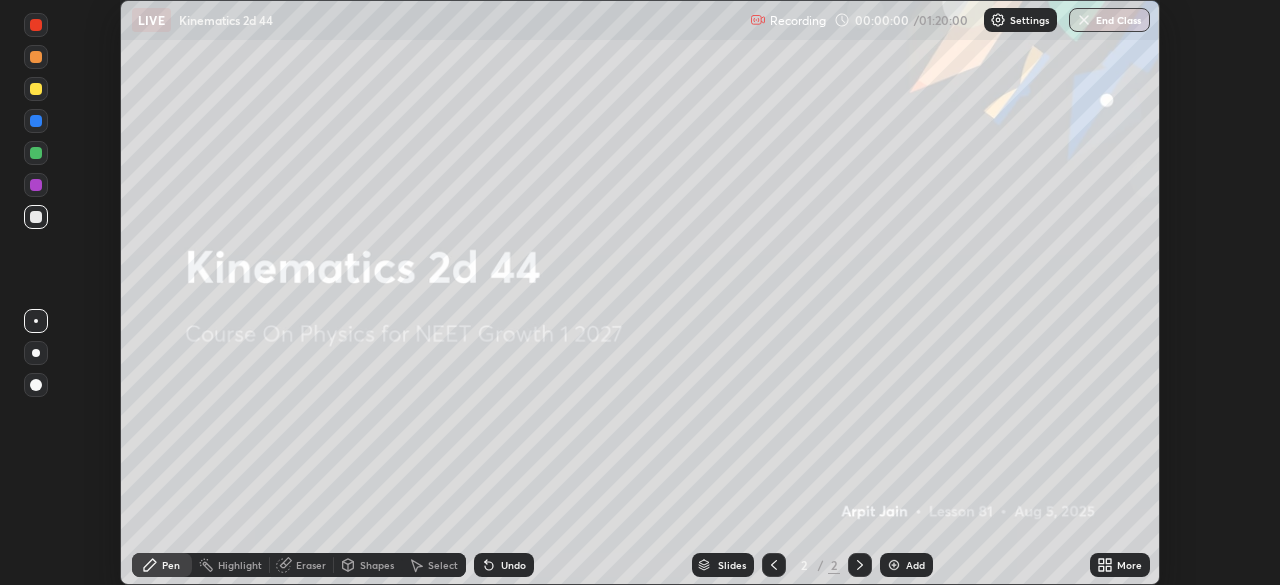 click on "More" at bounding box center [1129, 565] 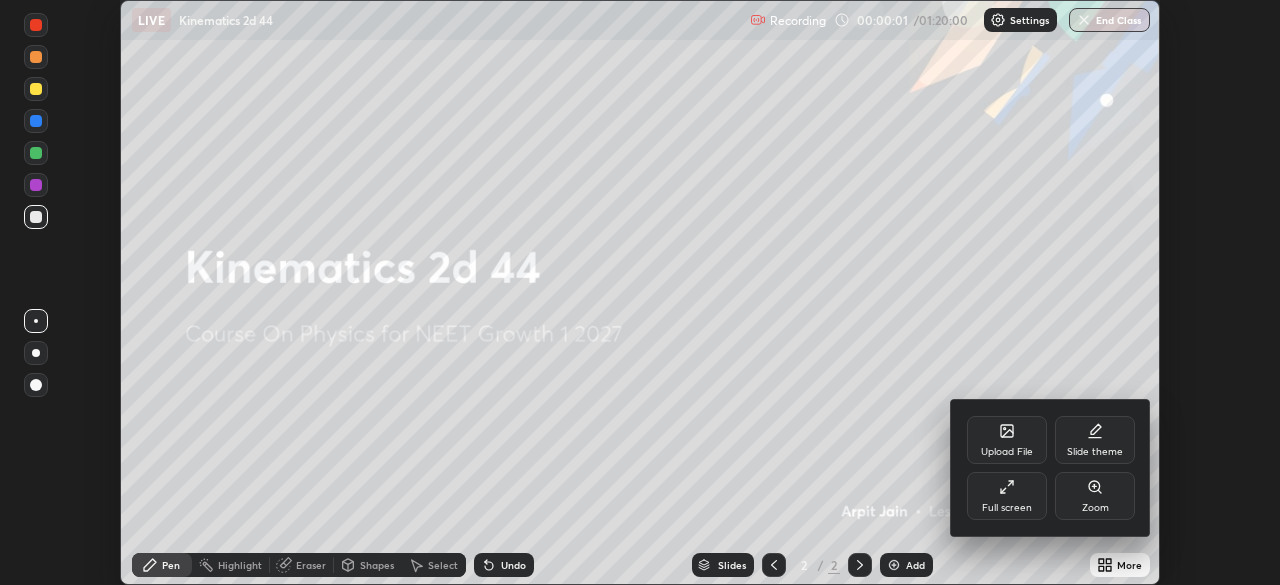 click 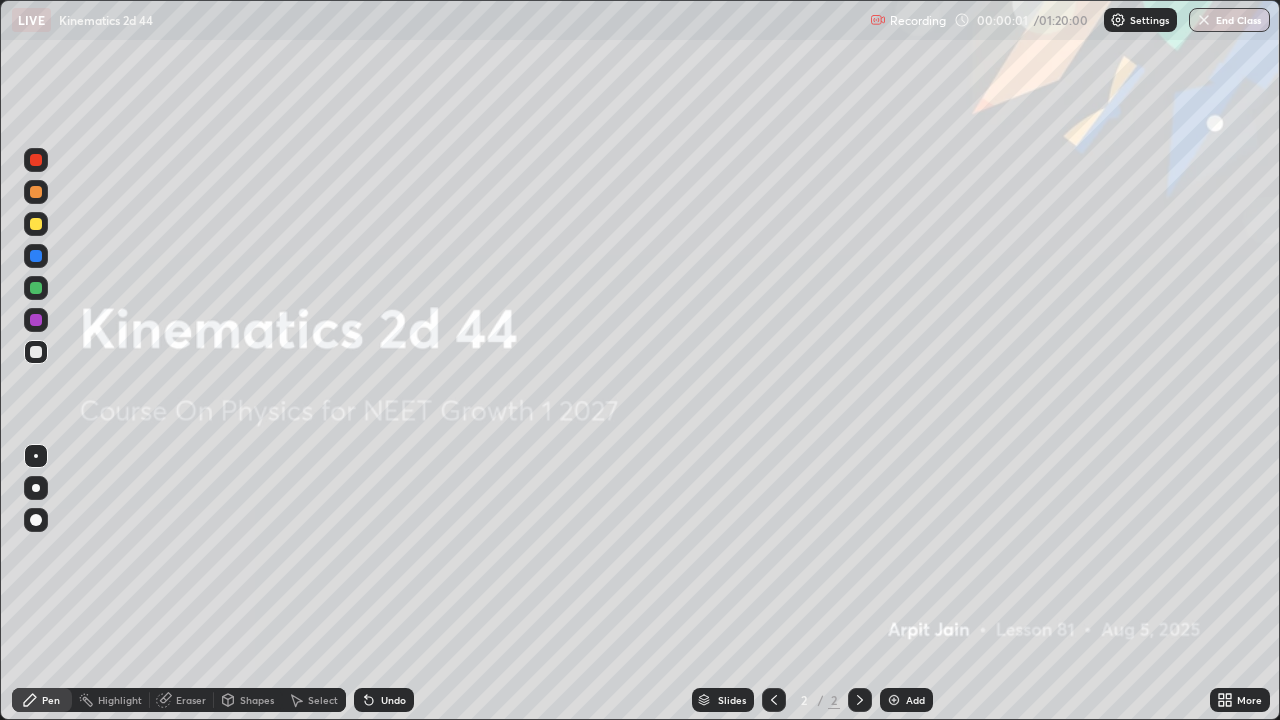 scroll, scrollTop: 99280, scrollLeft: 98720, axis: both 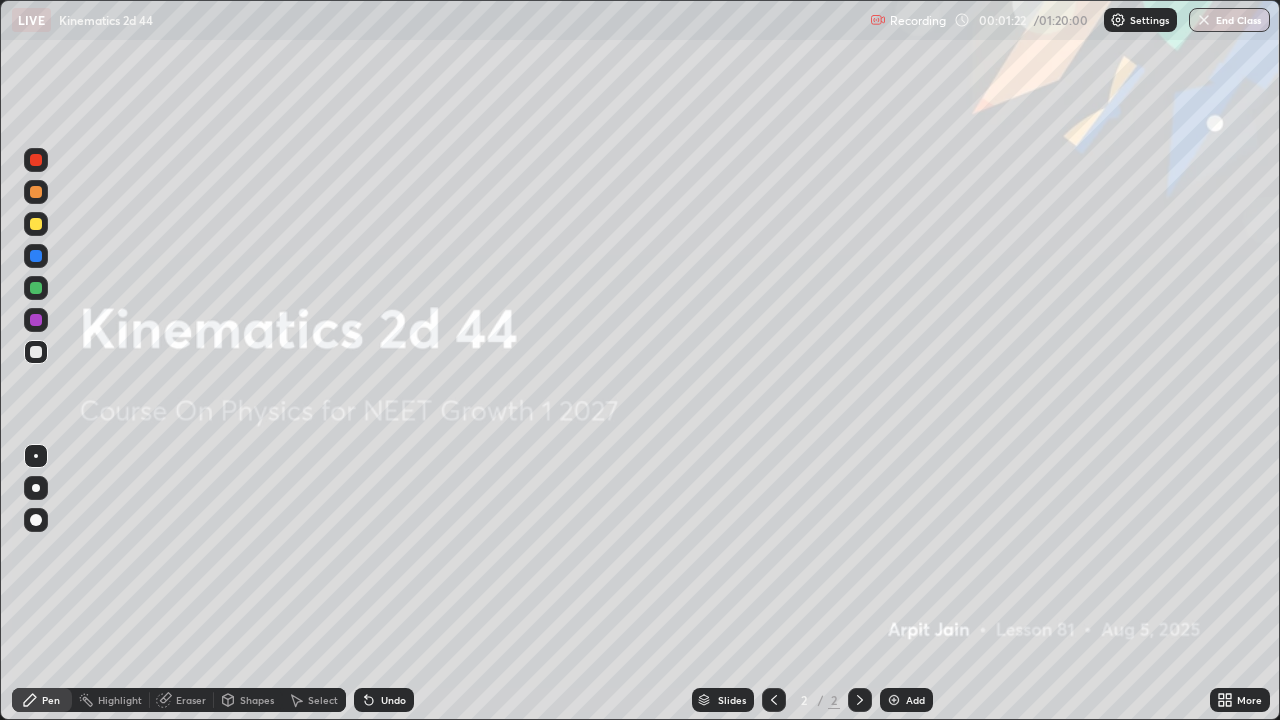 click on "Add" at bounding box center (906, 700) 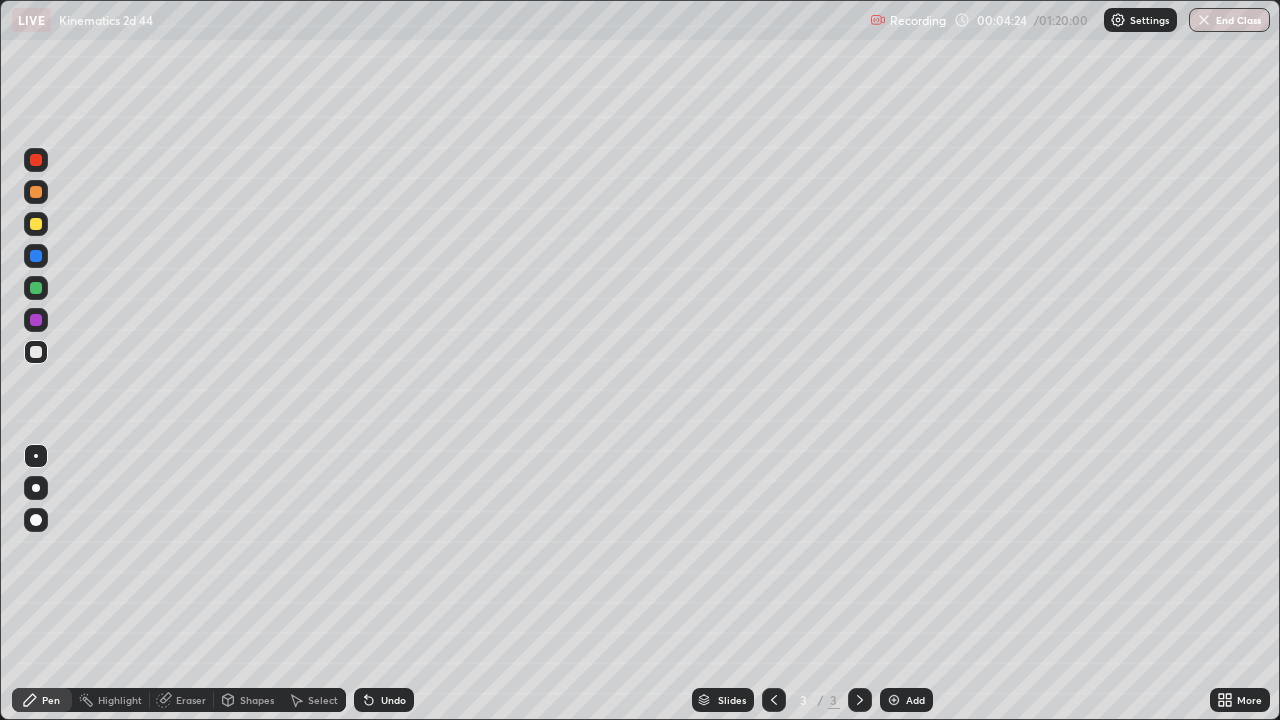 click on "Undo" at bounding box center [384, 700] 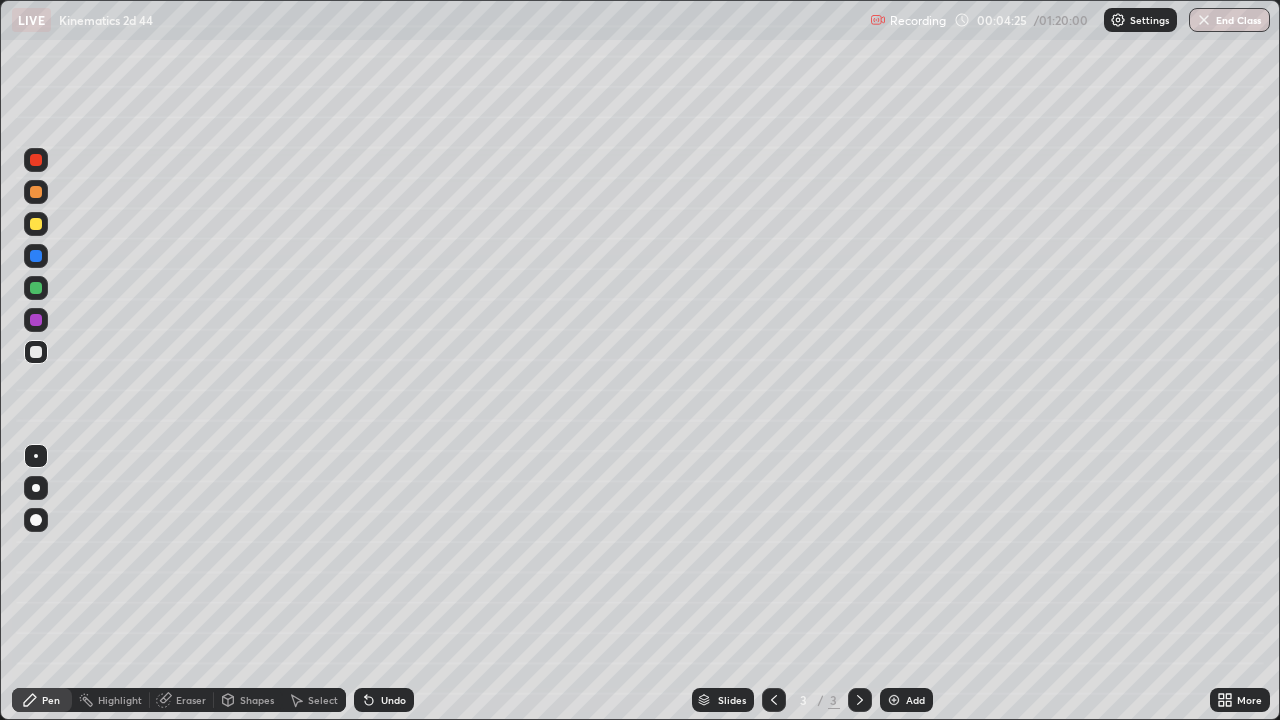click on "Shapes" at bounding box center [248, 700] 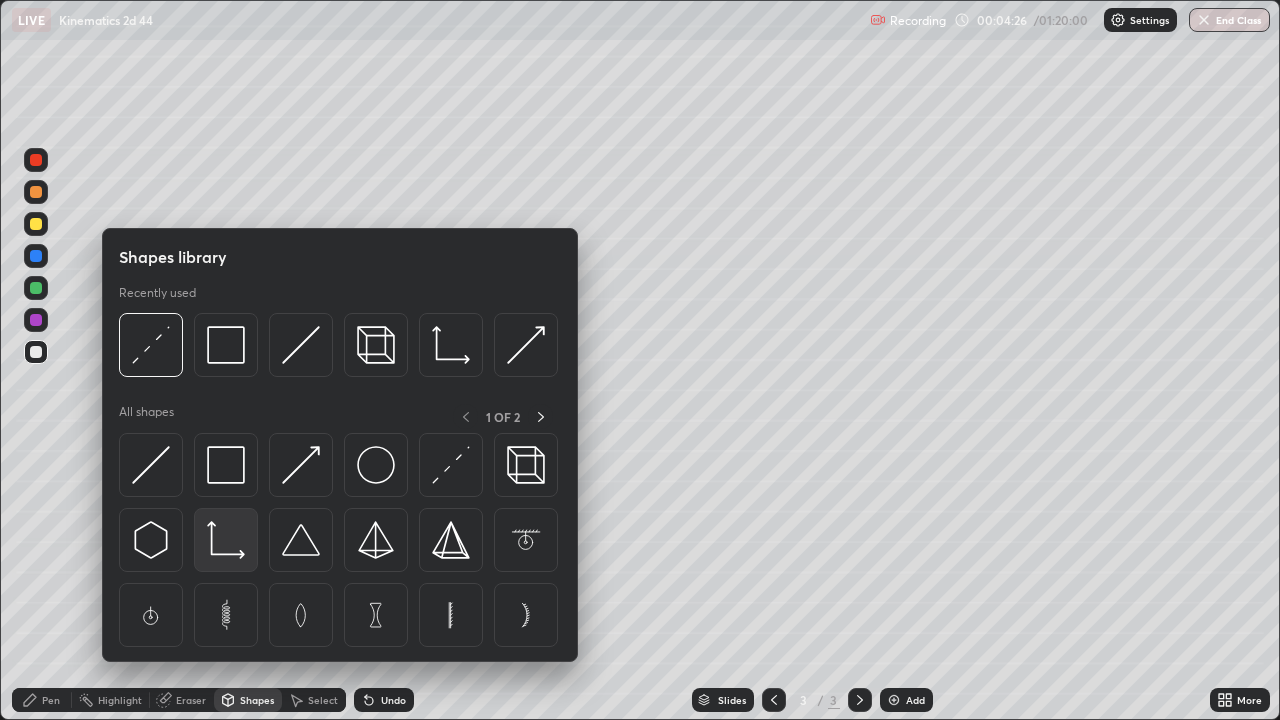click at bounding box center (226, 540) 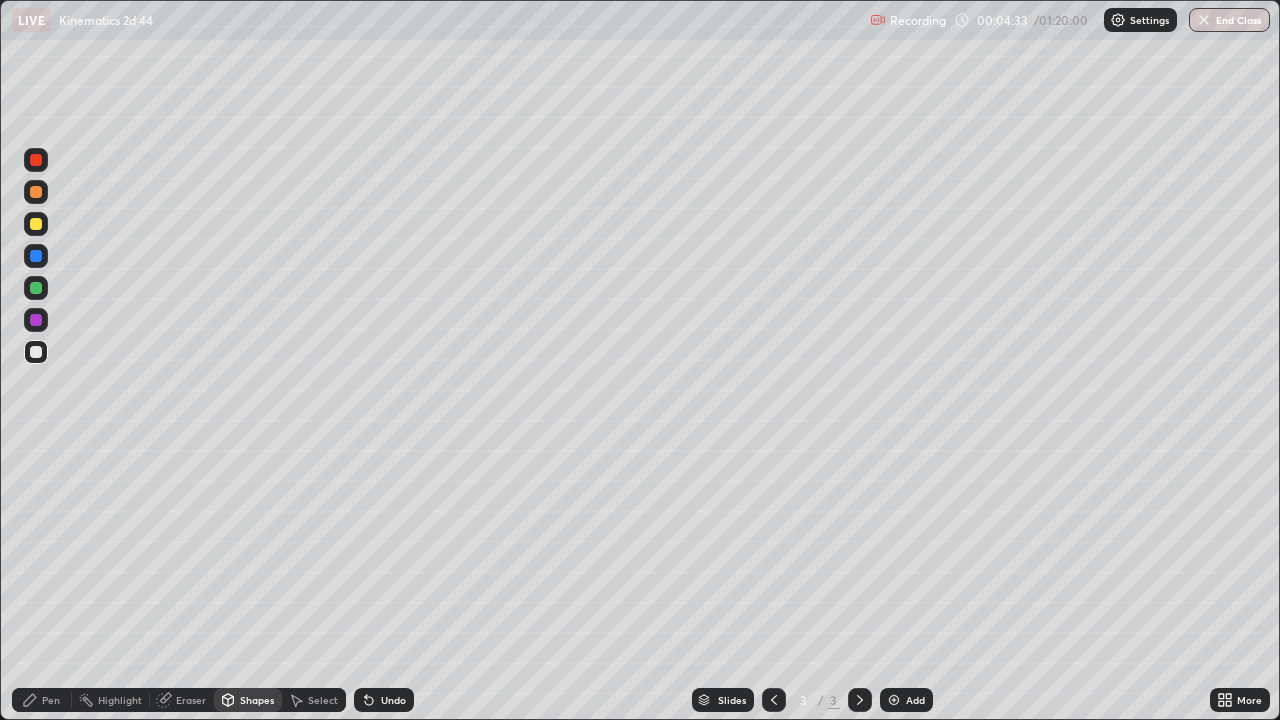 click at bounding box center [36, 224] 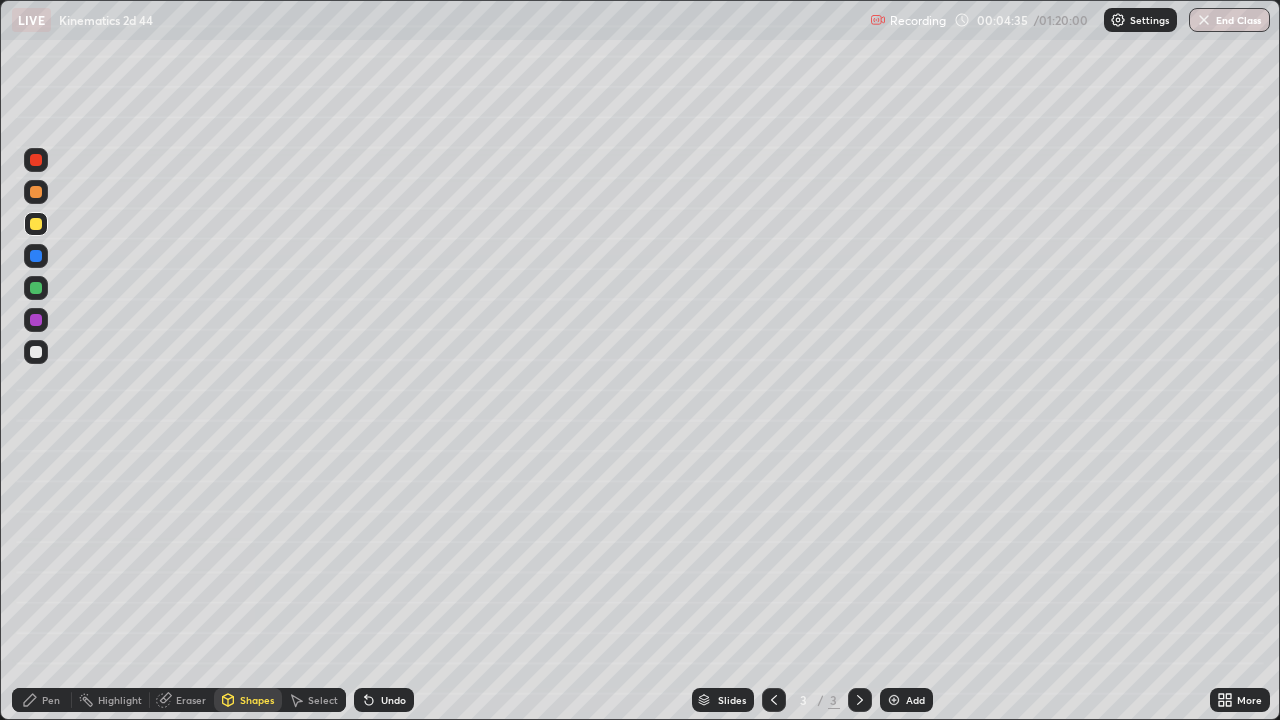 click on "Pen" at bounding box center (51, 700) 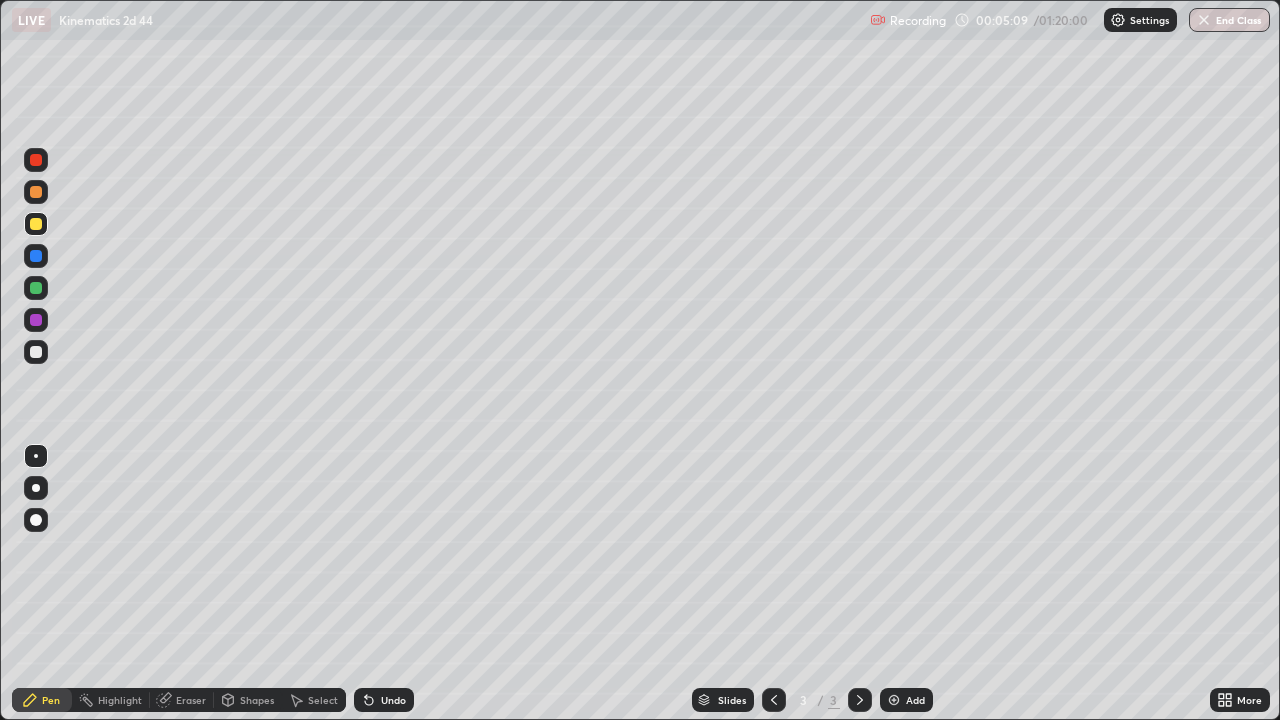 click at bounding box center (36, 224) 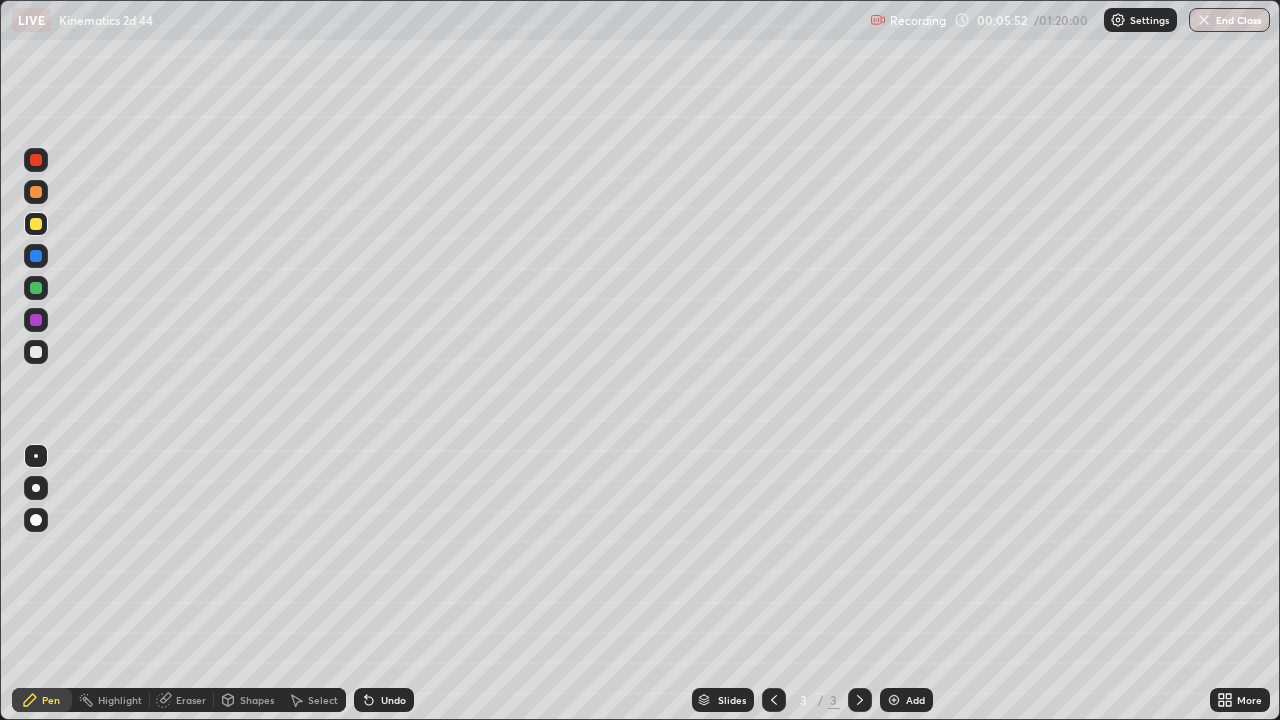 click at bounding box center (36, 224) 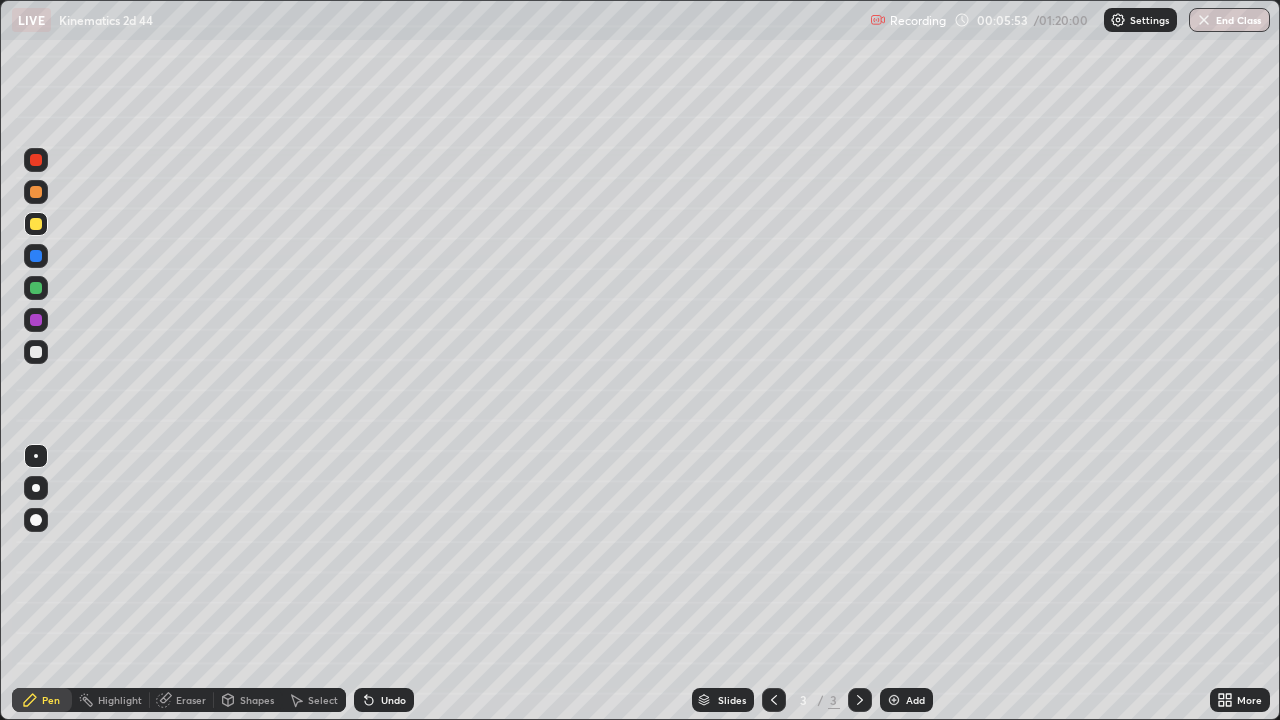 click at bounding box center [36, 256] 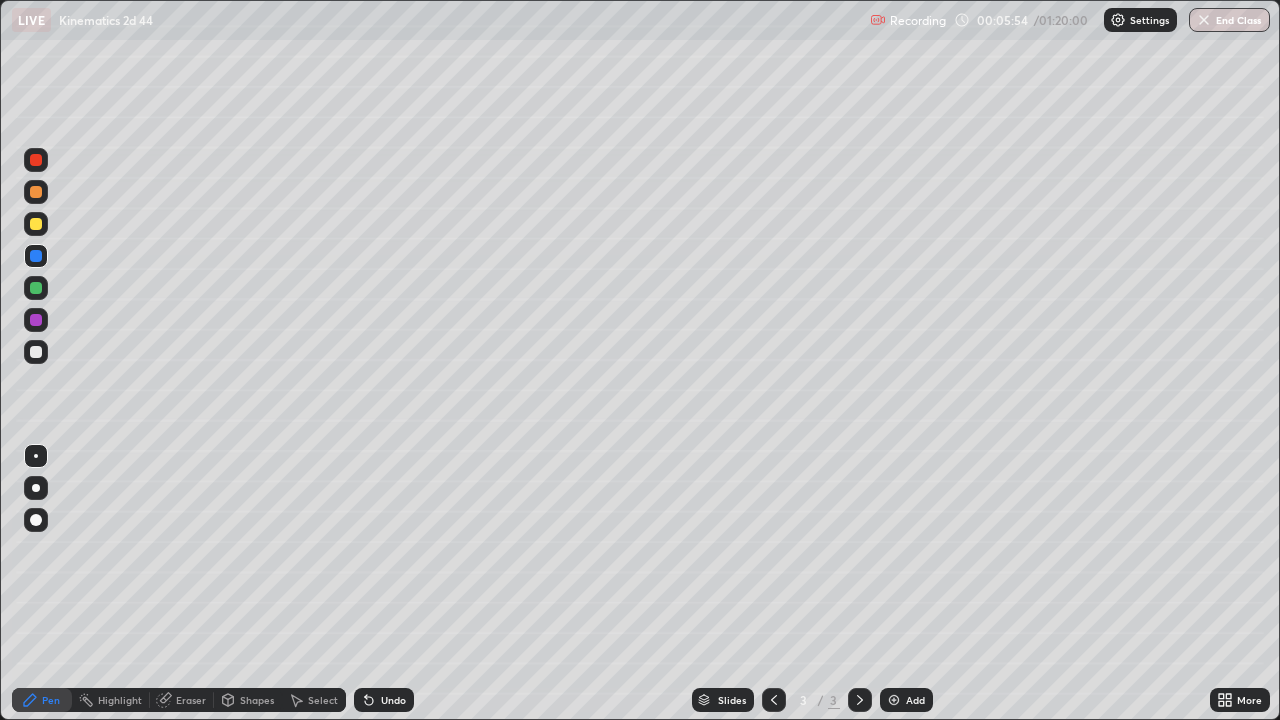 click at bounding box center [36, 352] 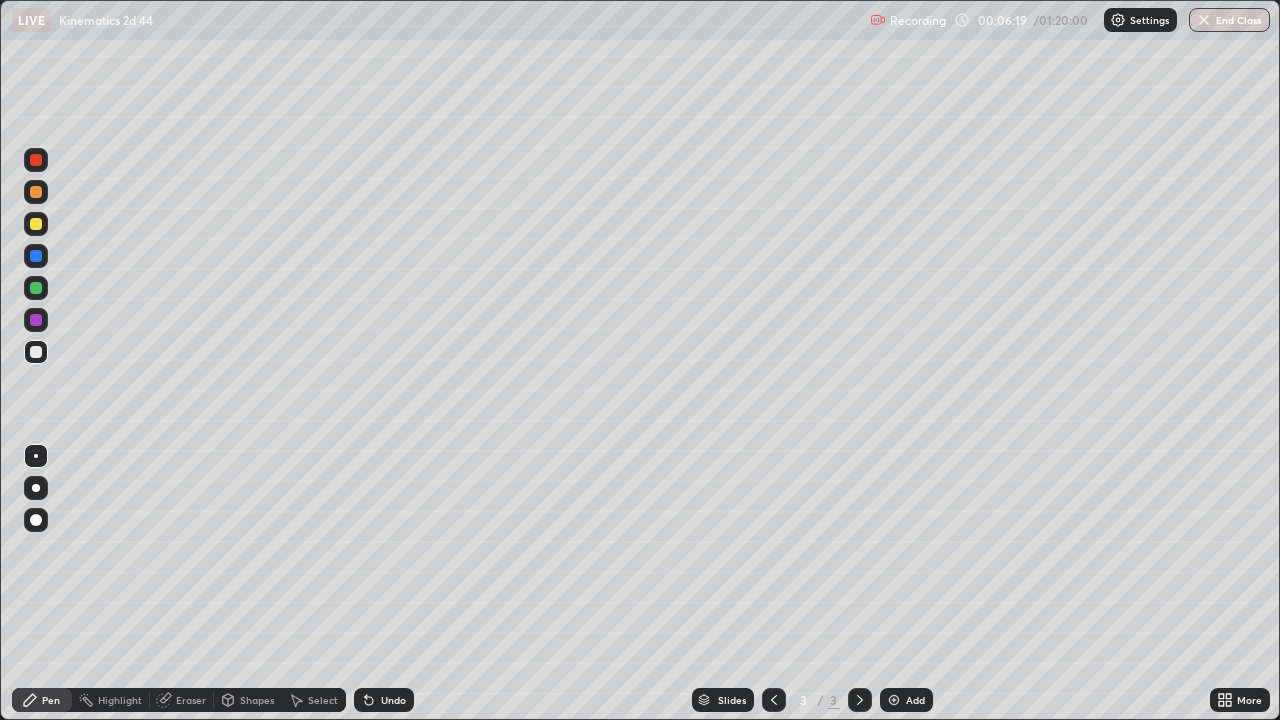 click at bounding box center [36, 224] 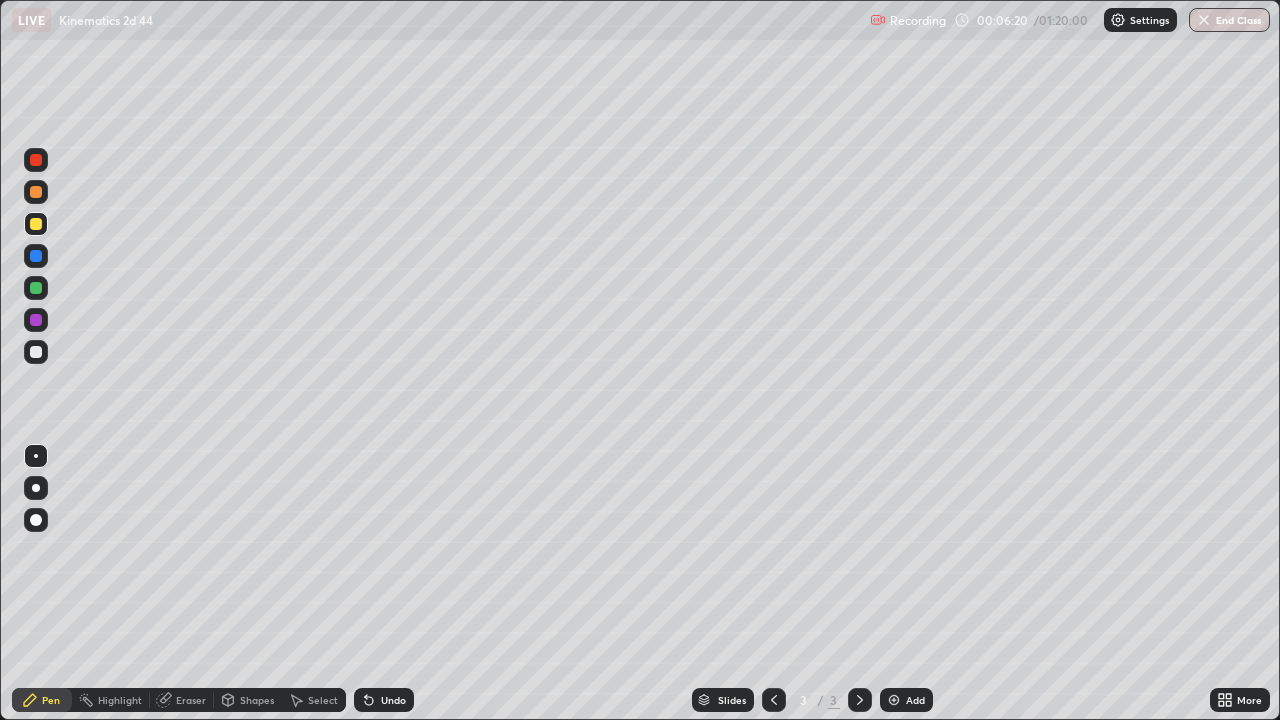 click at bounding box center [36, 352] 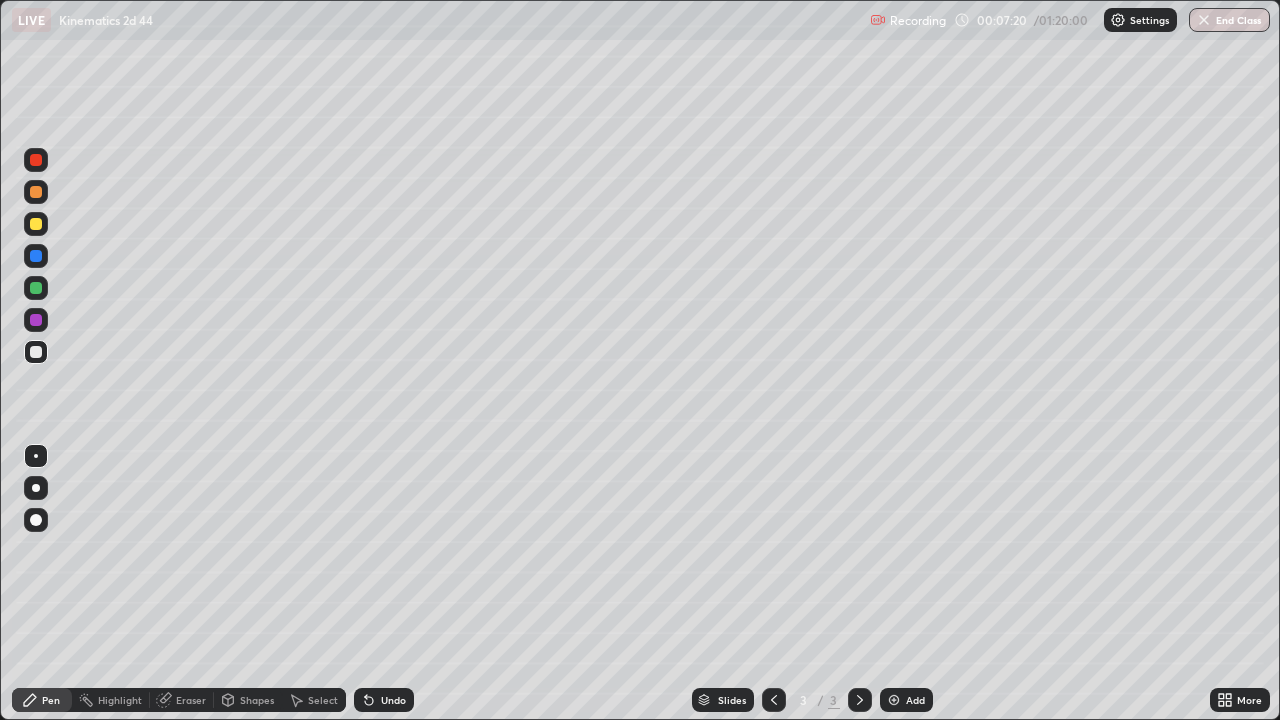 click at bounding box center [36, 224] 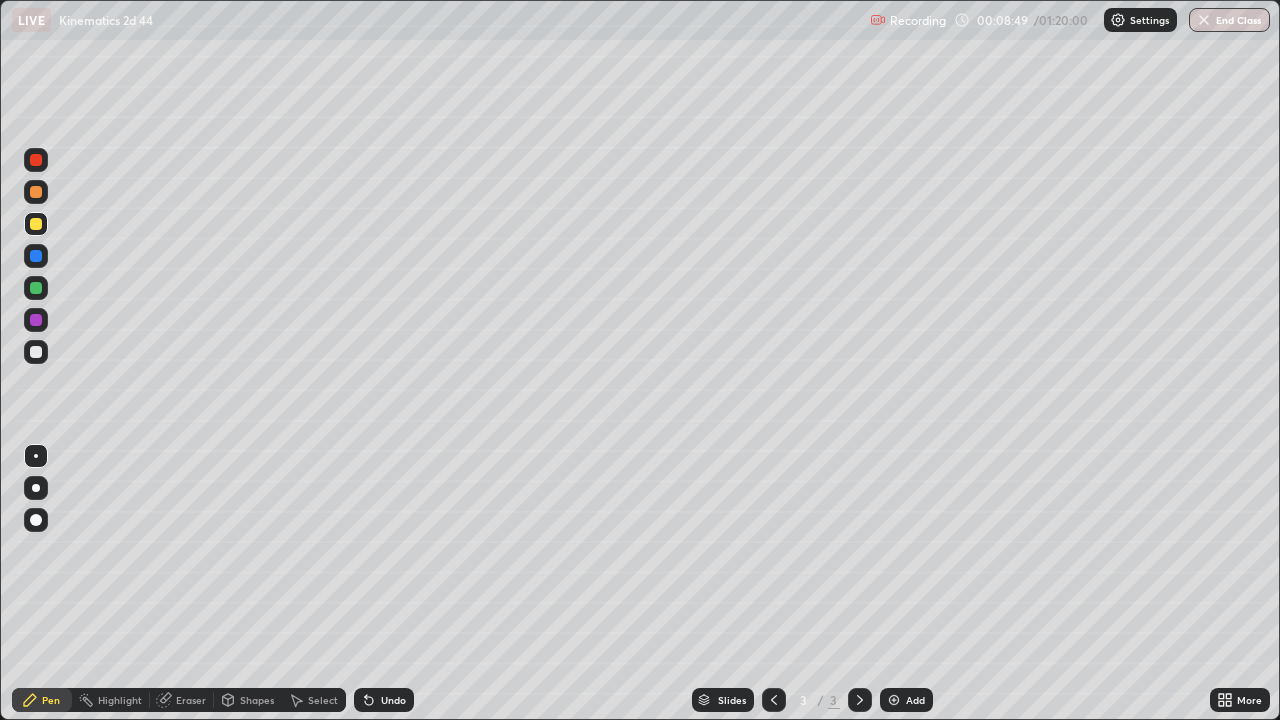 click on "Add" at bounding box center [906, 700] 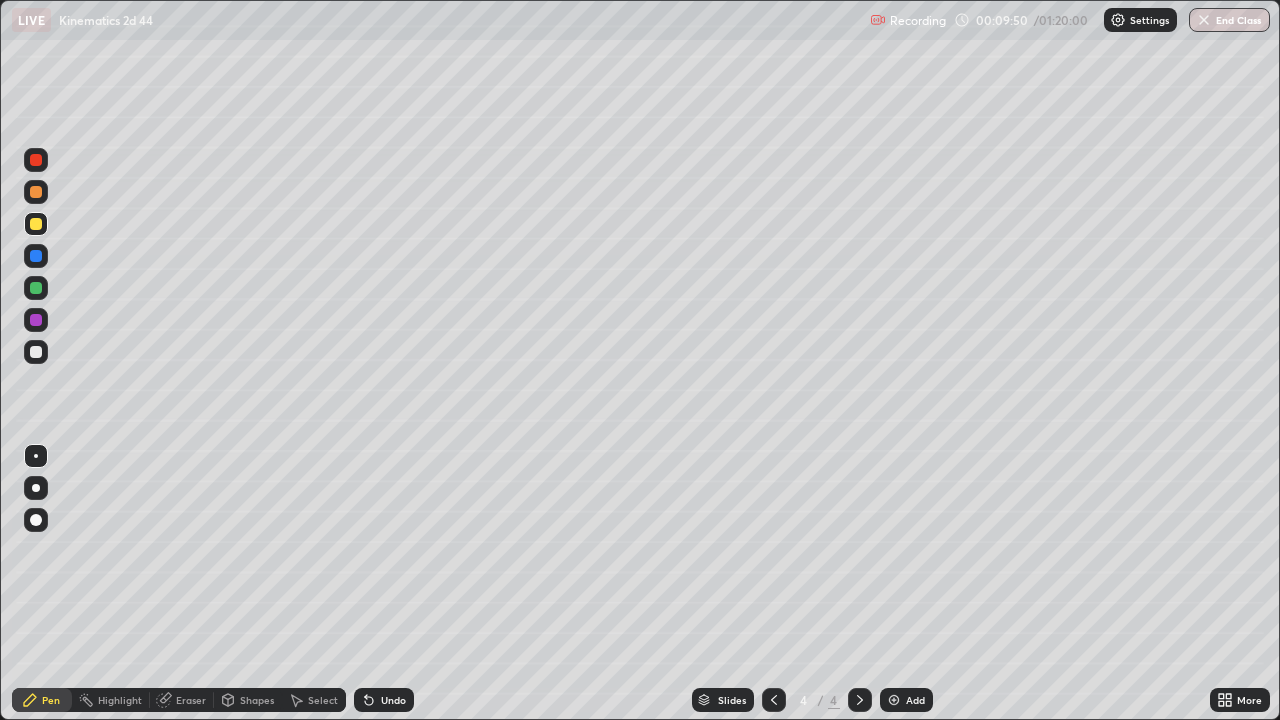 click 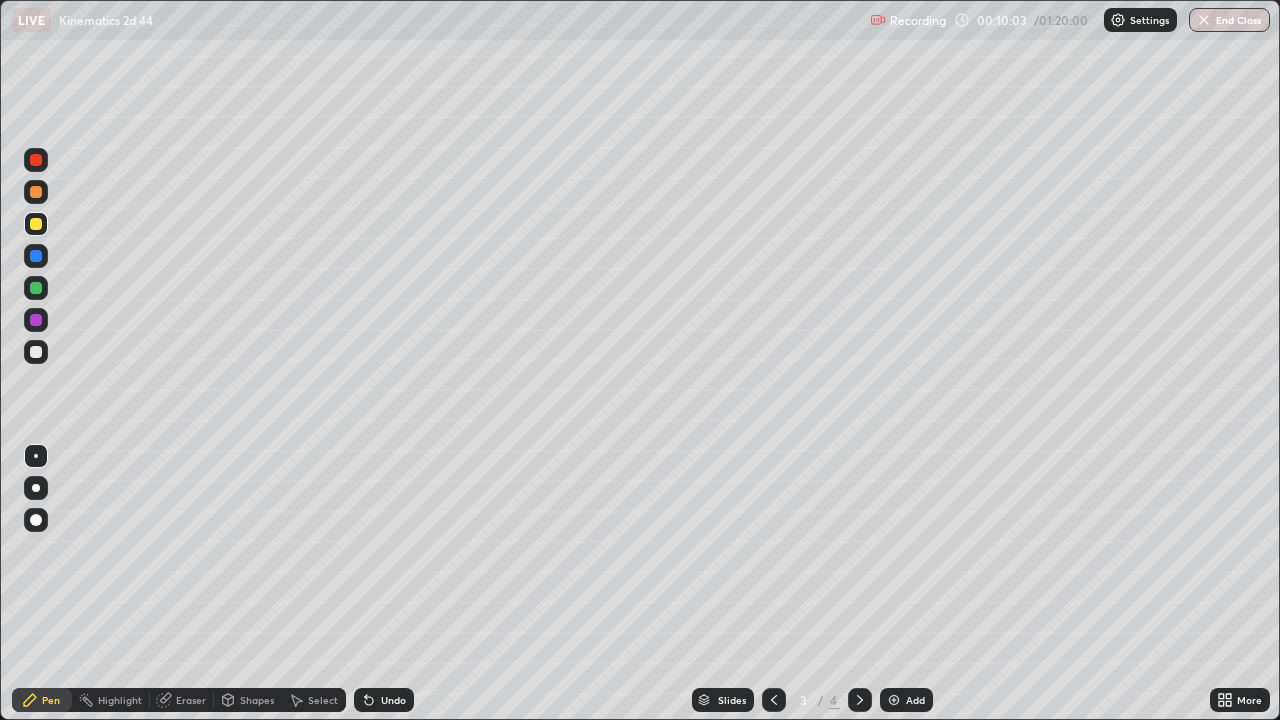 click 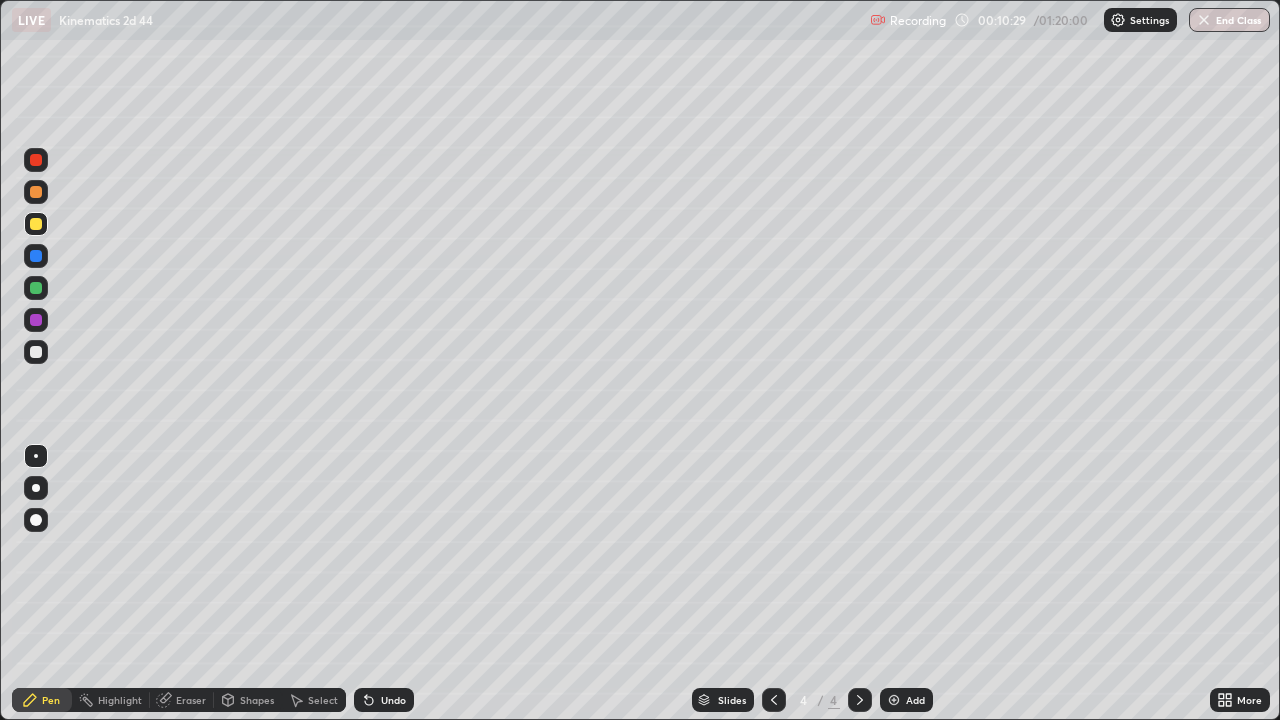 click at bounding box center [774, 700] 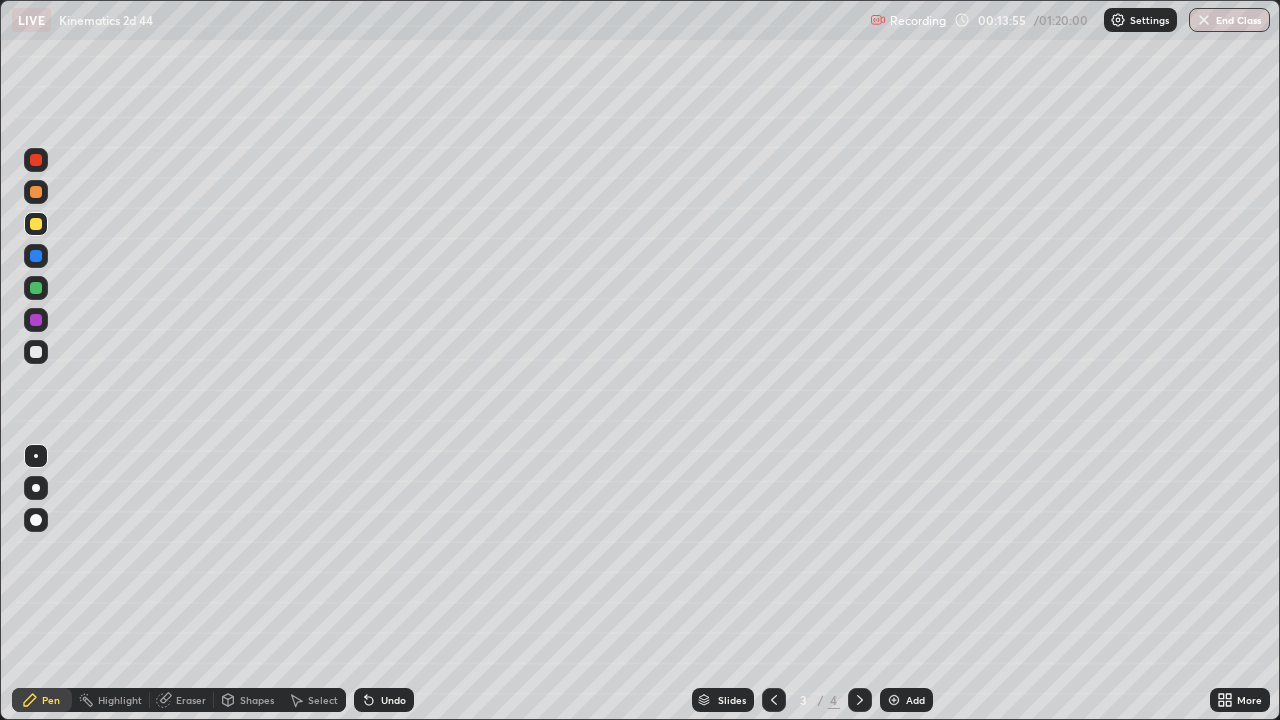click 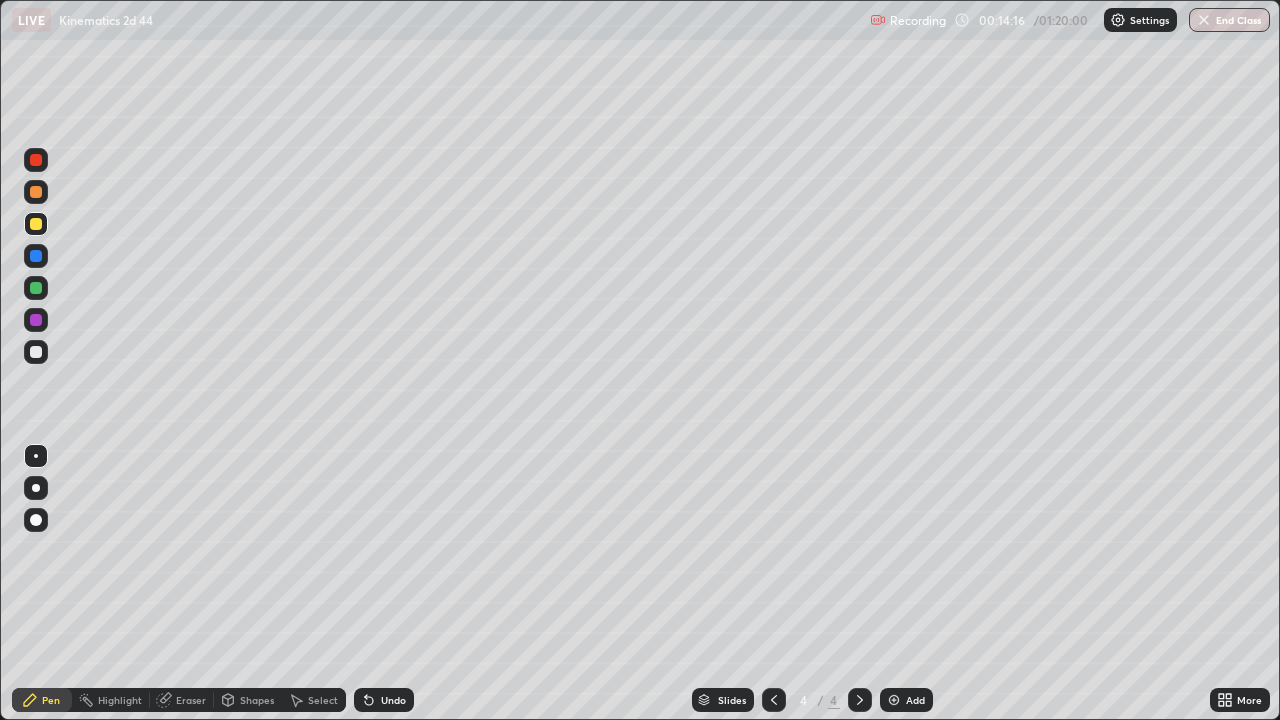 click at bounding box center [774, 700] 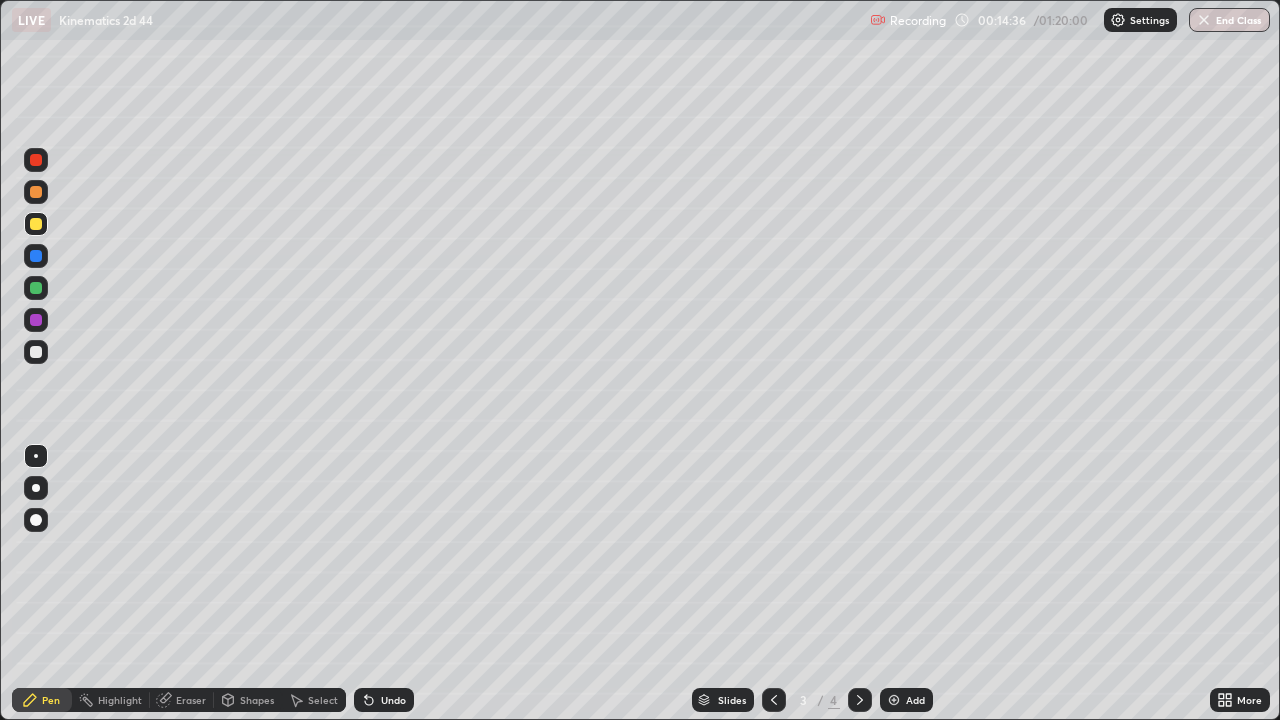 click 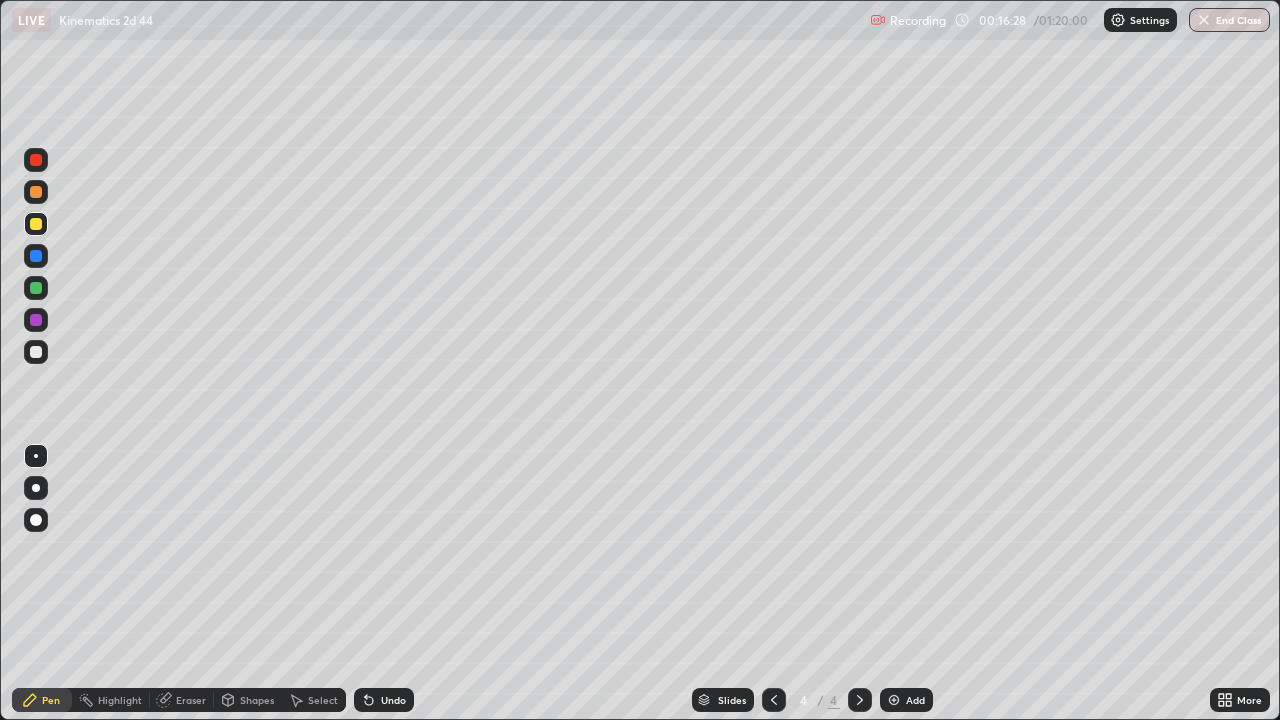 click on "Add" at bounding box center [906, 700] 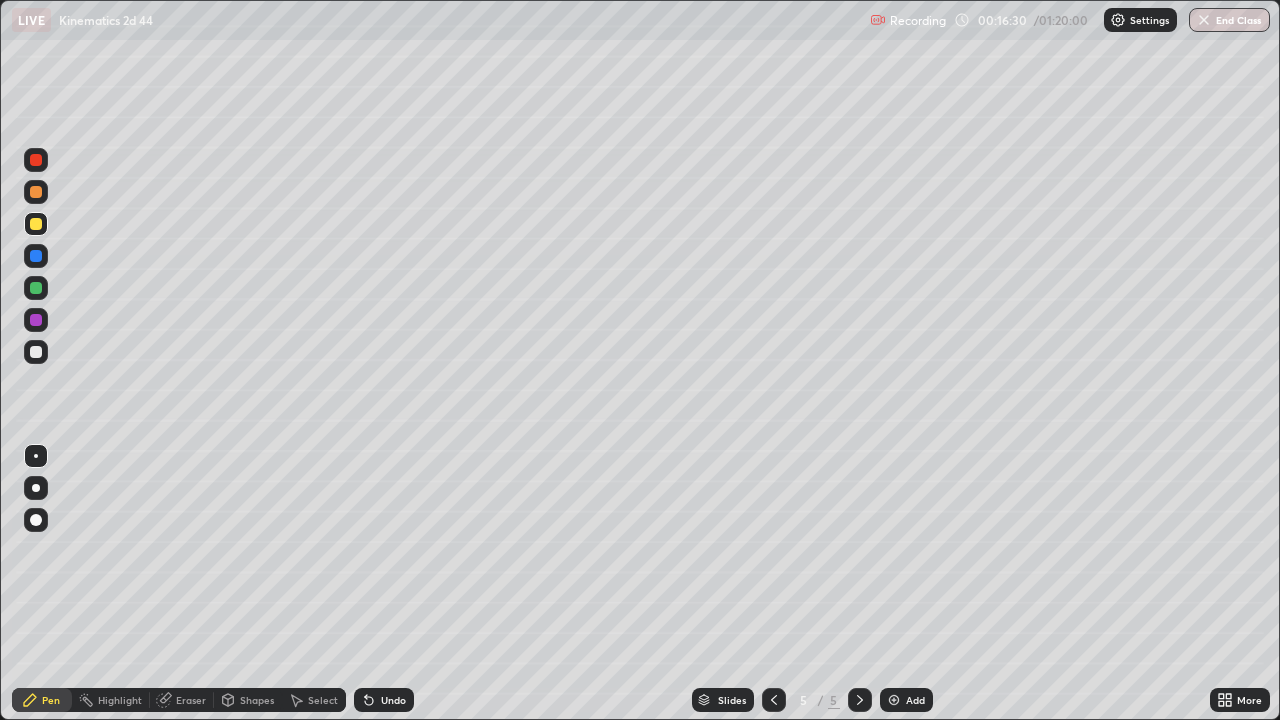 click at bounding box center [36, 352] 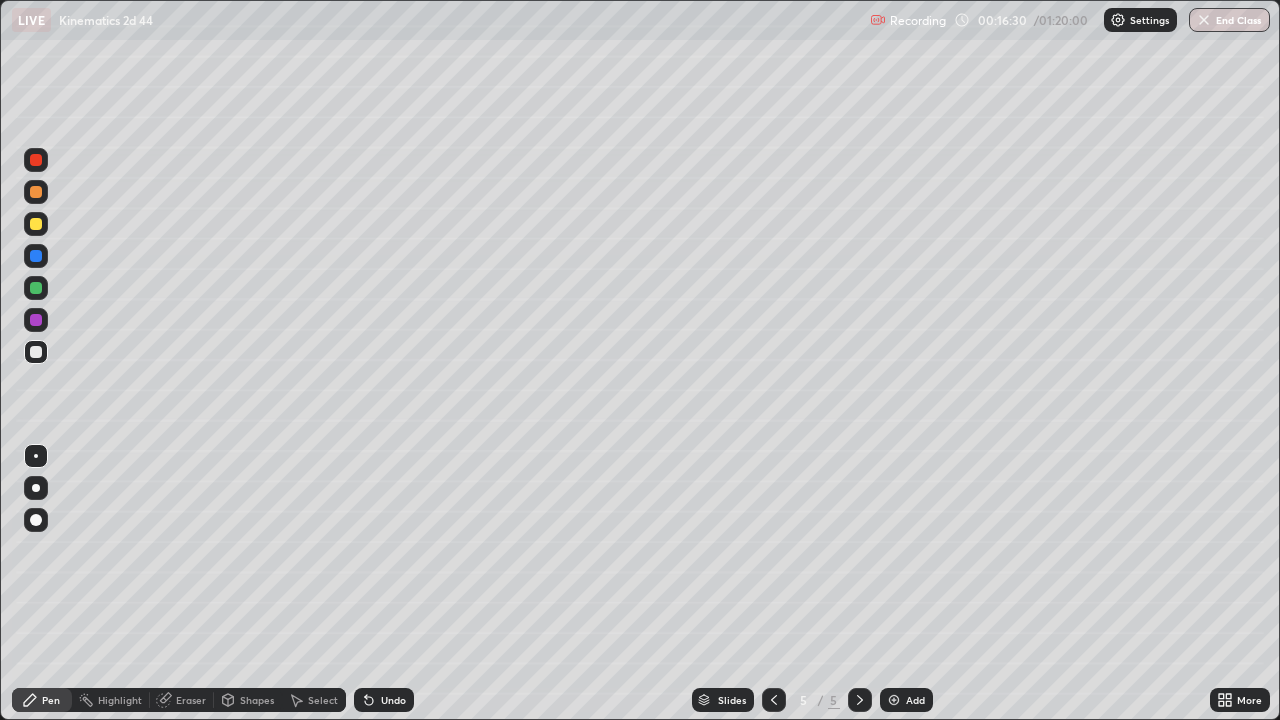 click at bounding box center (36, 488) 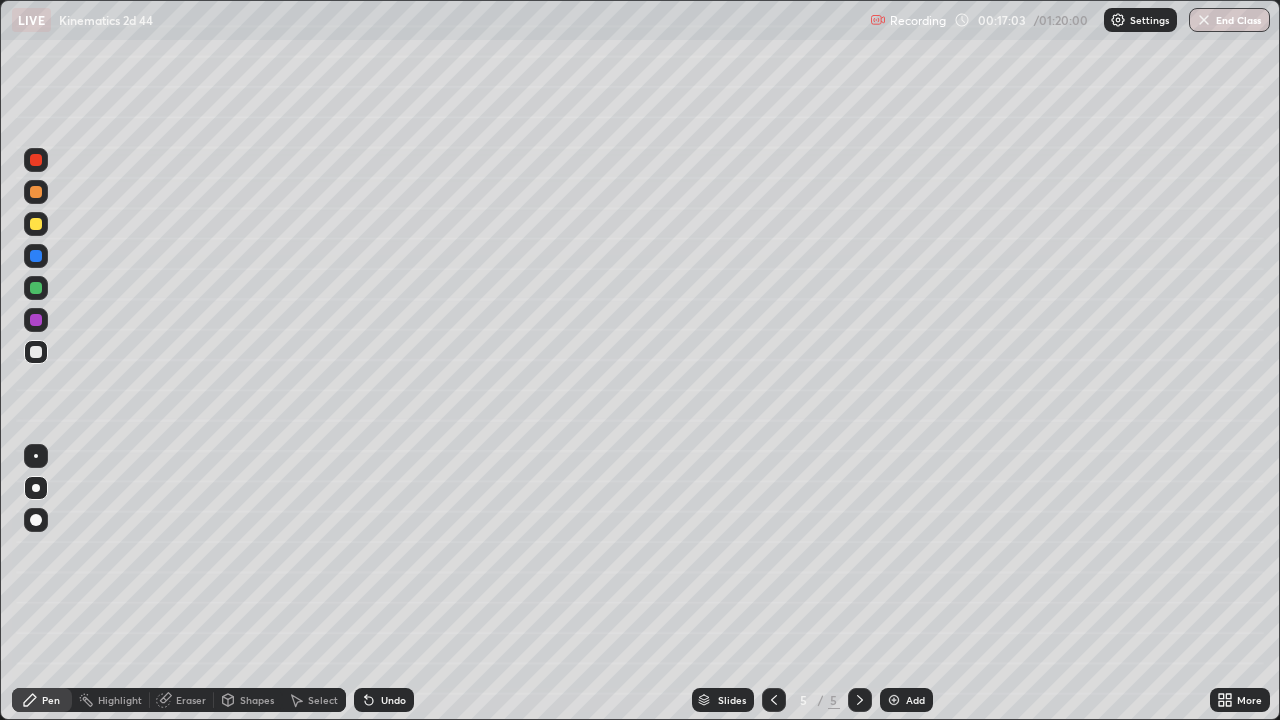 click on "Undo" at bounding box center [384, 700] 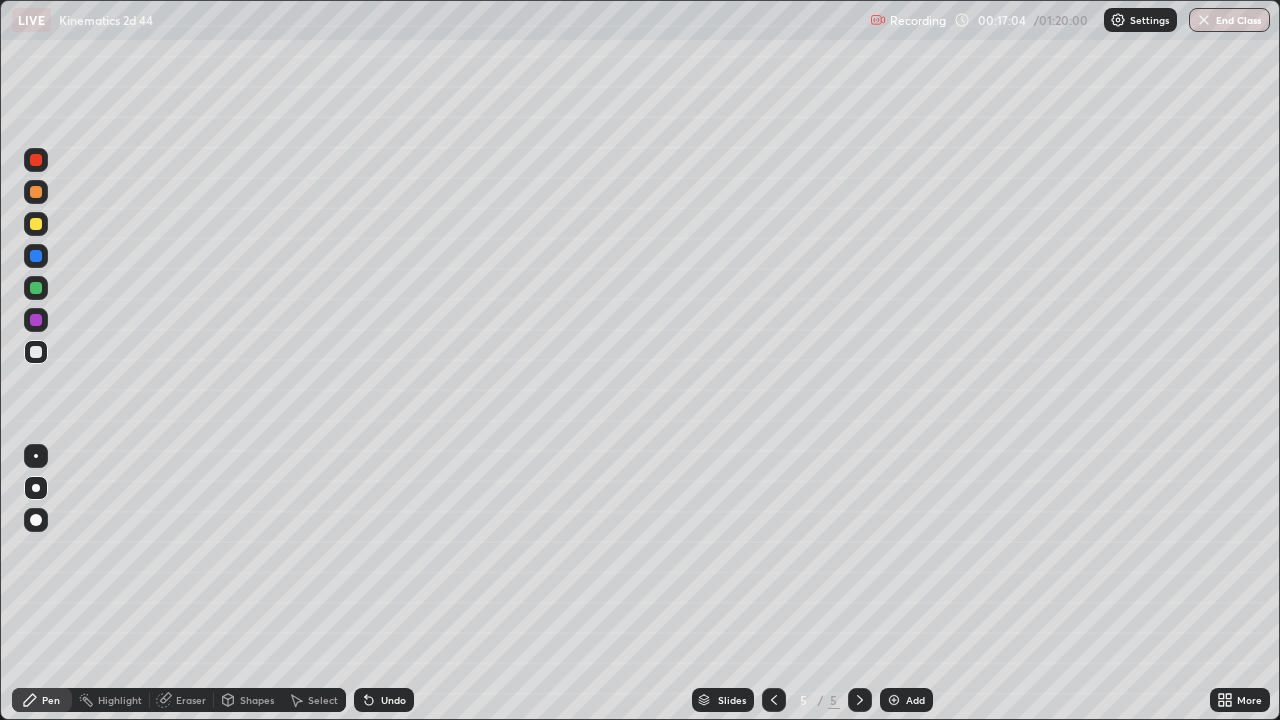 click on "Shapes" at bounding box center (248, 700) 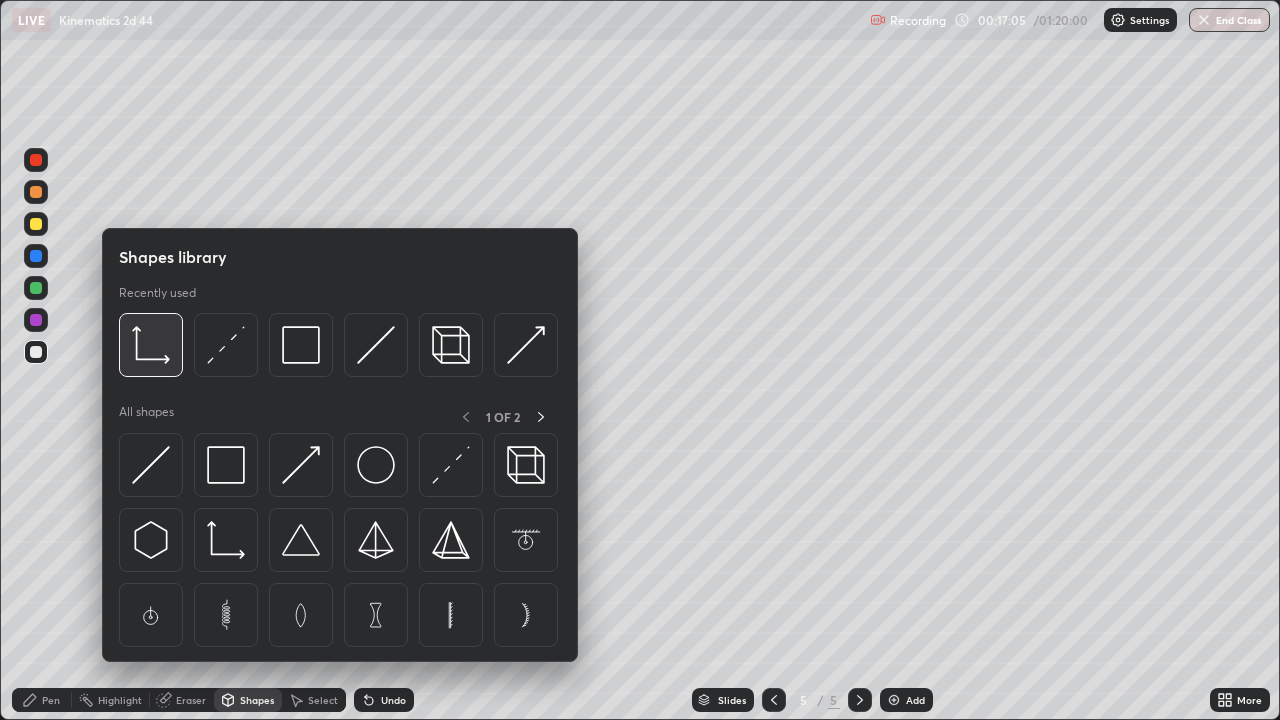 click at bounding box center [151, 345] 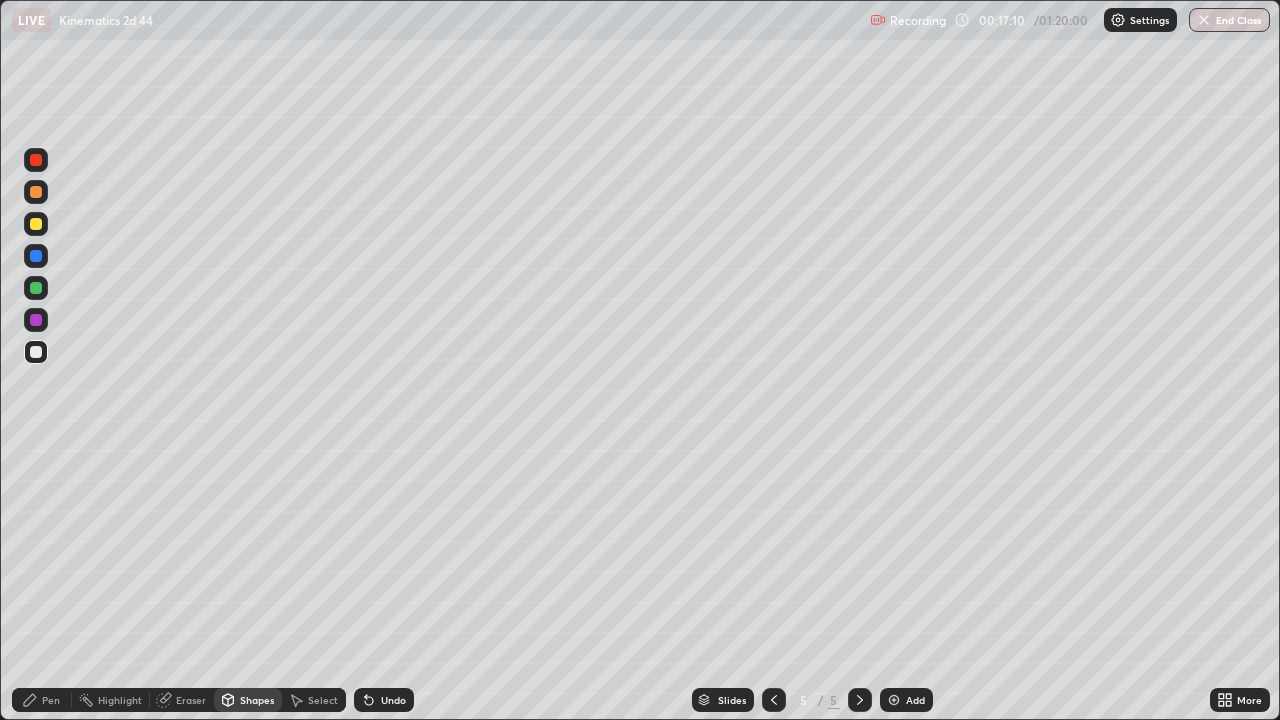 click on "Pen" at bounding box center [51, 700] 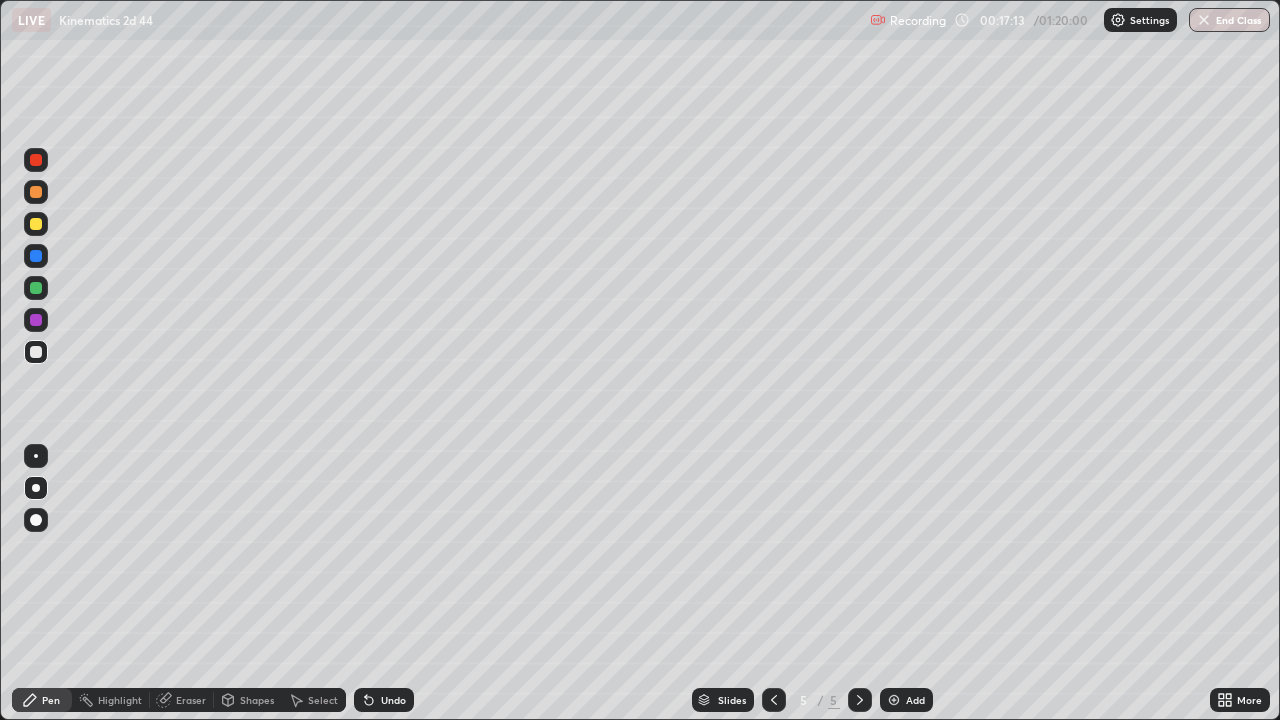 click at bounding box center (894, 700) 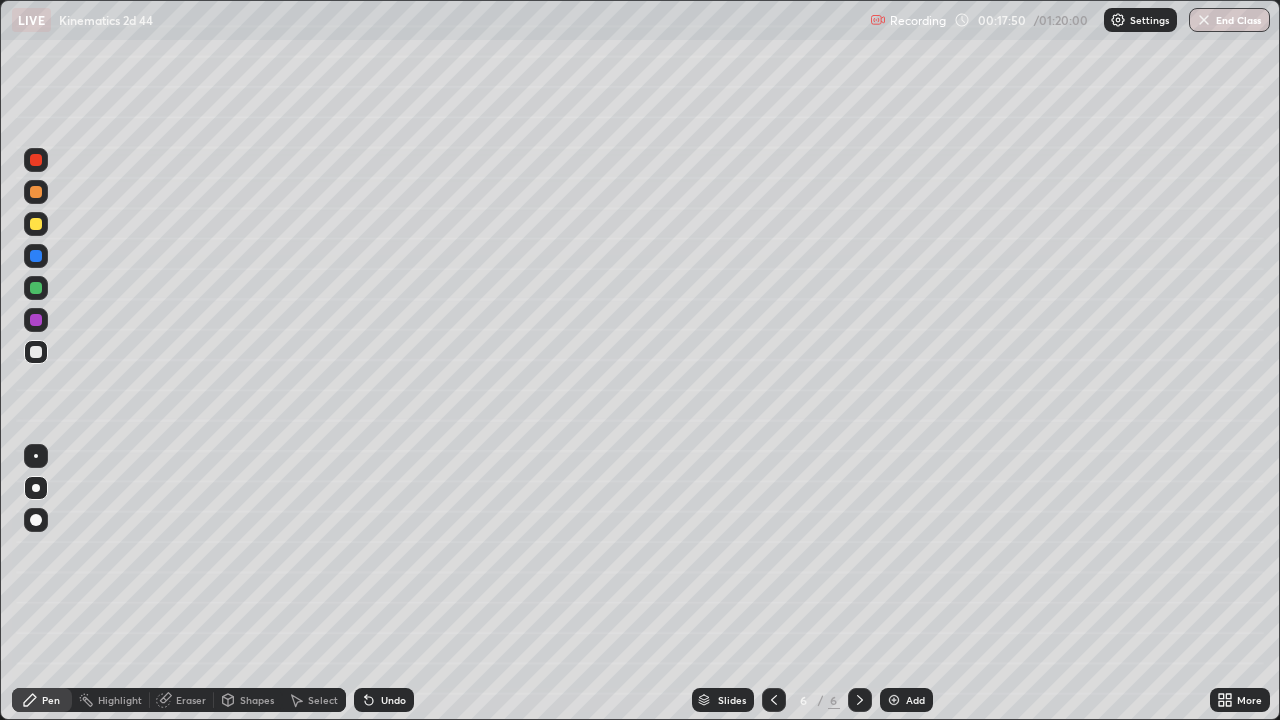 click 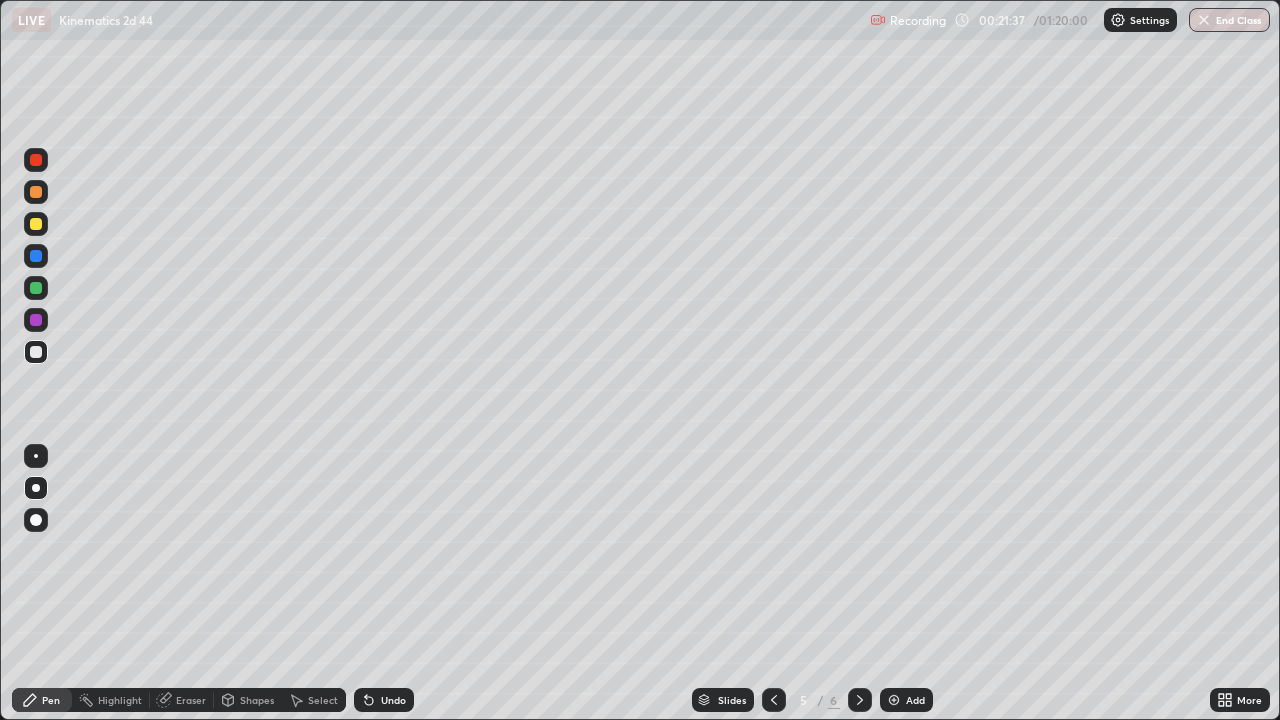 click 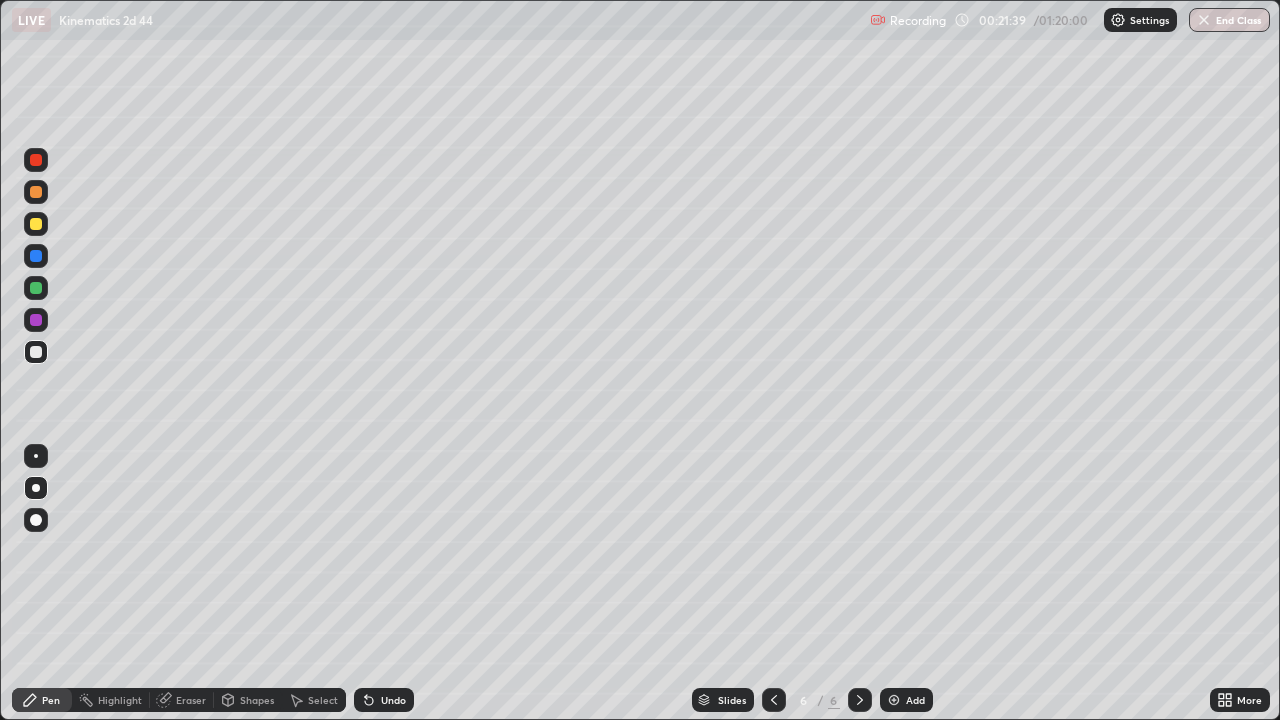 click on "Eraser" at bounding box center [182, 700] 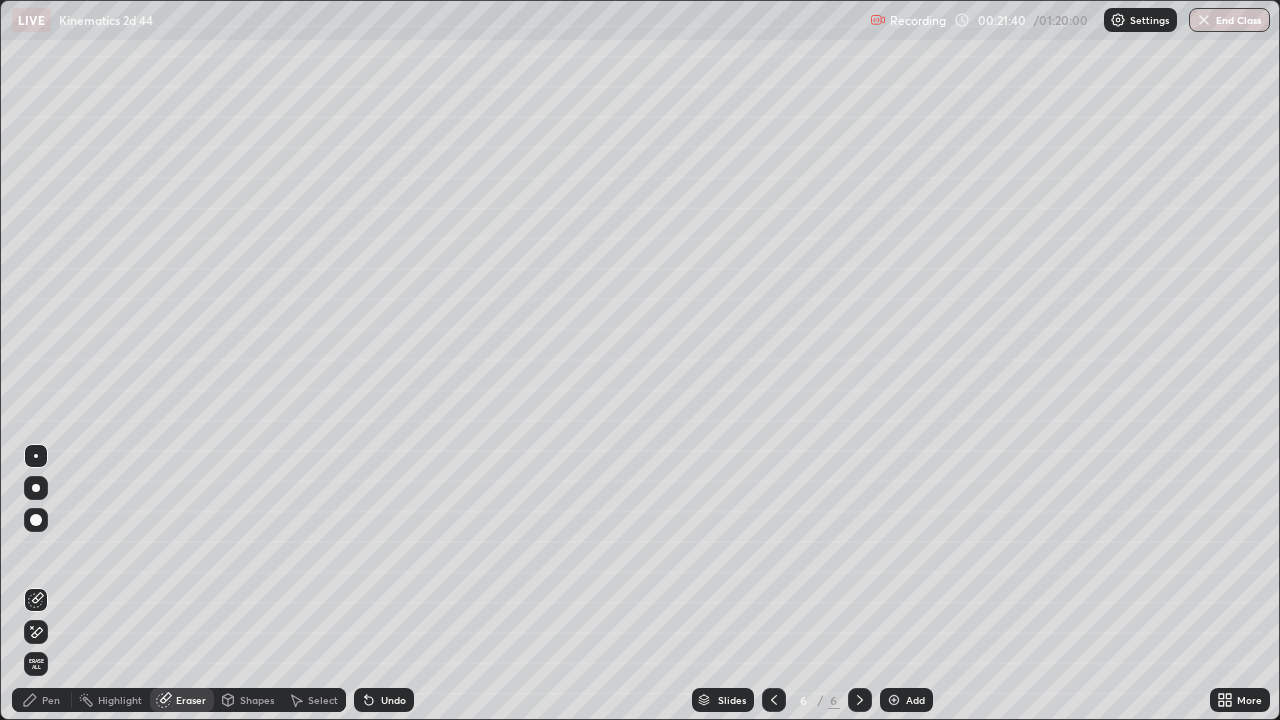 click on "Erase all" at bounding box center (36, 664) 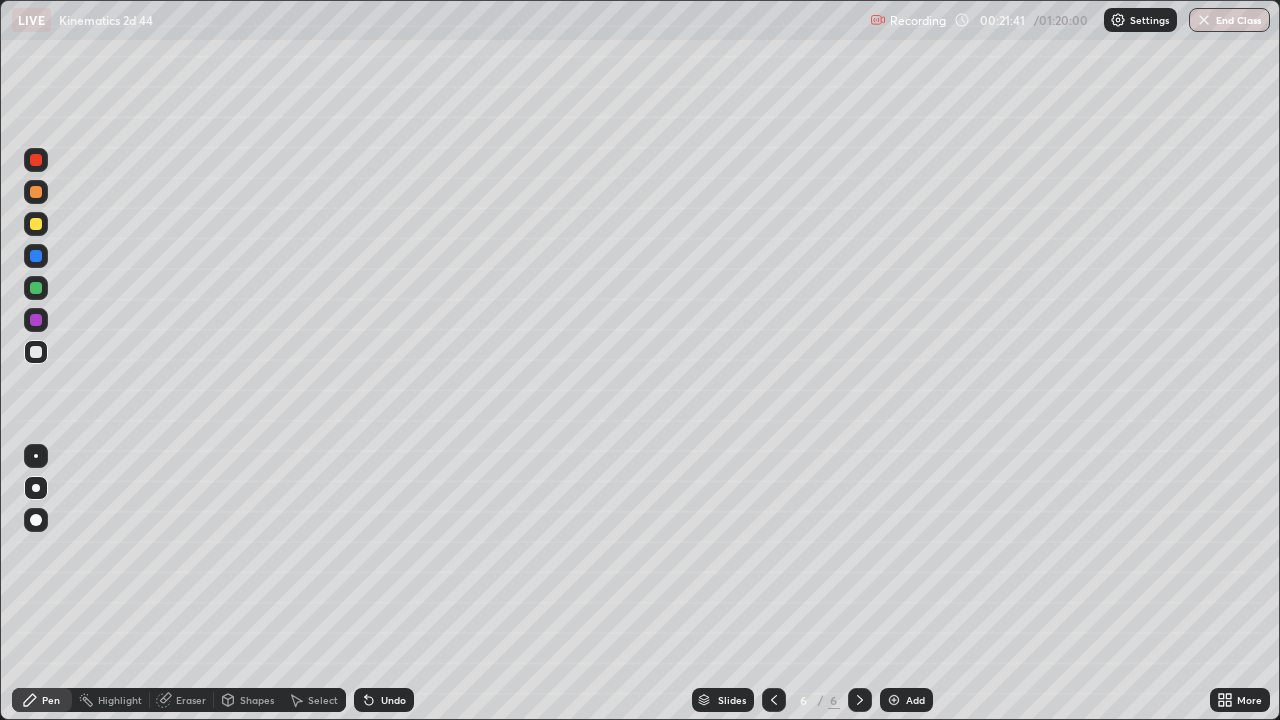 click at bounding box center (36, 352) 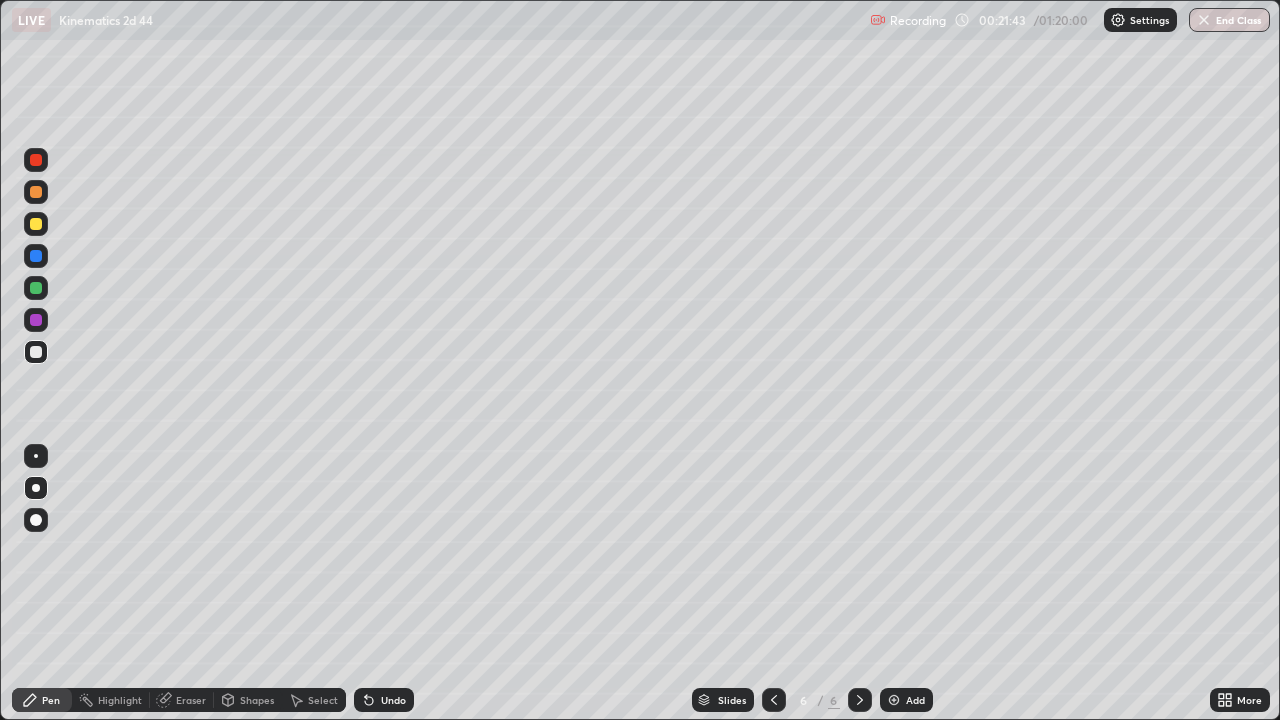 click on "Shapes" at bounding box center (248, 700) 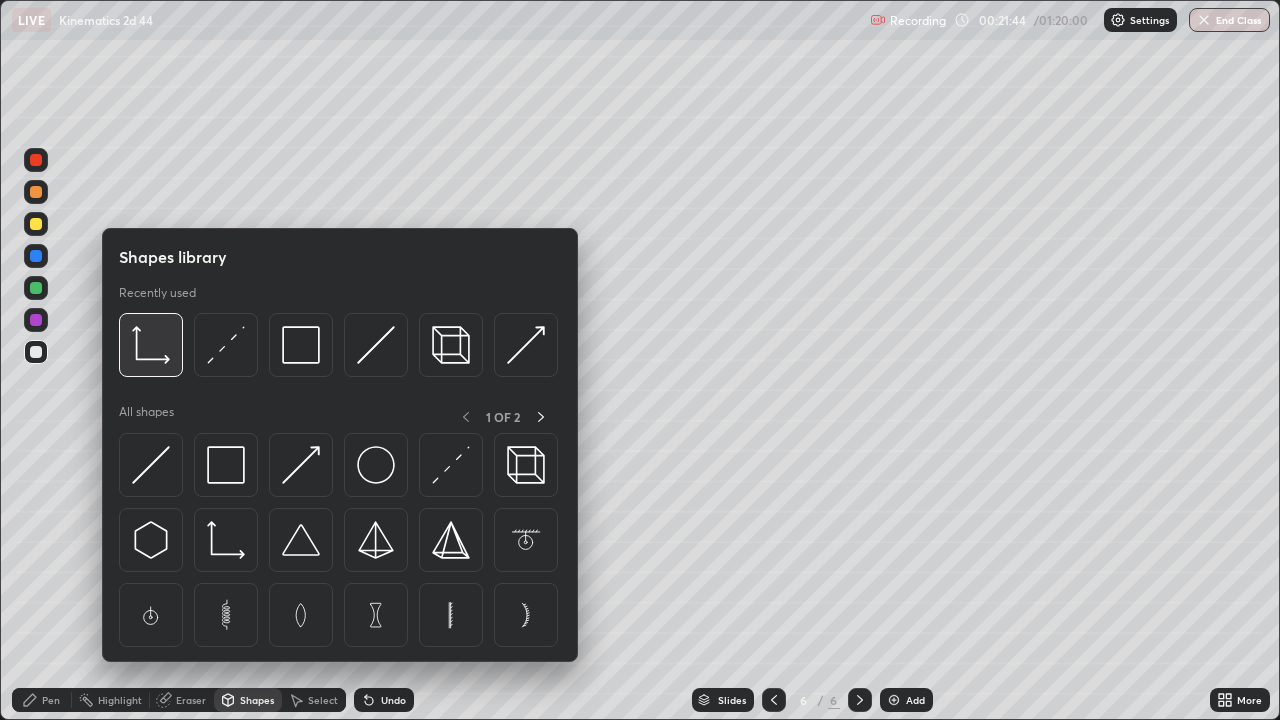 click at bounding box center [151, 345] 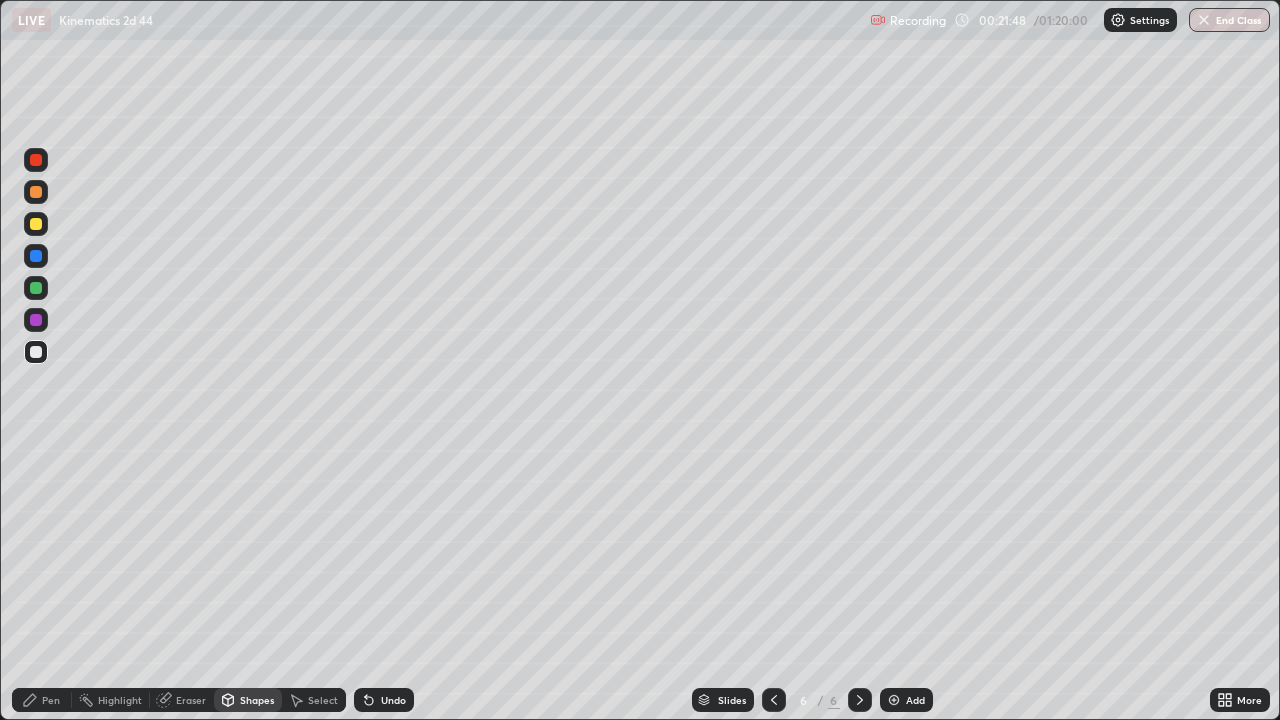 click on "Pen" at bounding box center (51, 700) 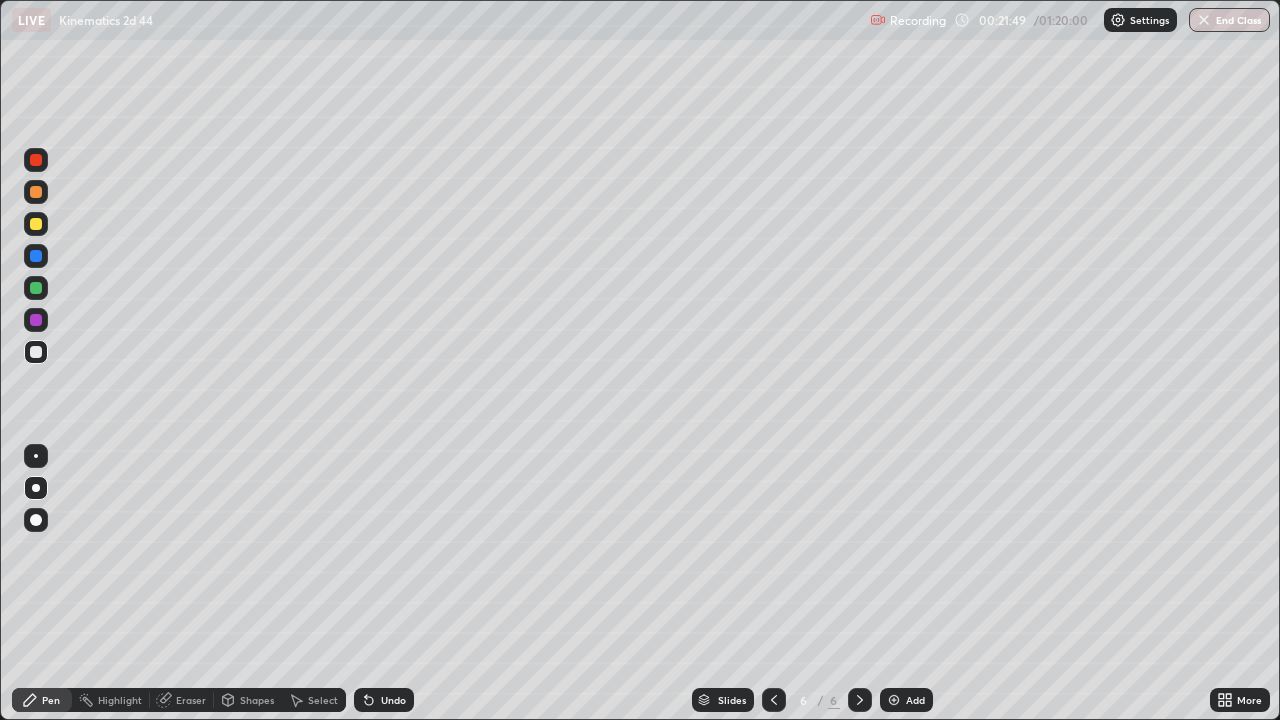 click at bounding box center [36, 352] 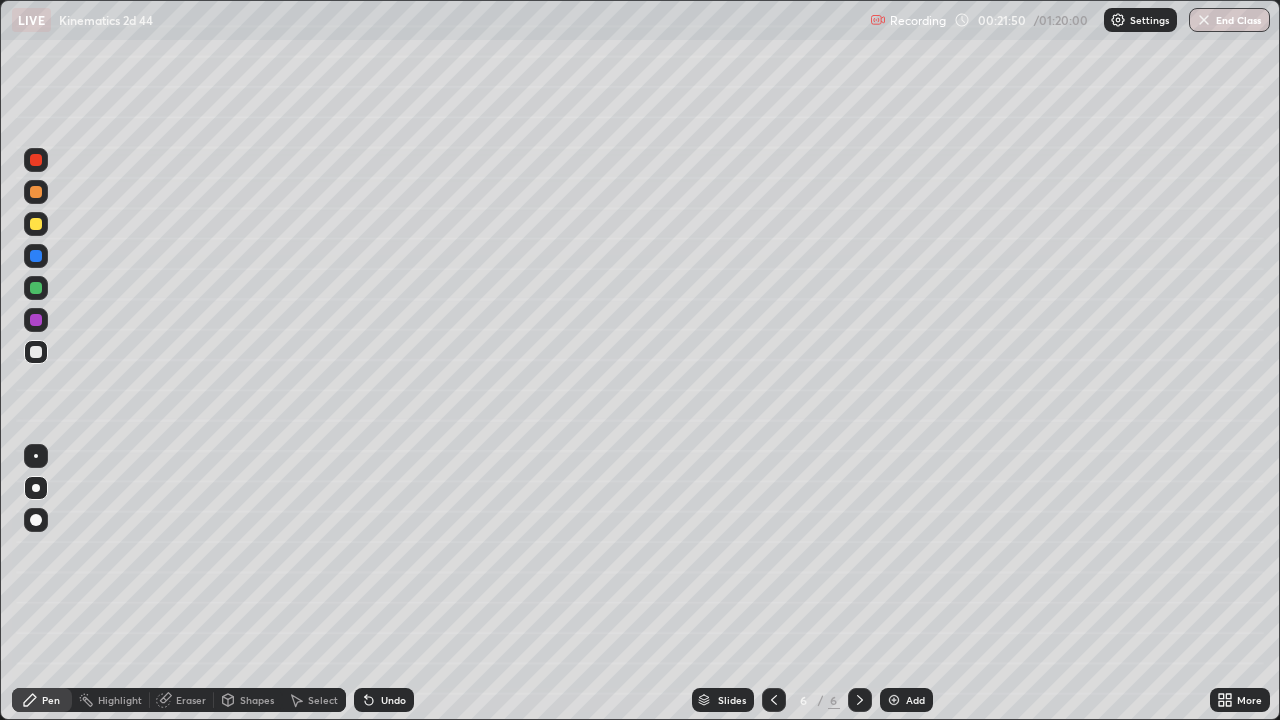 click at bounding box center [36, 224] 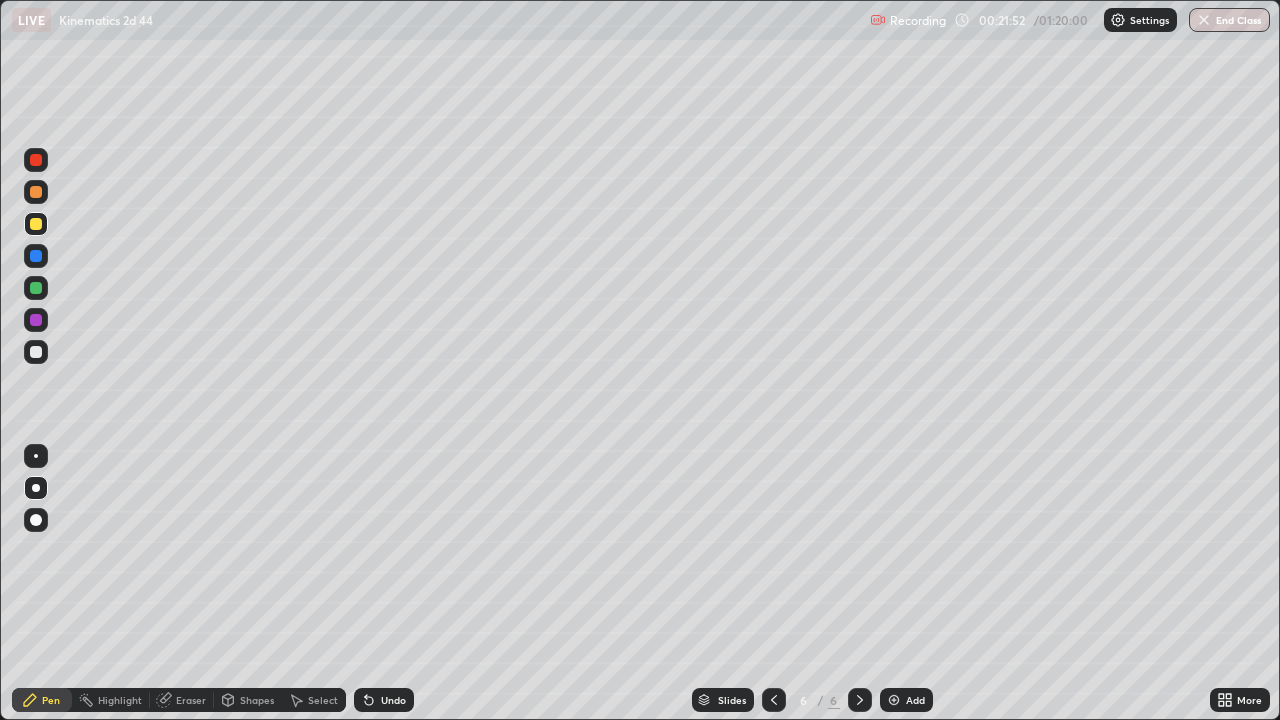 click on "Shapes" at bounding box center (257, 700) 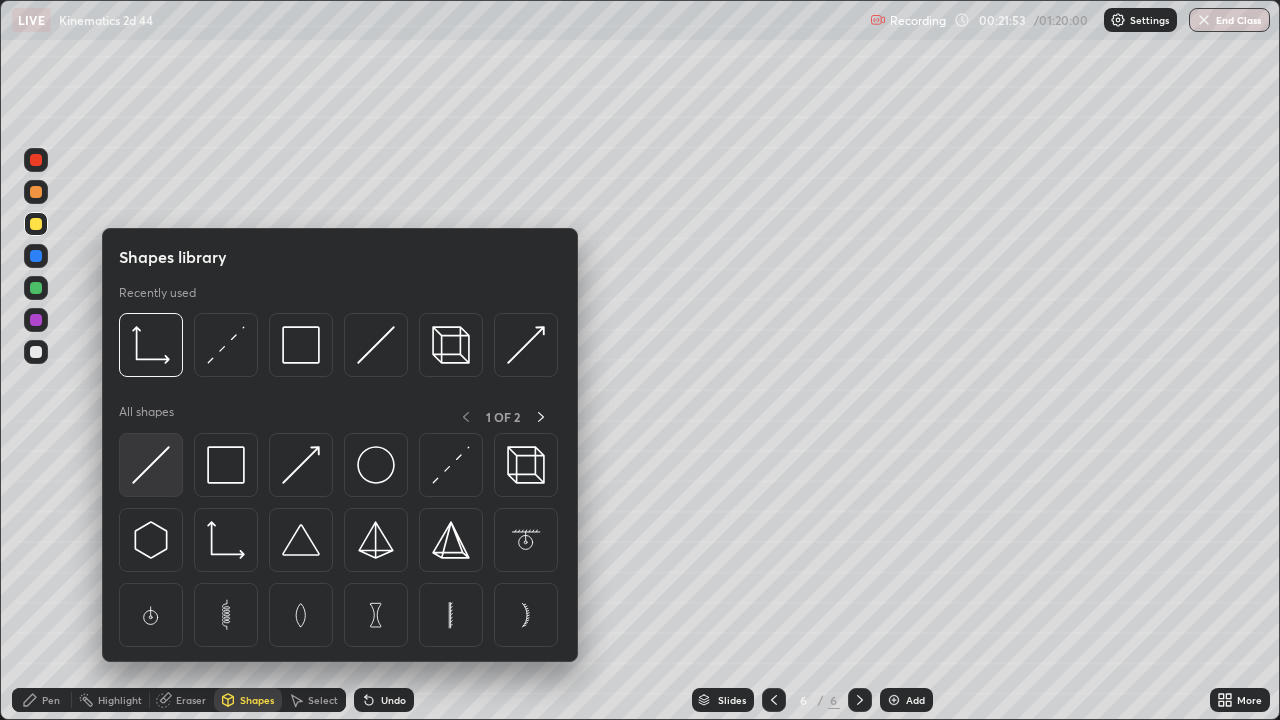 click at bounding box center (151, 465) 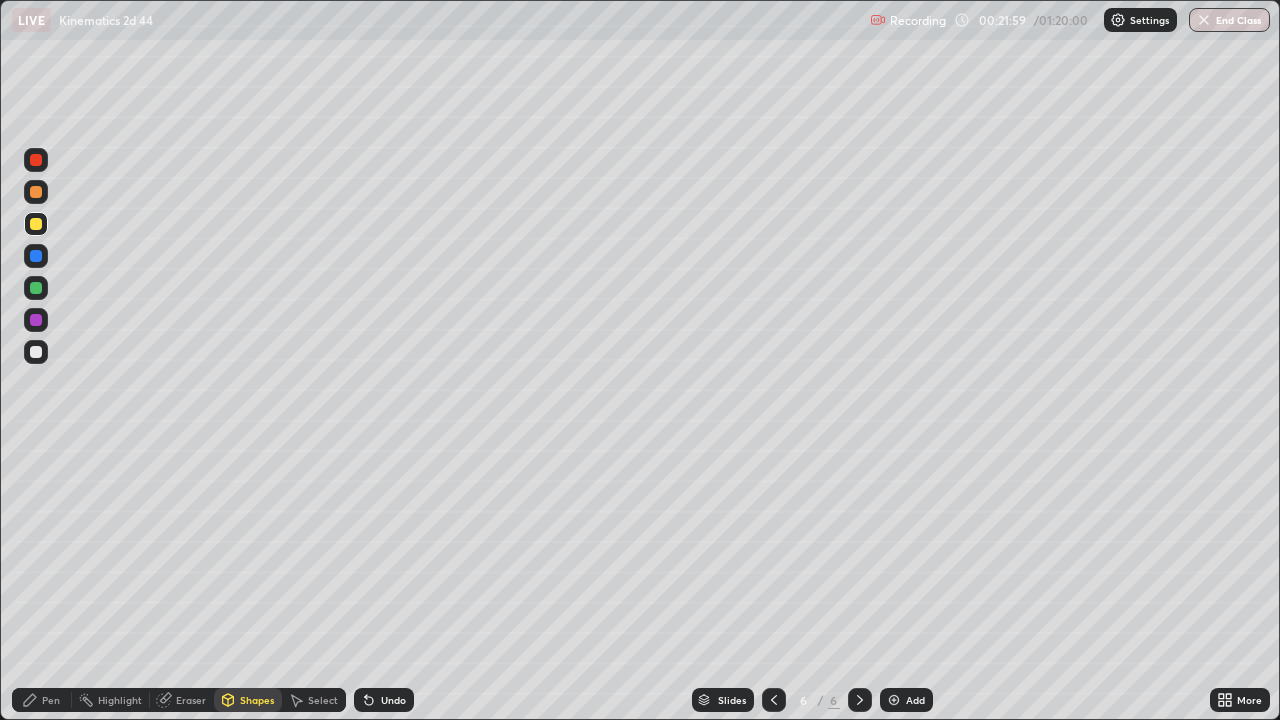 click on "Pen" at bounding box center (42, 700) 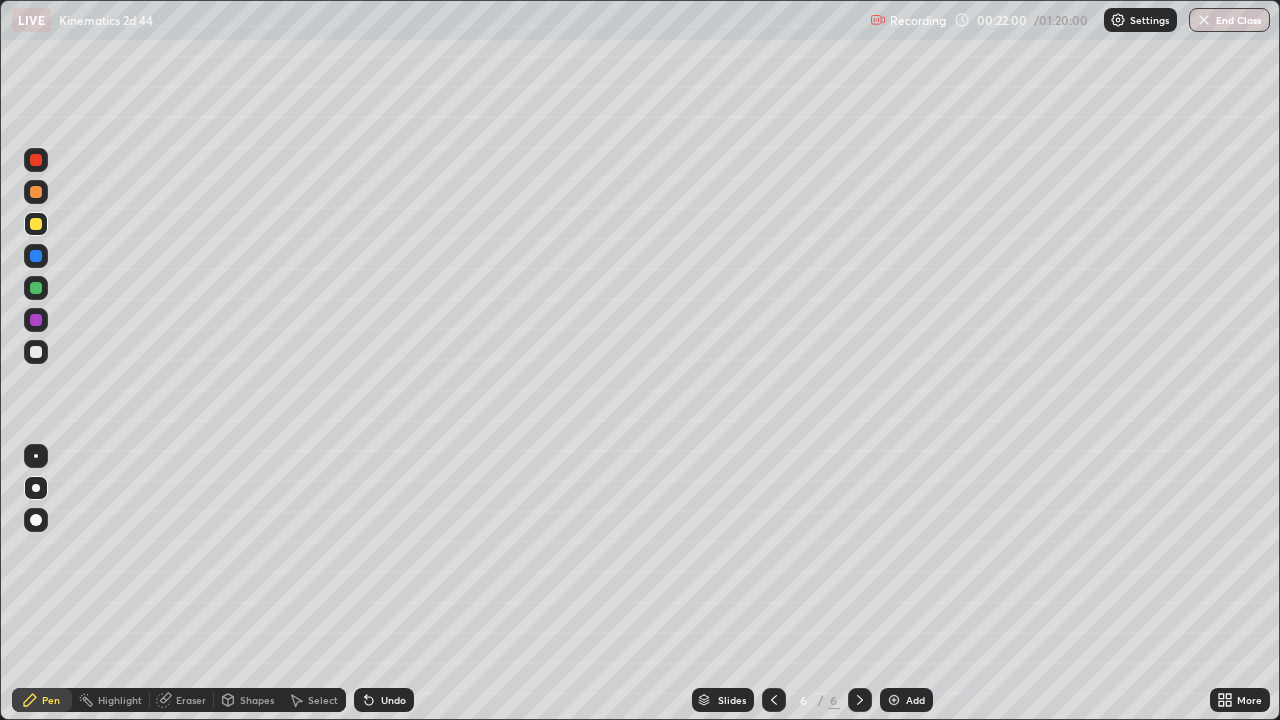 click at bounding box center (36, 352) 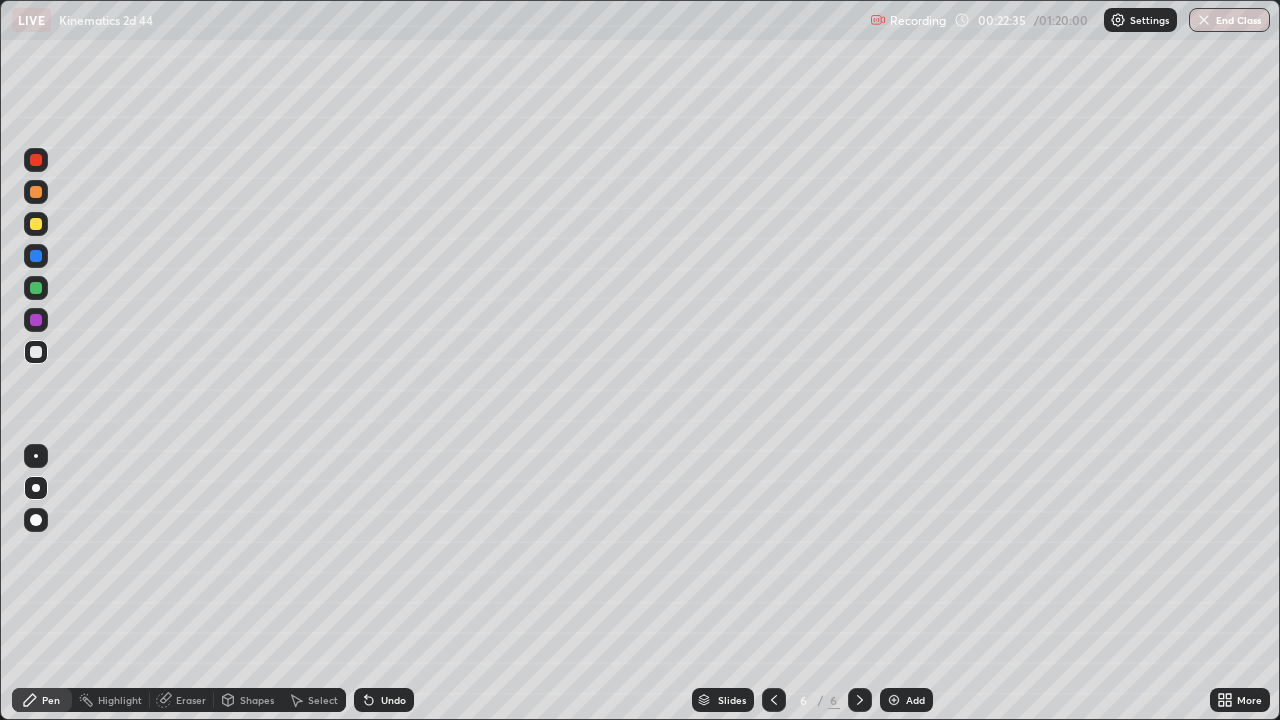click on "Pen" at bounding box center [51, 700] 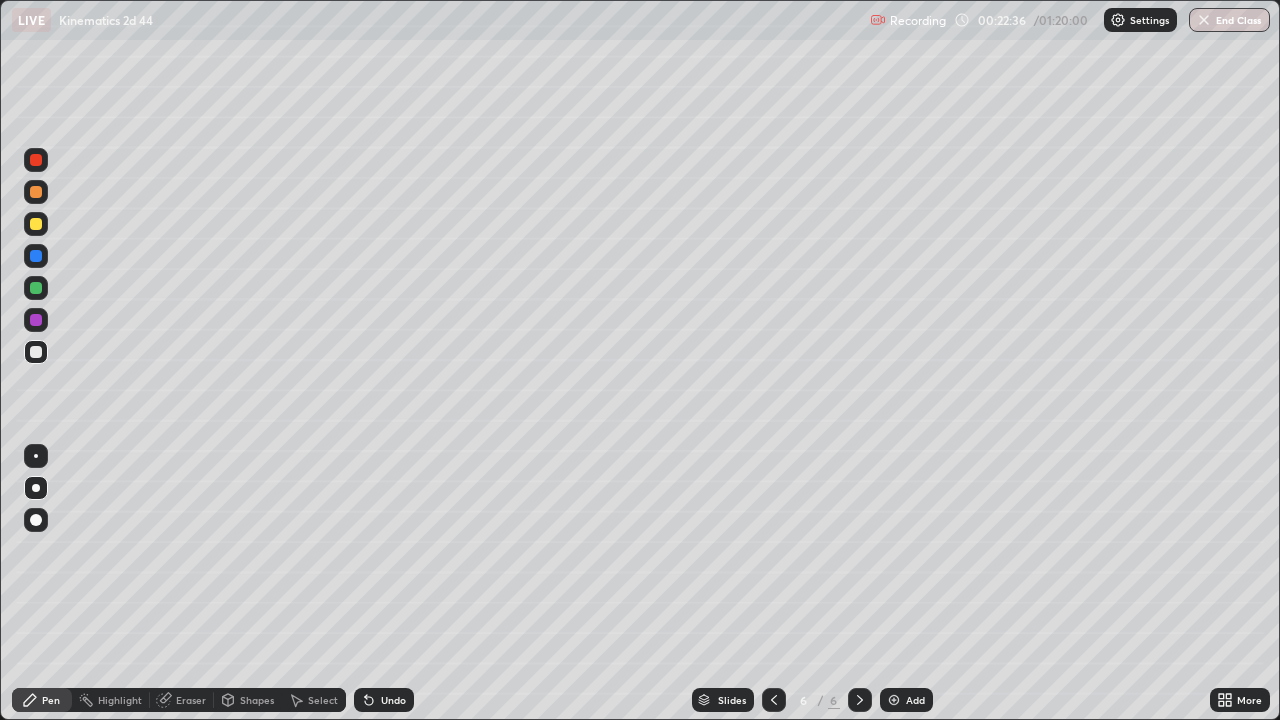 click at bounding box center [36, 352] 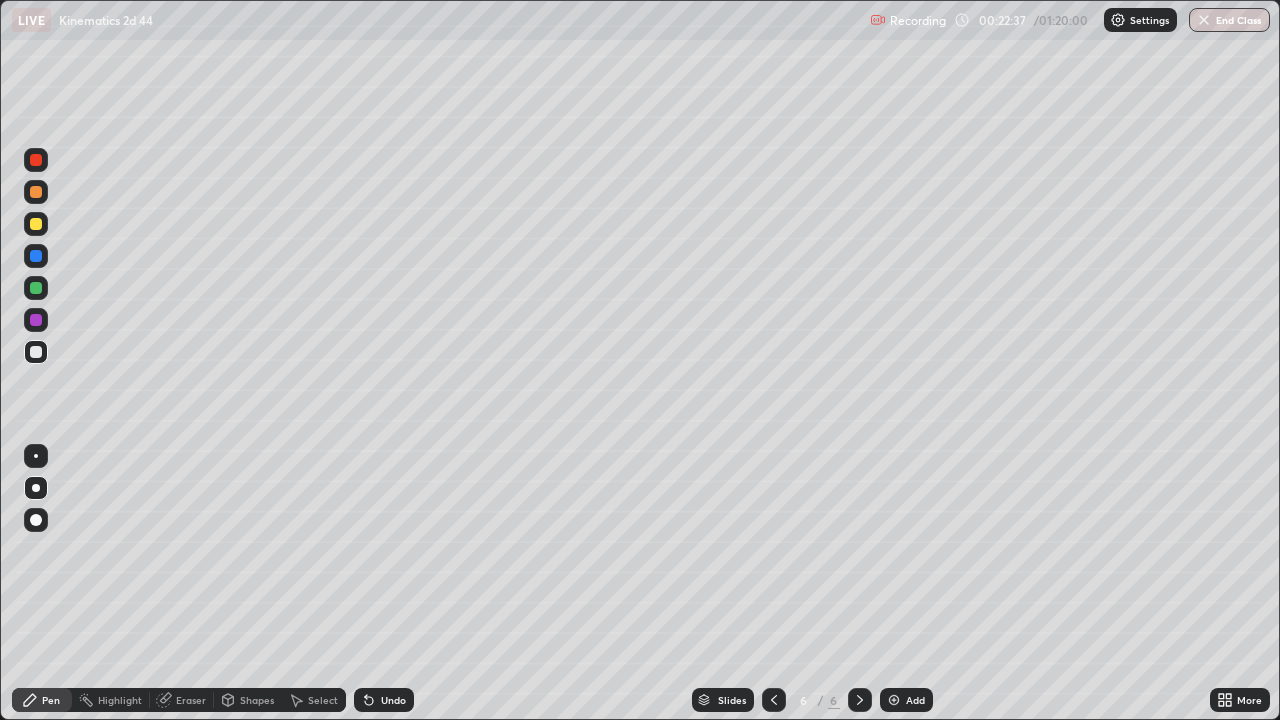 click at bounding box center (36, 456) 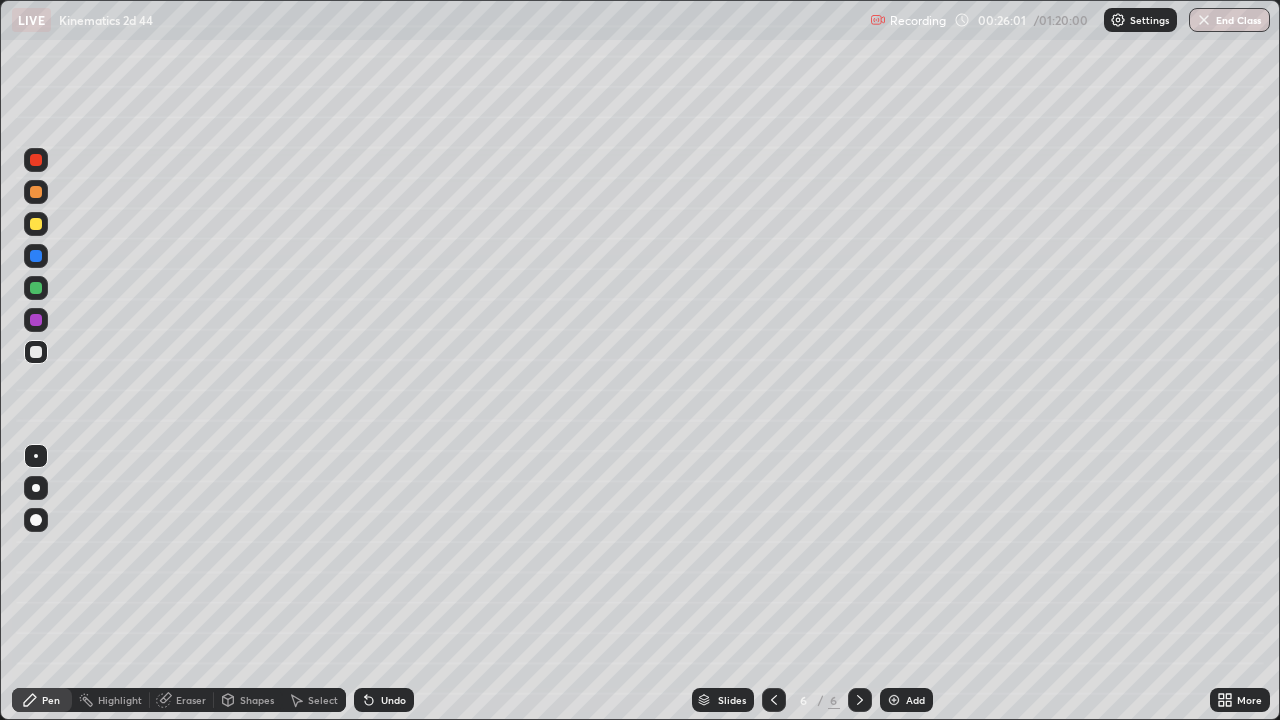 click on "Add" at bounding box center (915, 700) 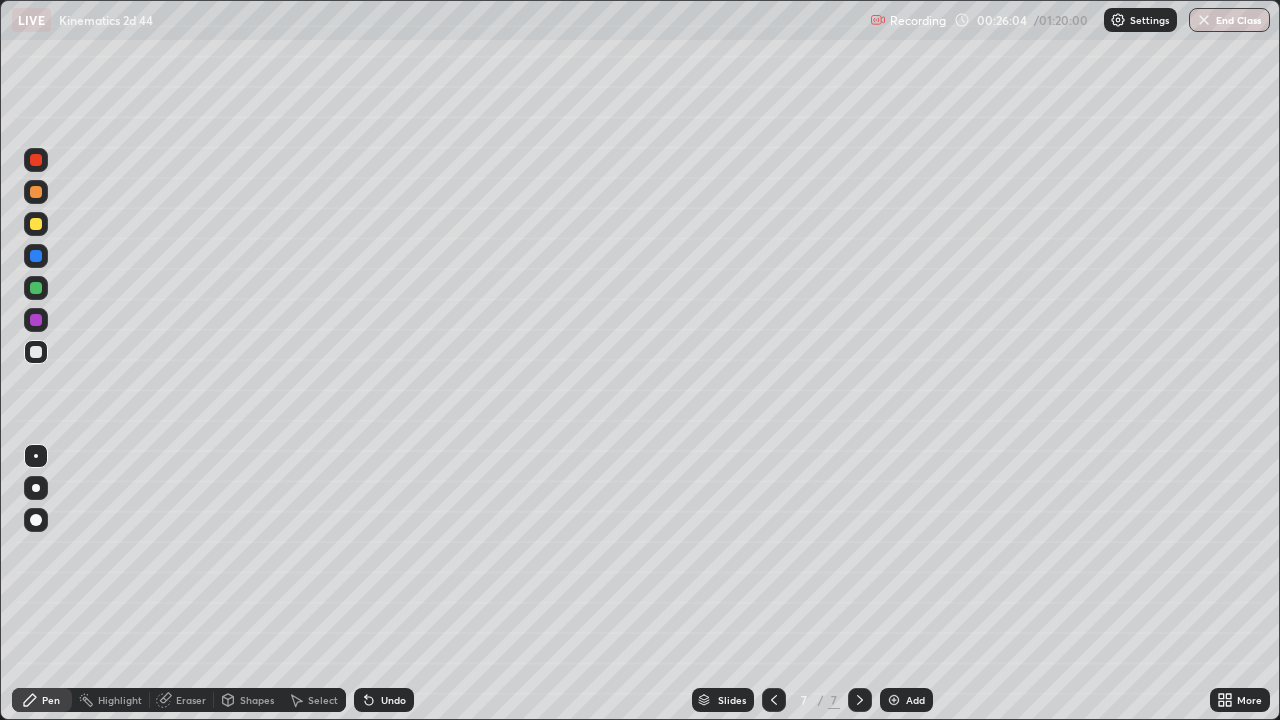 click at bounding box center (36, 352) 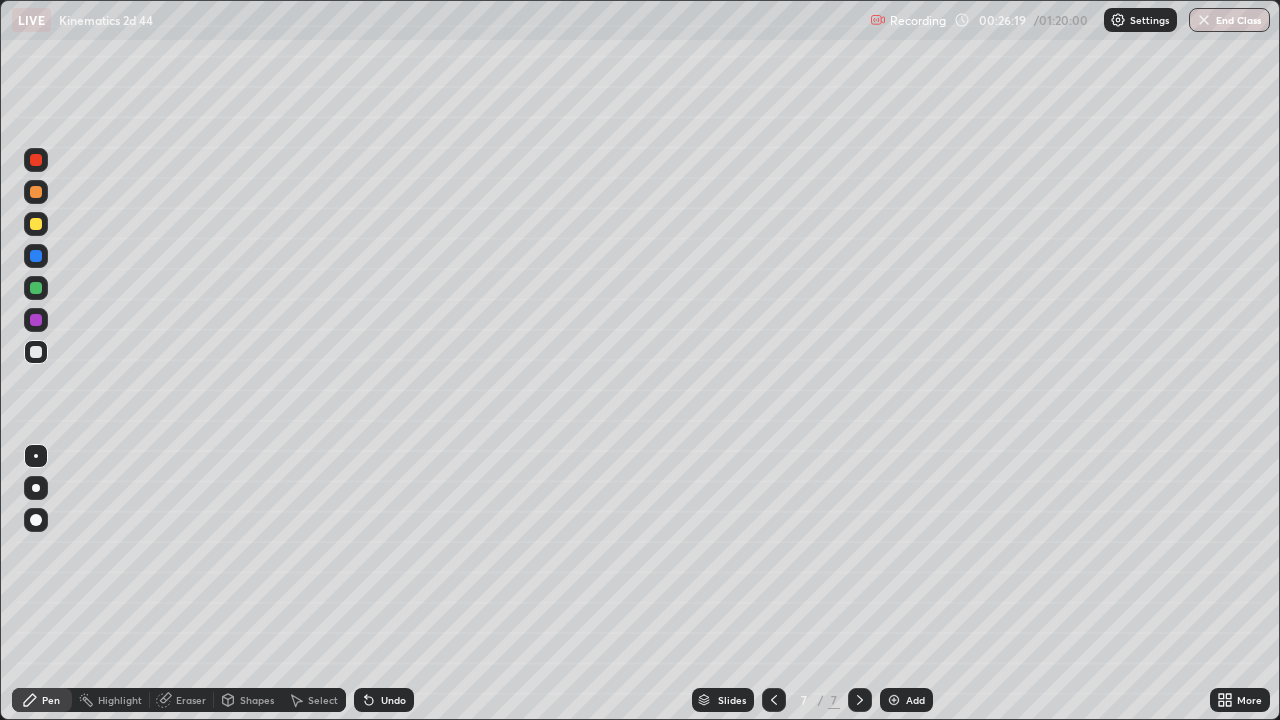 click 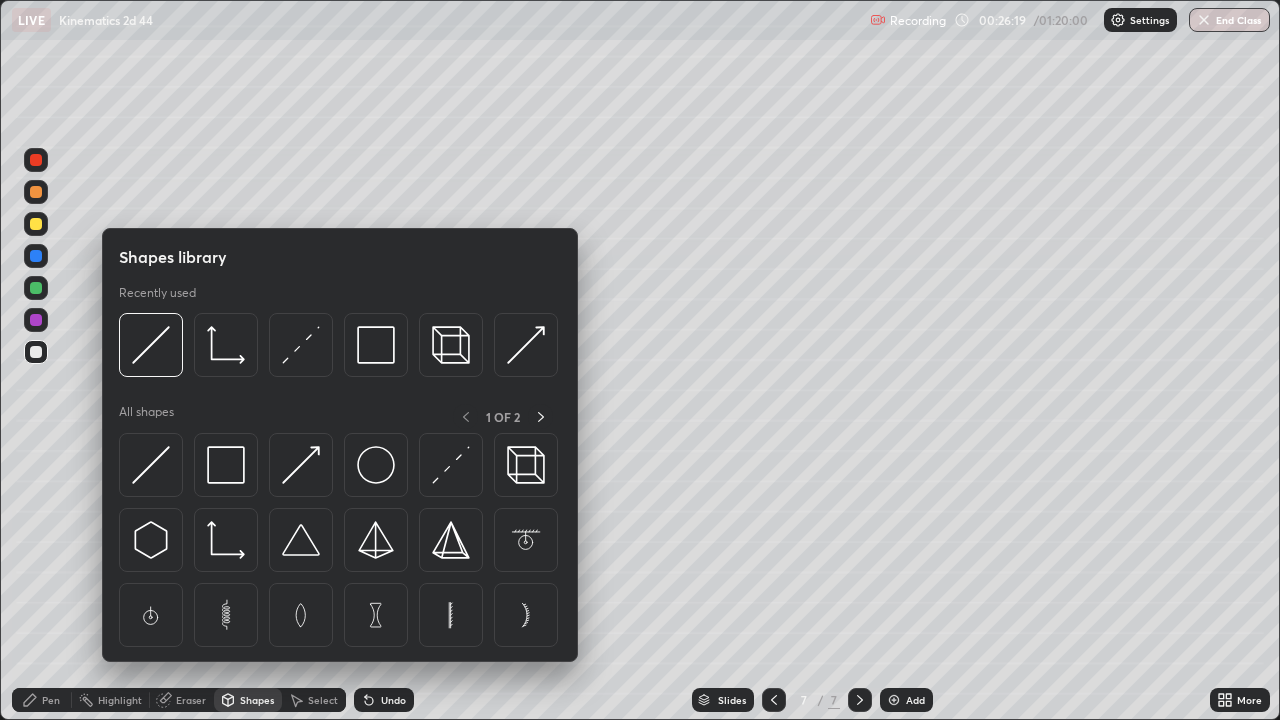 click on "Eraser" at bounding box center [191, 700] 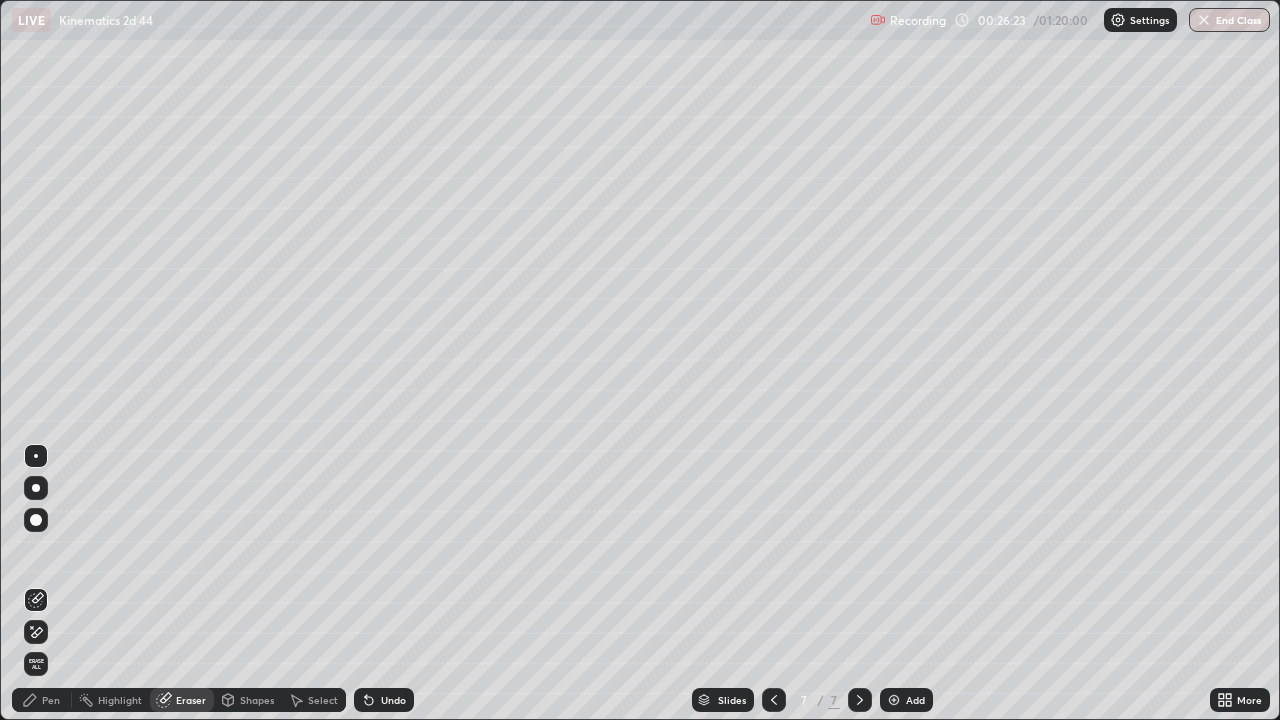 click on "Pen" at bounding box center (42, 700) 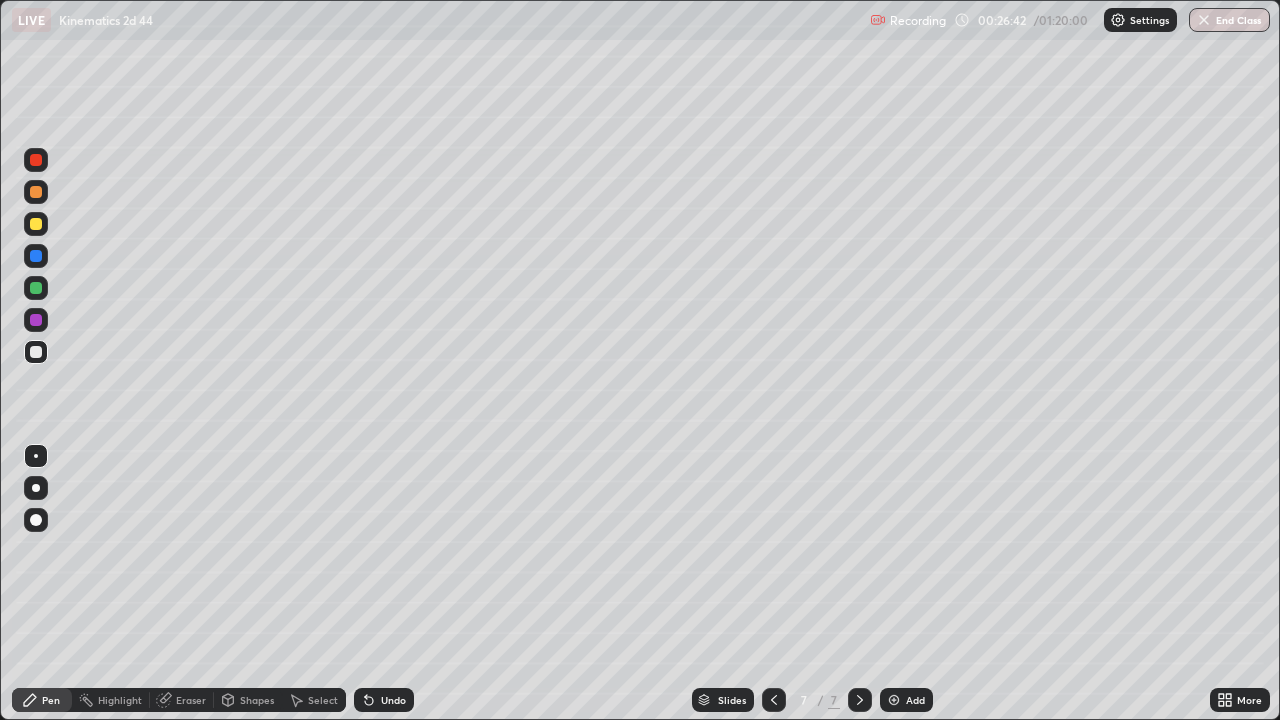 click on "Eraser" at bounding box center (191, 700) 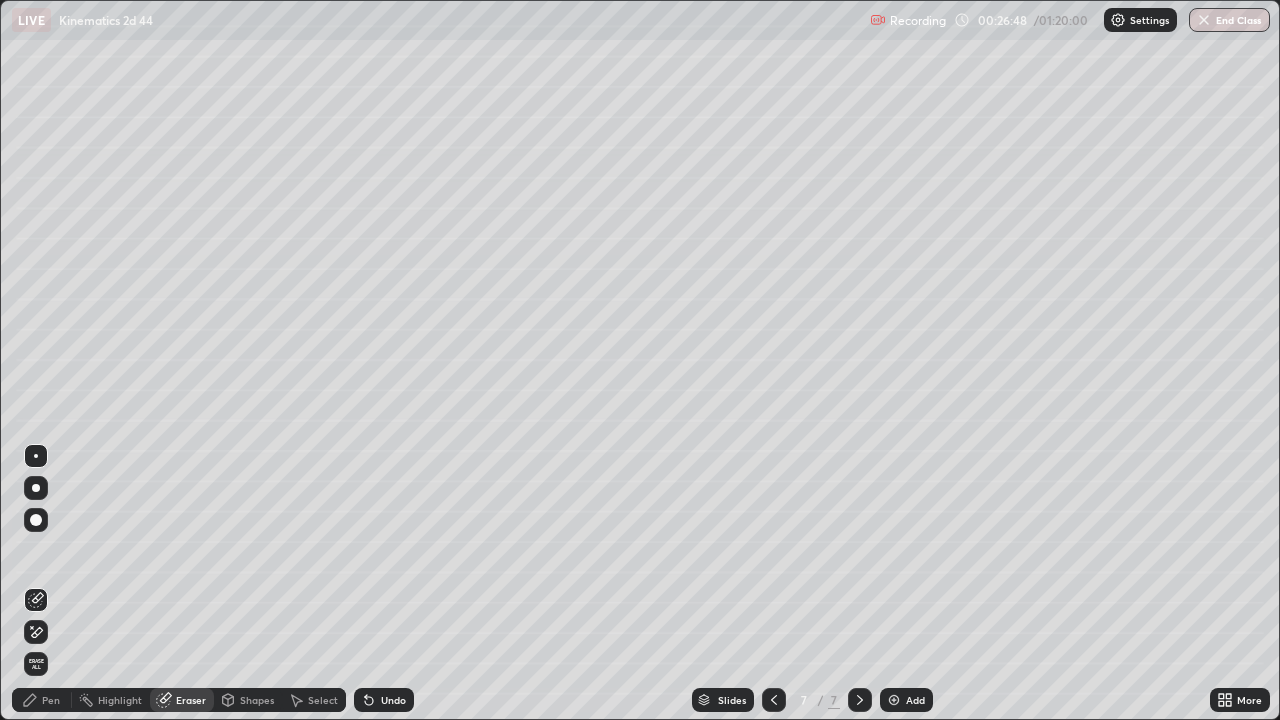click on "Pen" at bounding box center [51, 700] 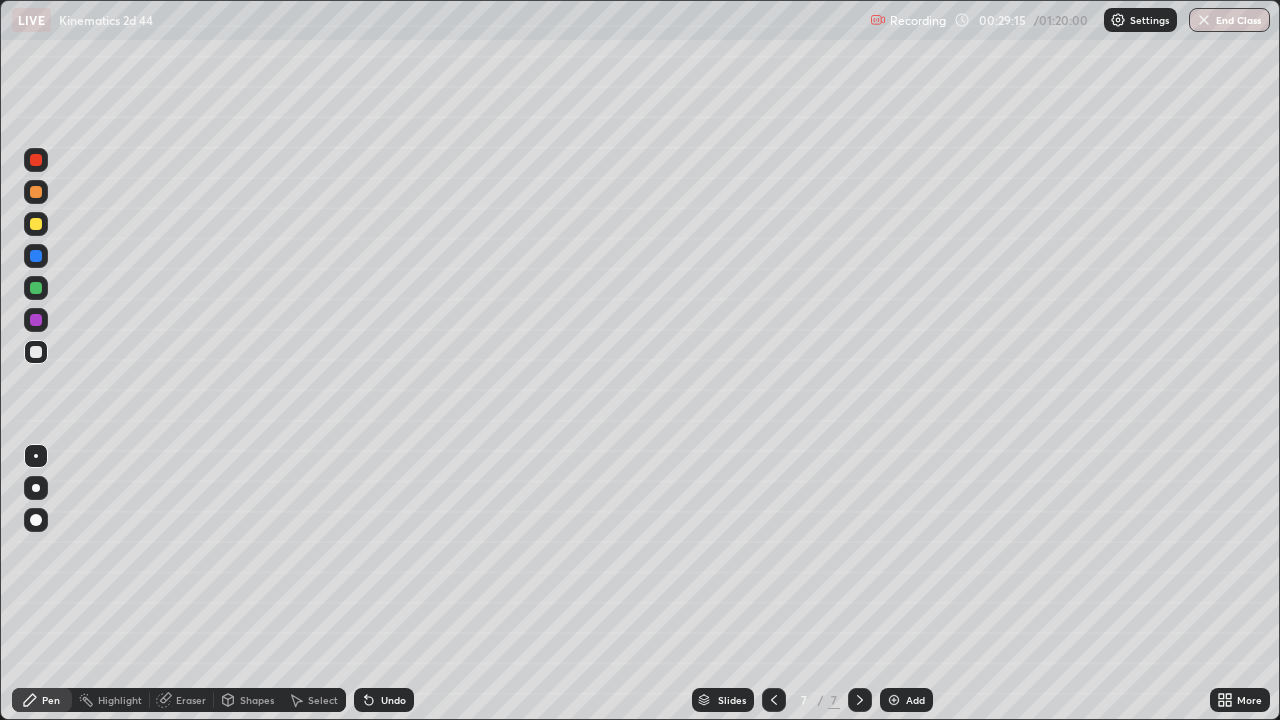 click on "Add" at bounding box center (915, 700) 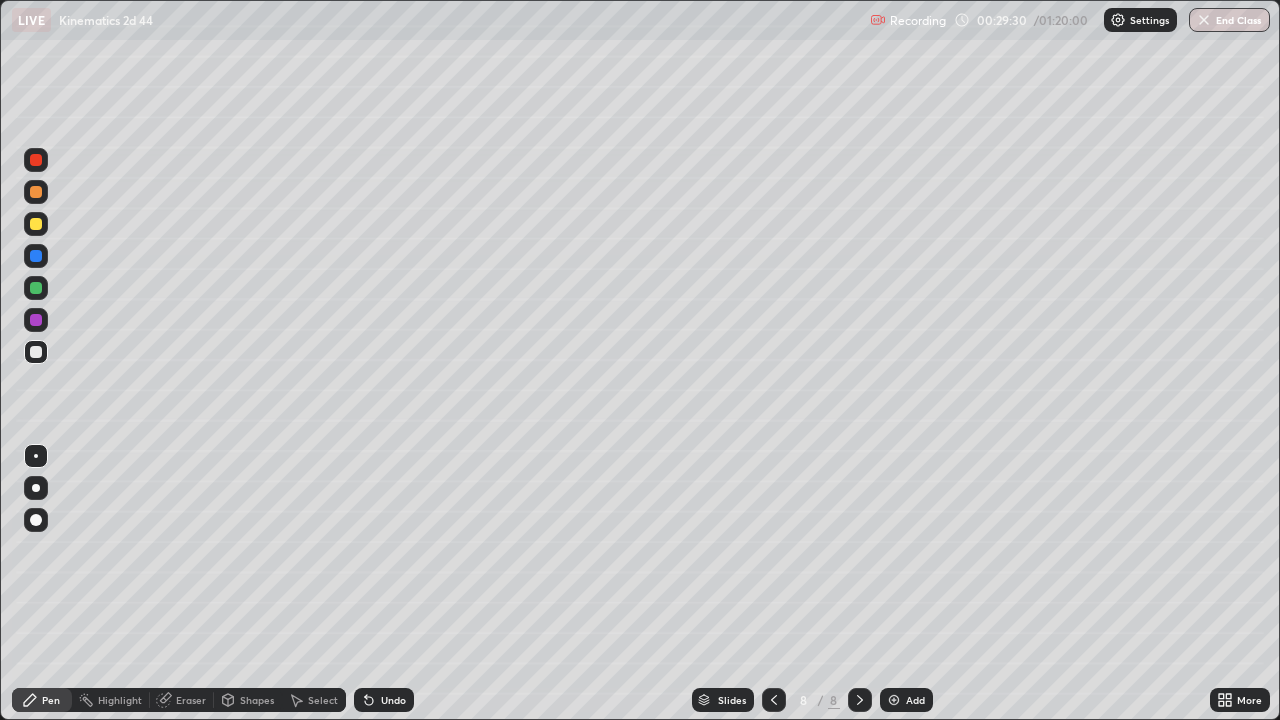 click at bounding box center (36, 288) 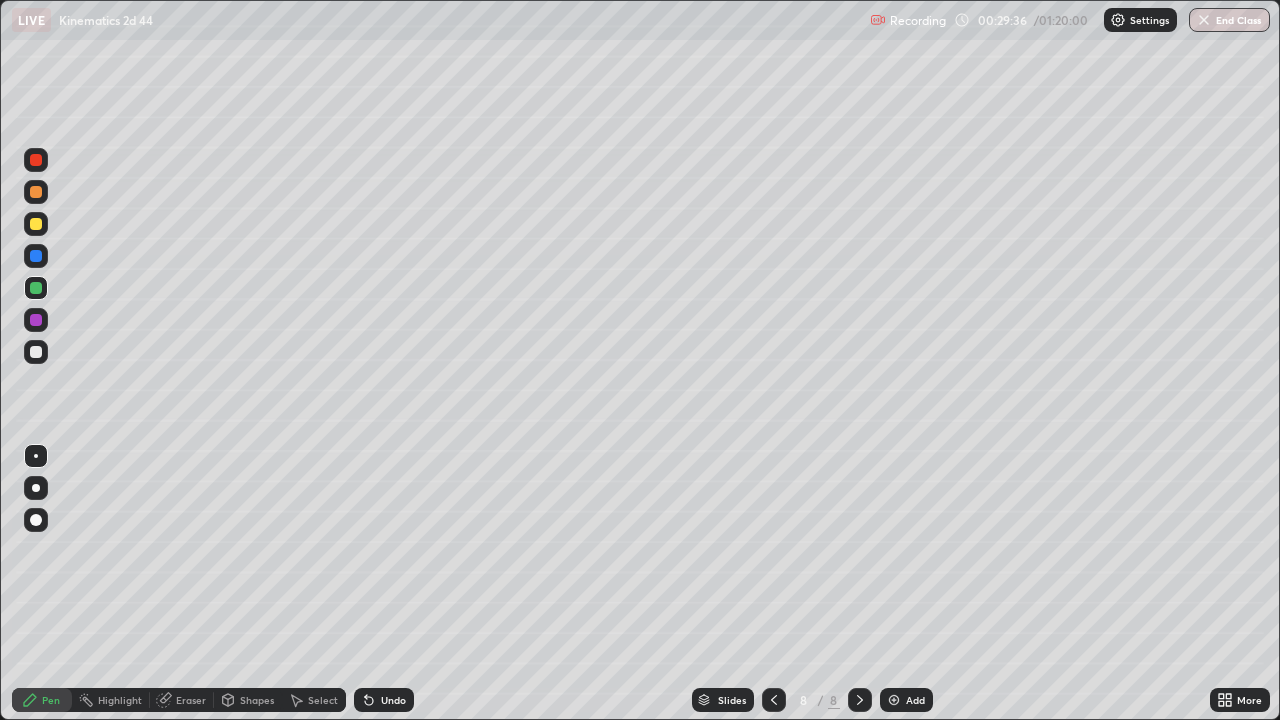 click at bounding box center (36, 224) 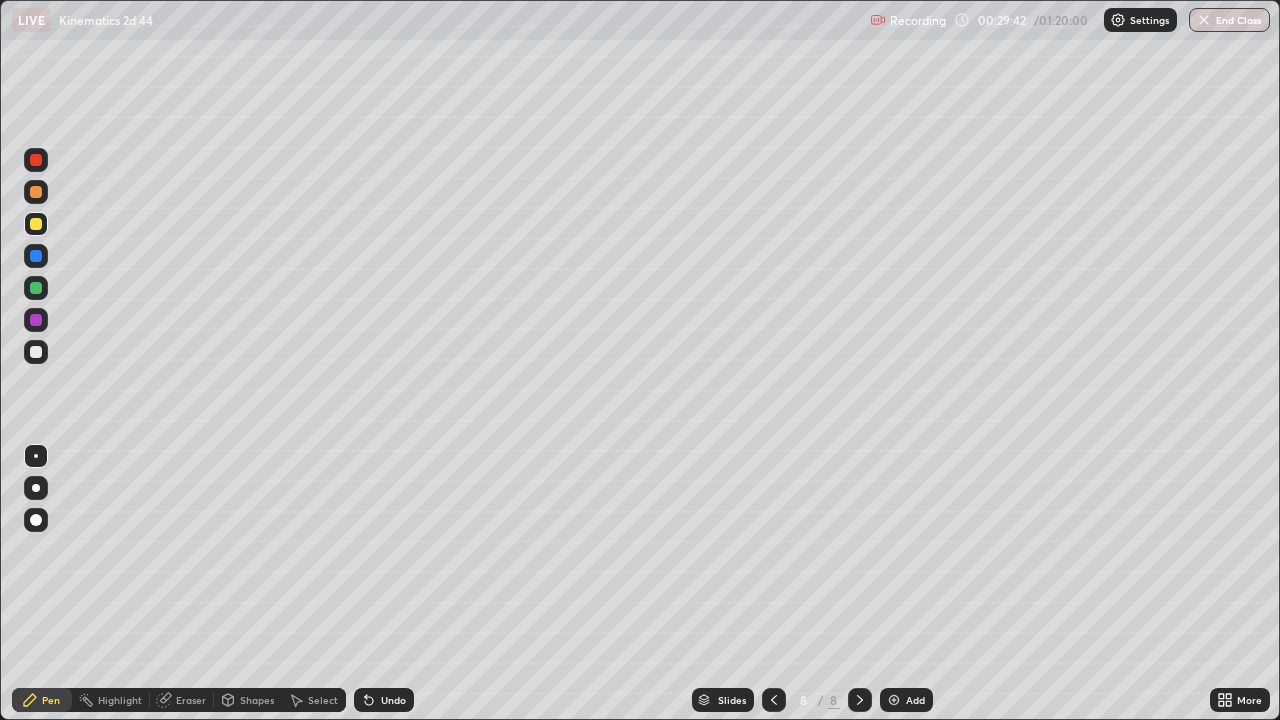 click on "Highlight" at bounding box center (120, 700) 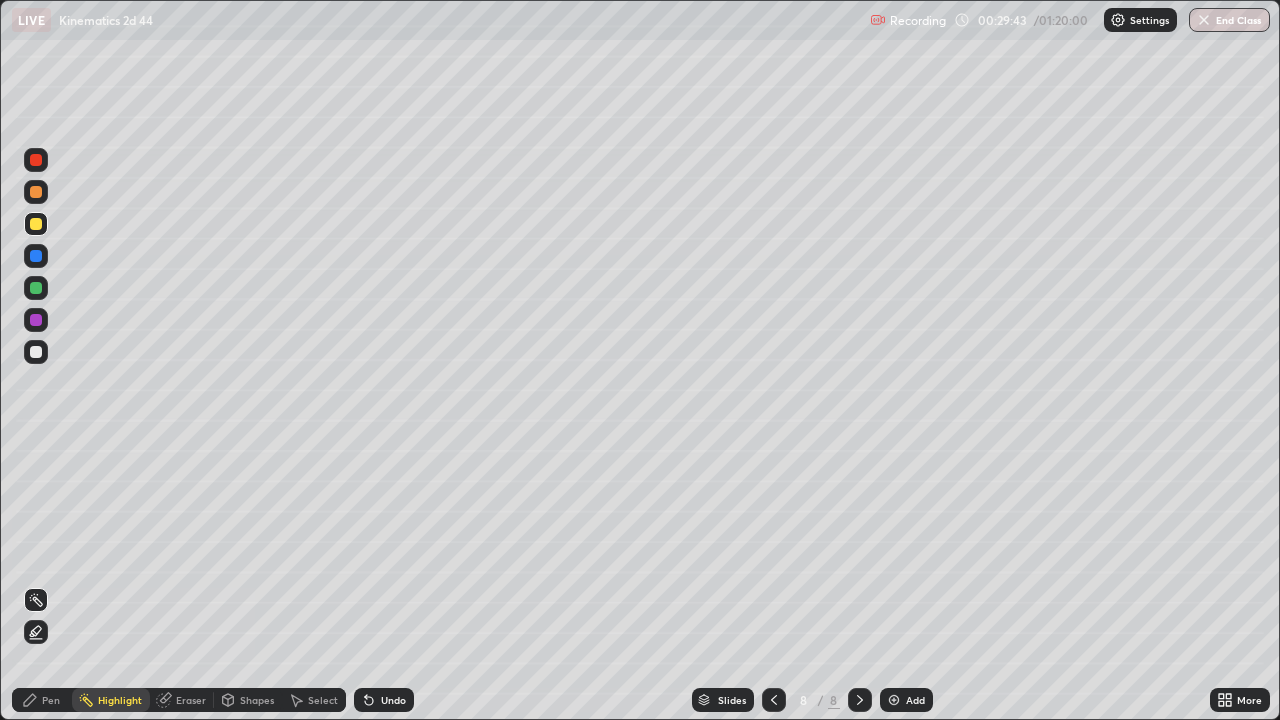 click 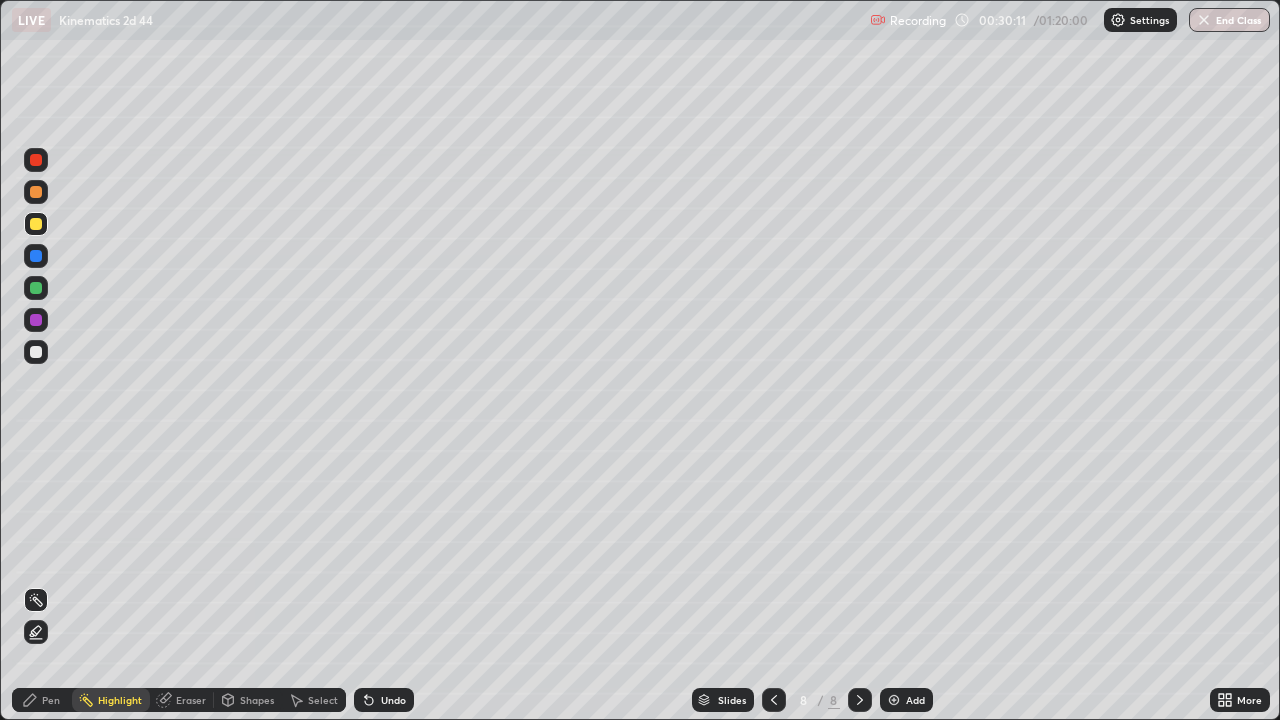 click on "Eraser" at bounding box center (191, 700) 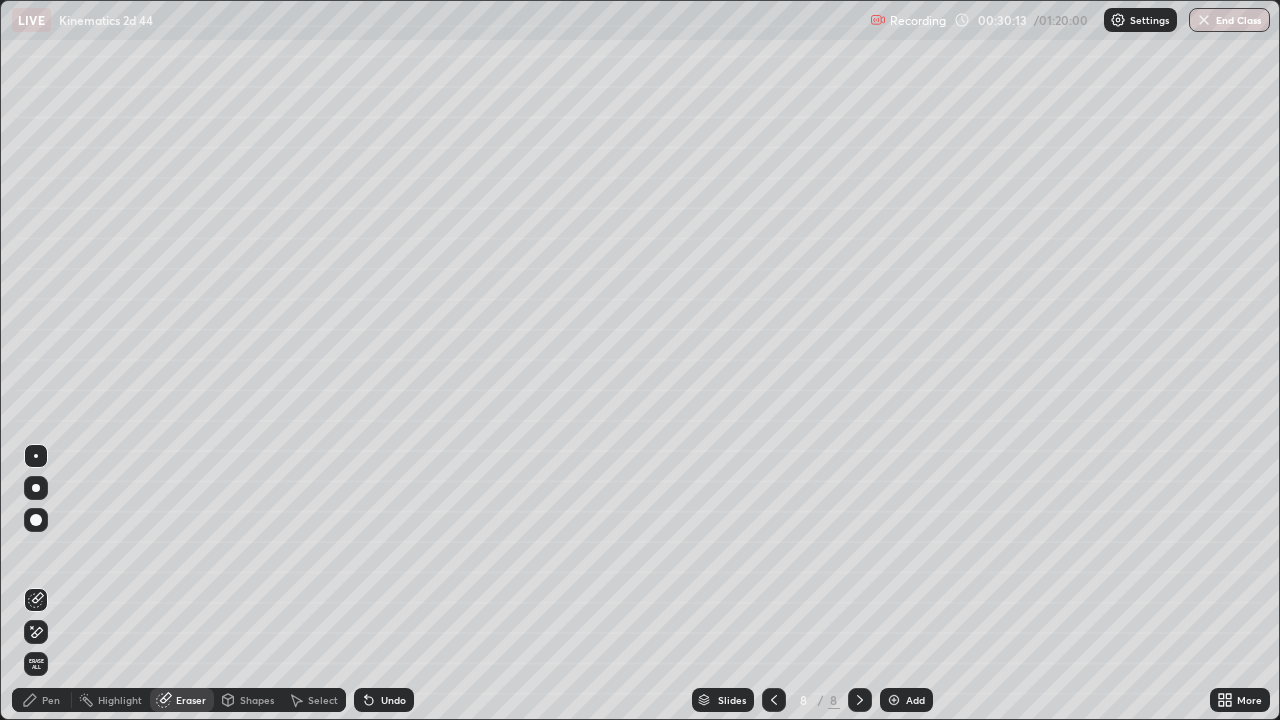 click 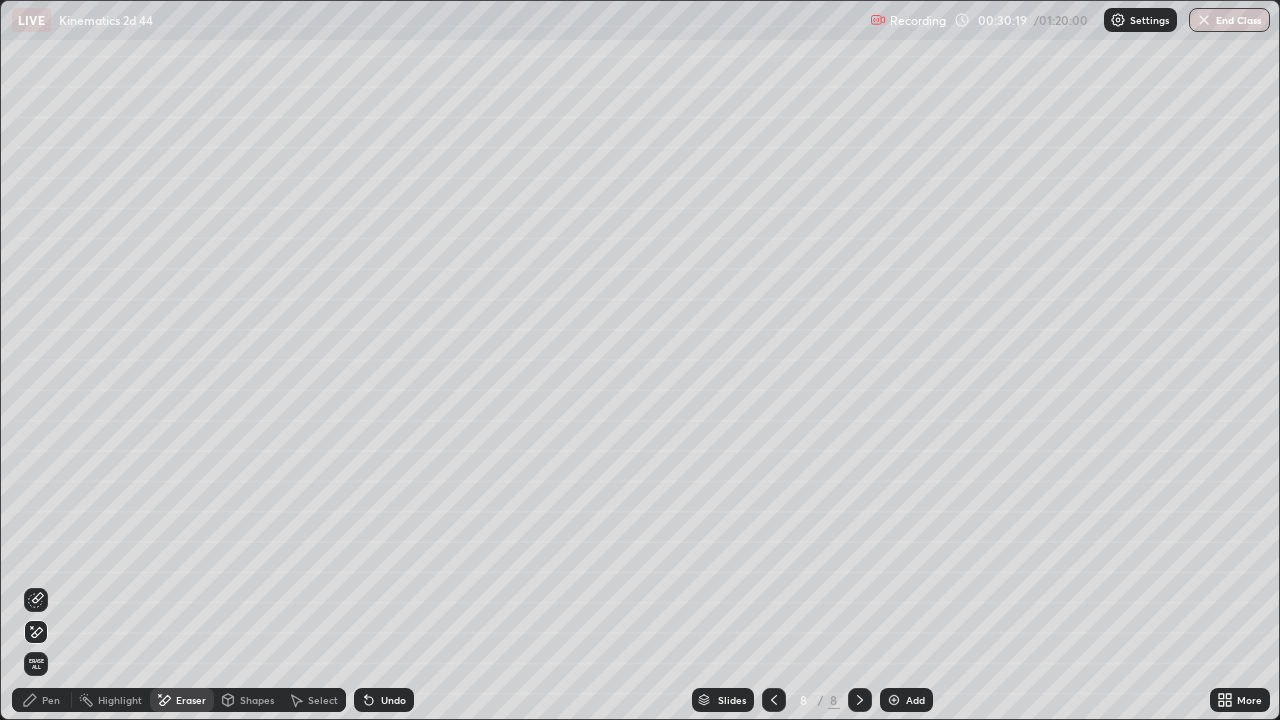 click on "Pen" at bounding box center [51, 700] 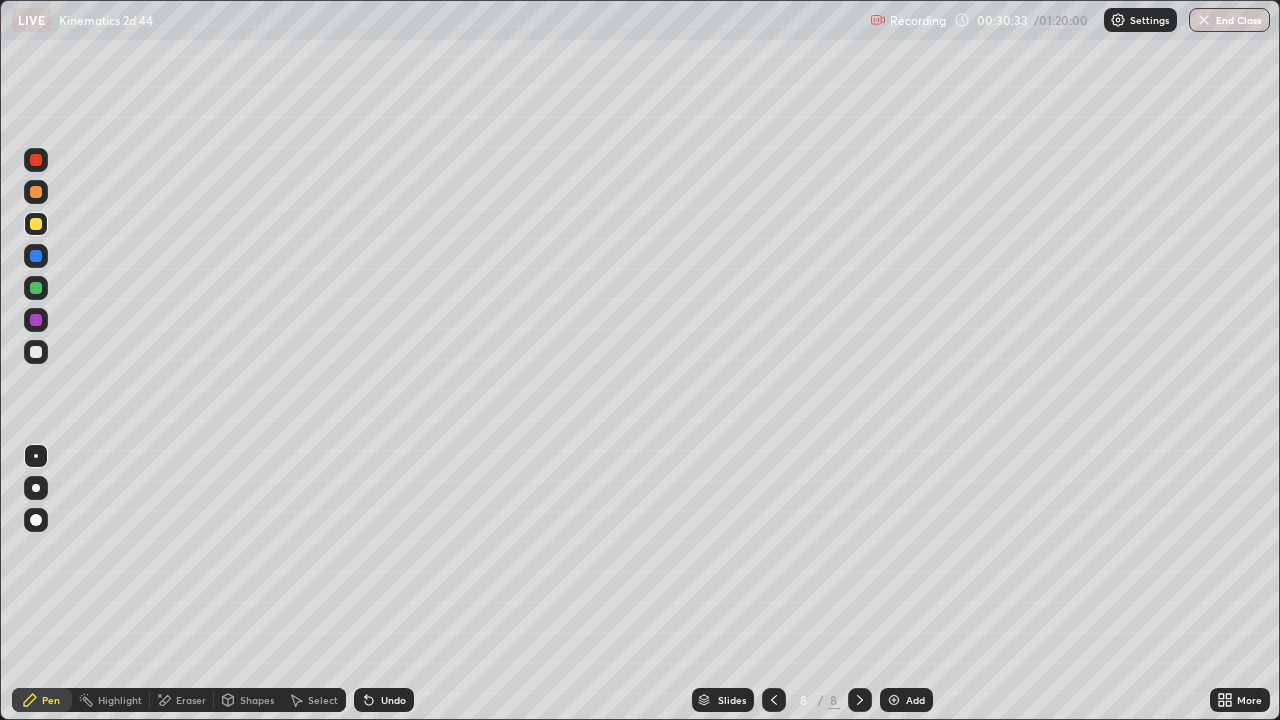 click at bounding box center (36, 160) 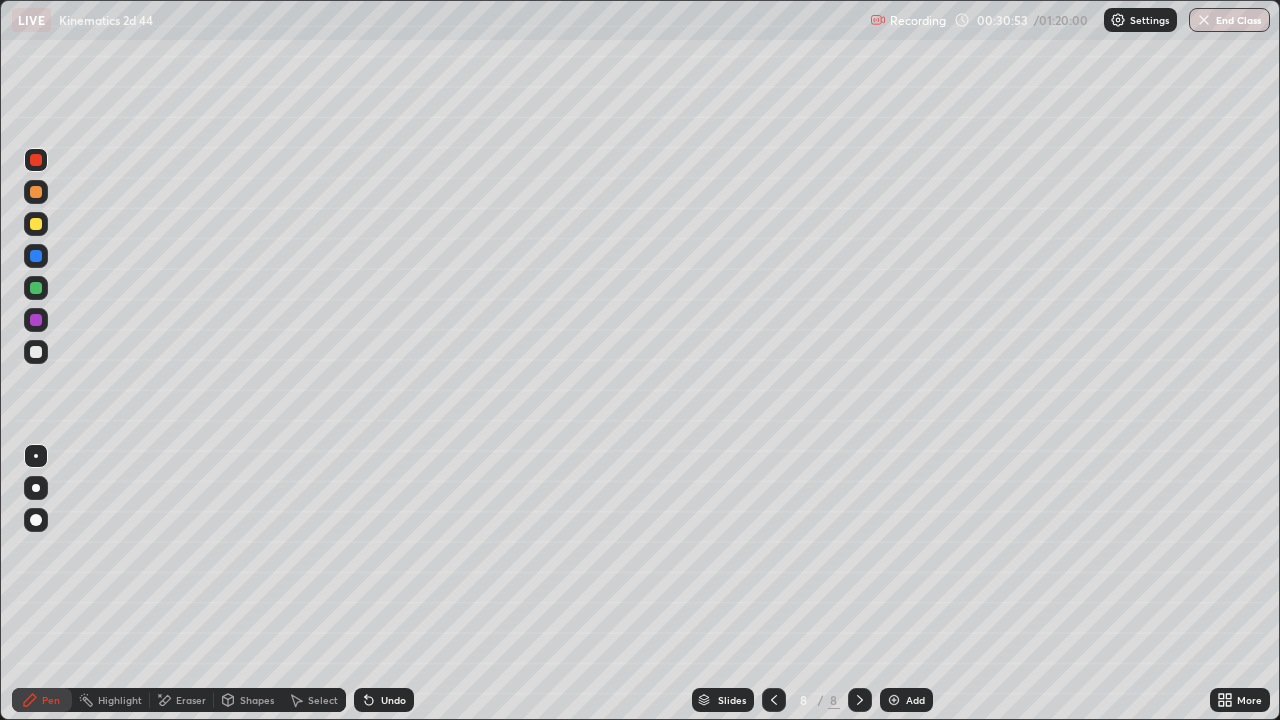 click at bounding box center (36, 352) 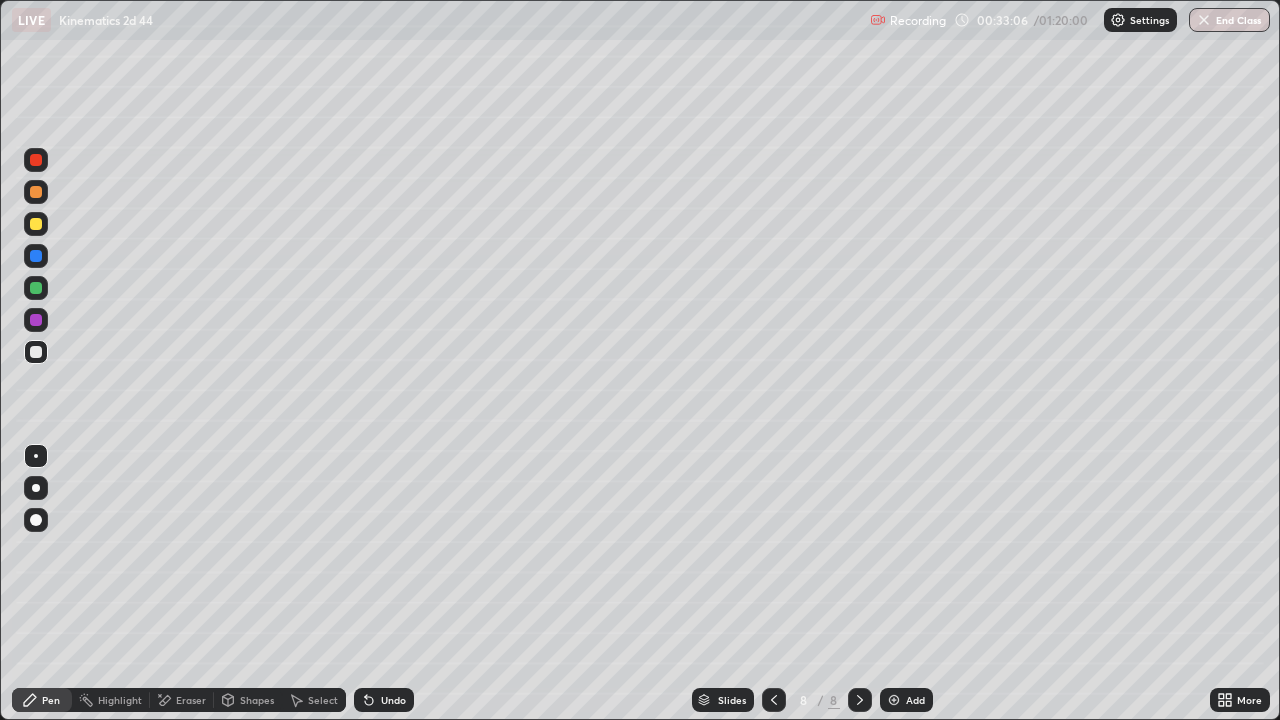 click on "Highlight" at bounding box center [120, 700] 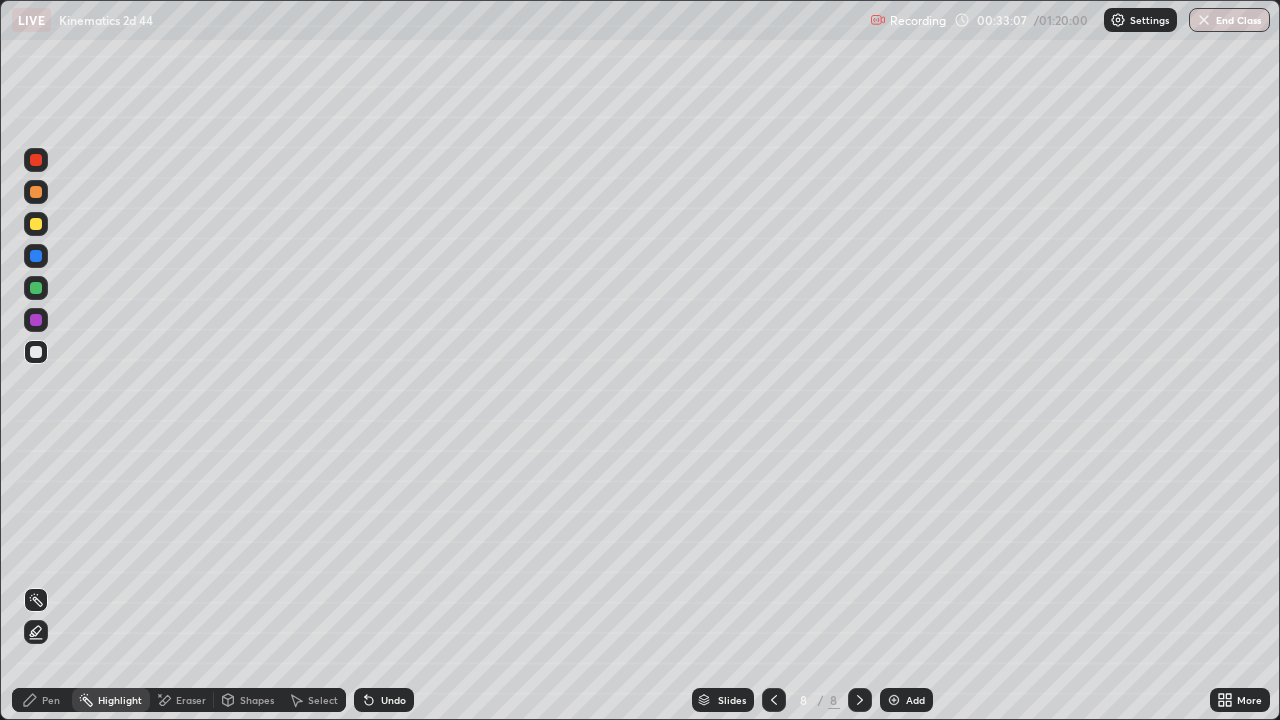 click on "Shapes" at bounding box center (248, 700) 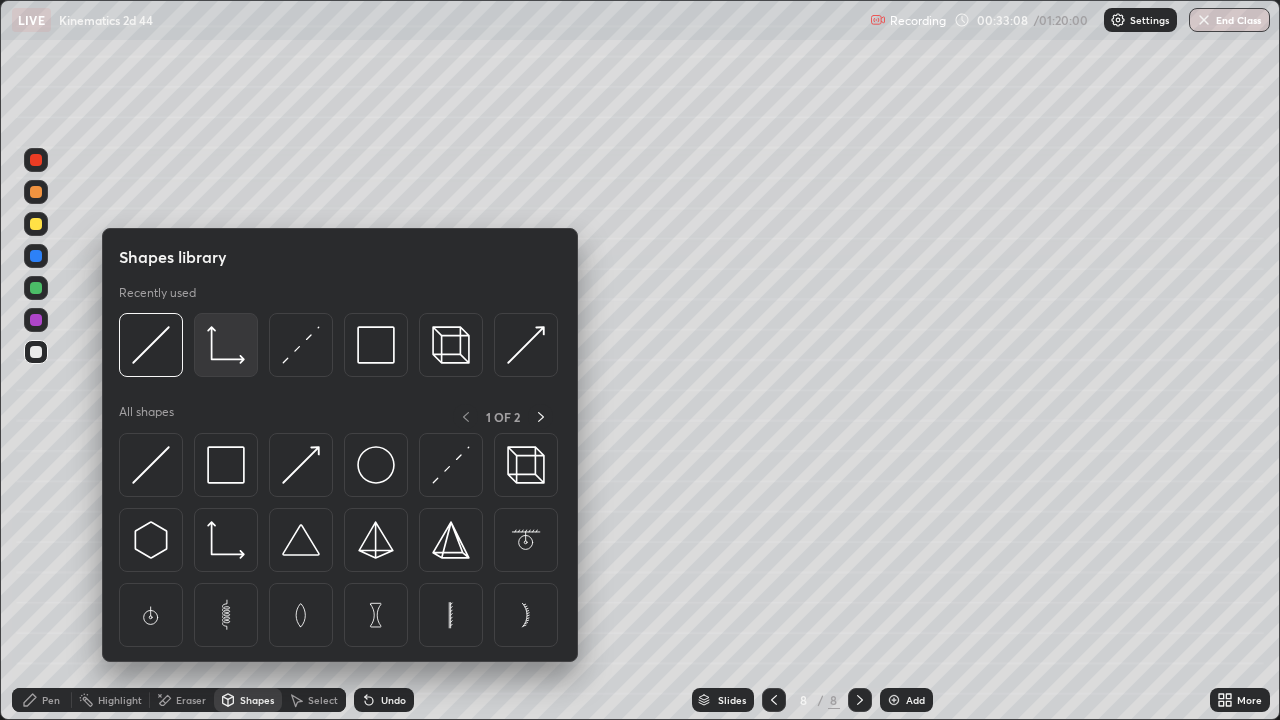 click at bounding box center [226, 345] 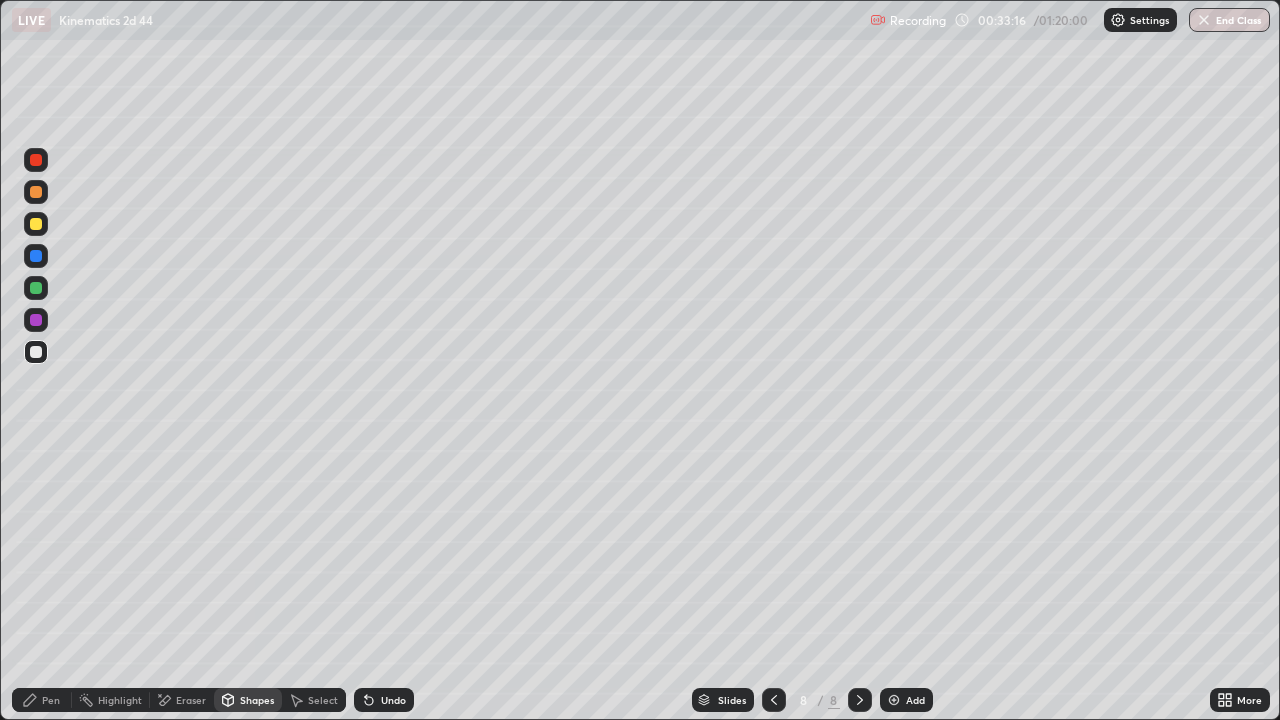 click 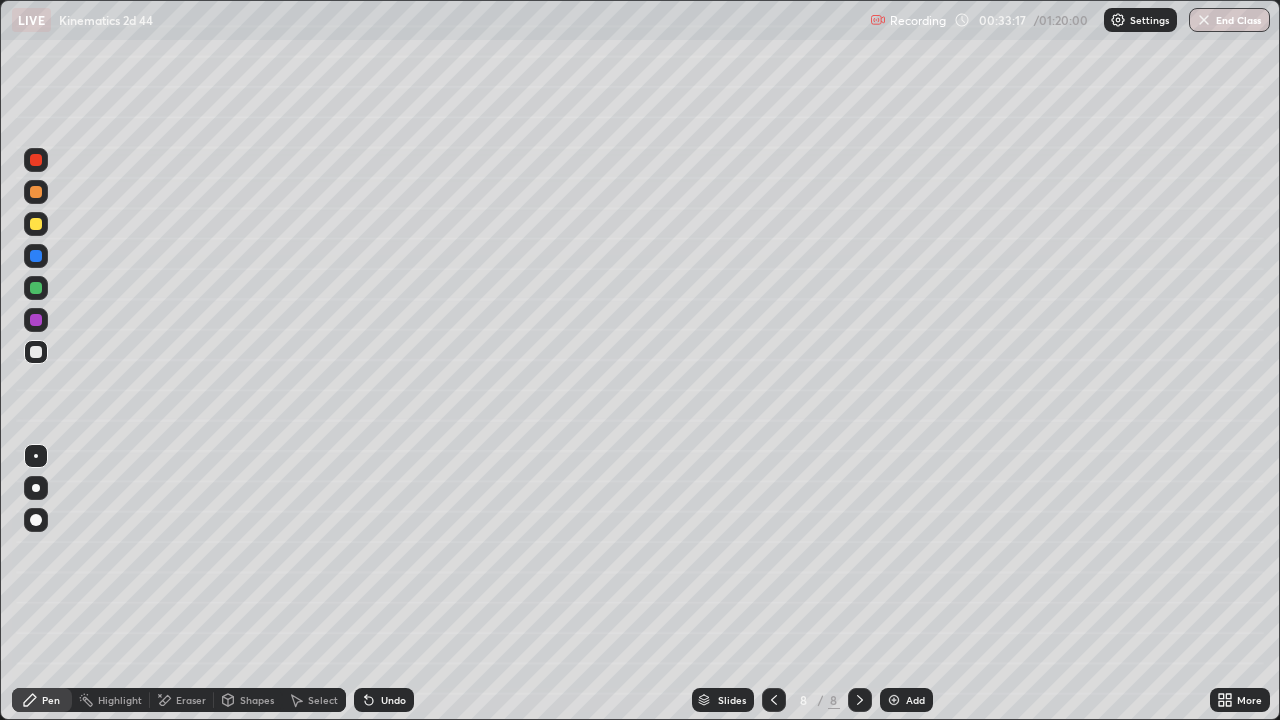 click at bounding box center [36, 352] 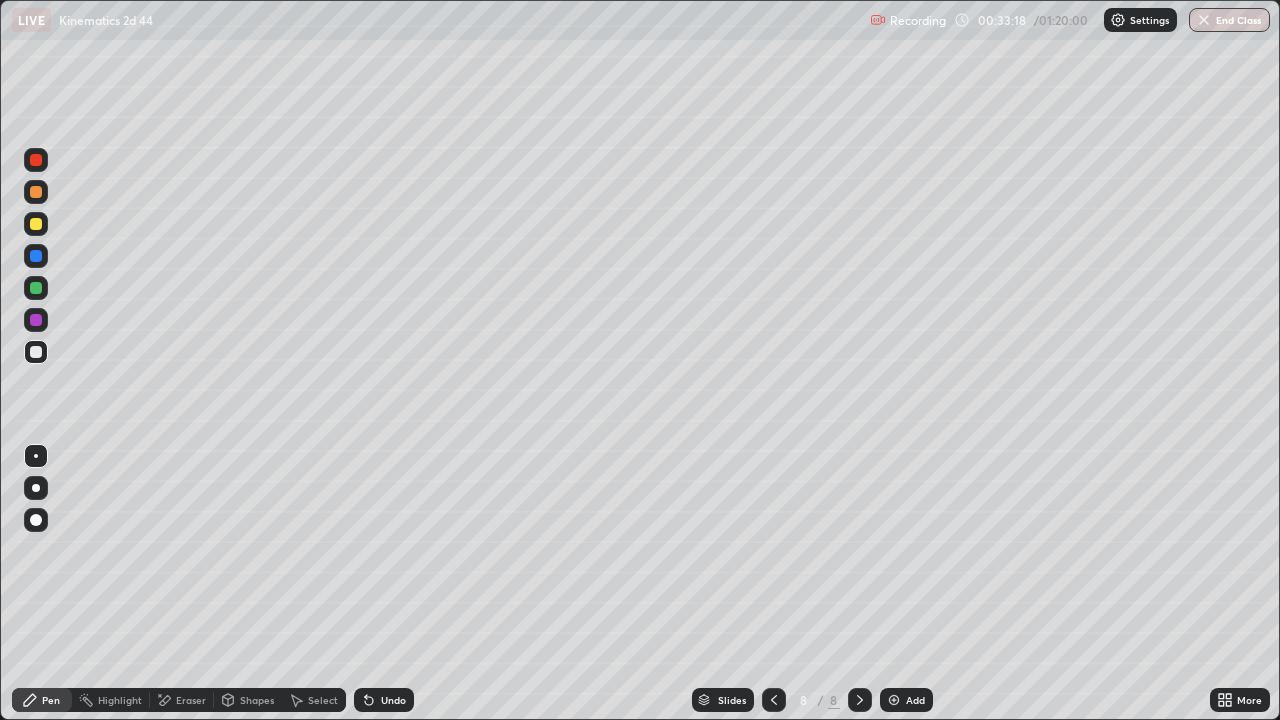 click on "Shapes" at bounding box center (257, 700) 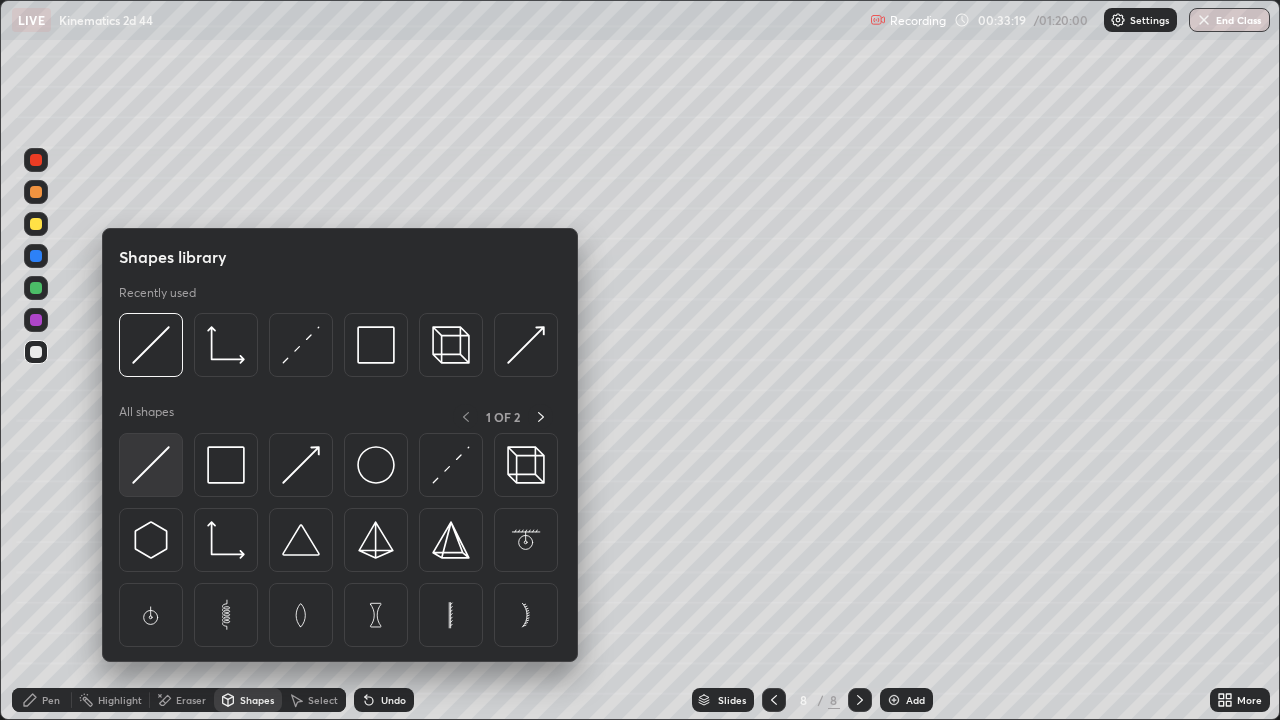 click at bounding box center (151, 465) 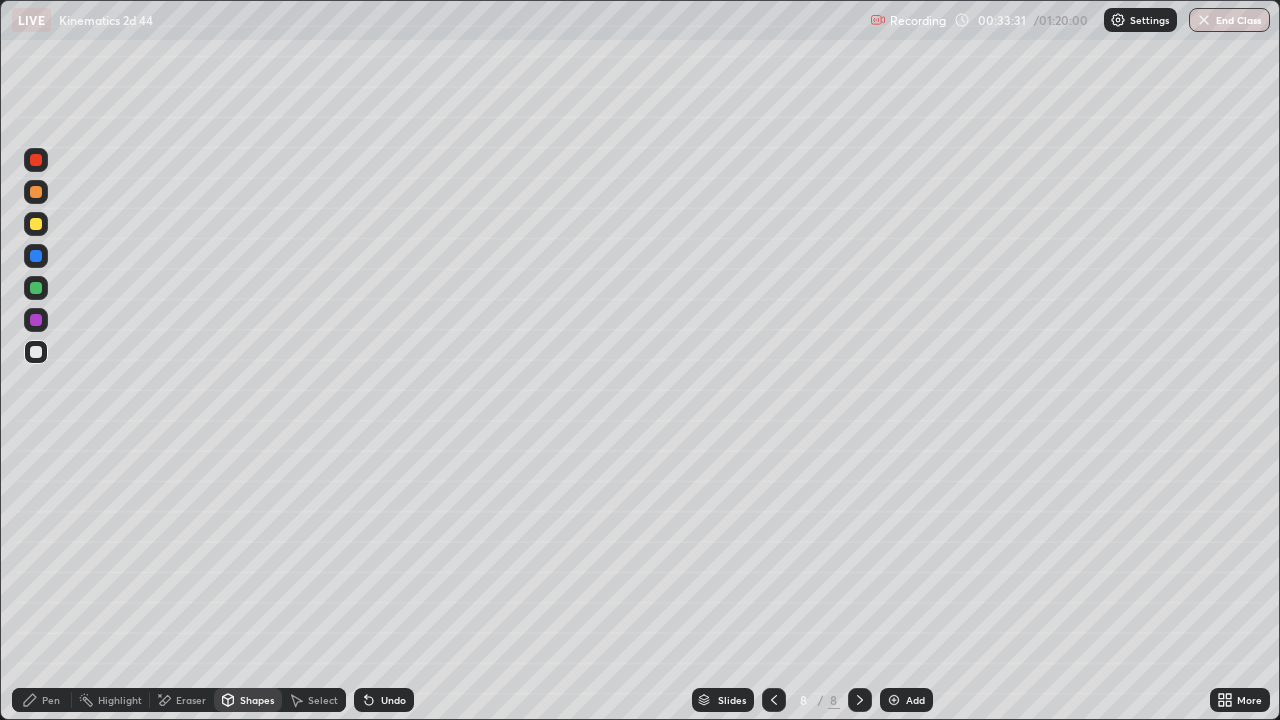 click 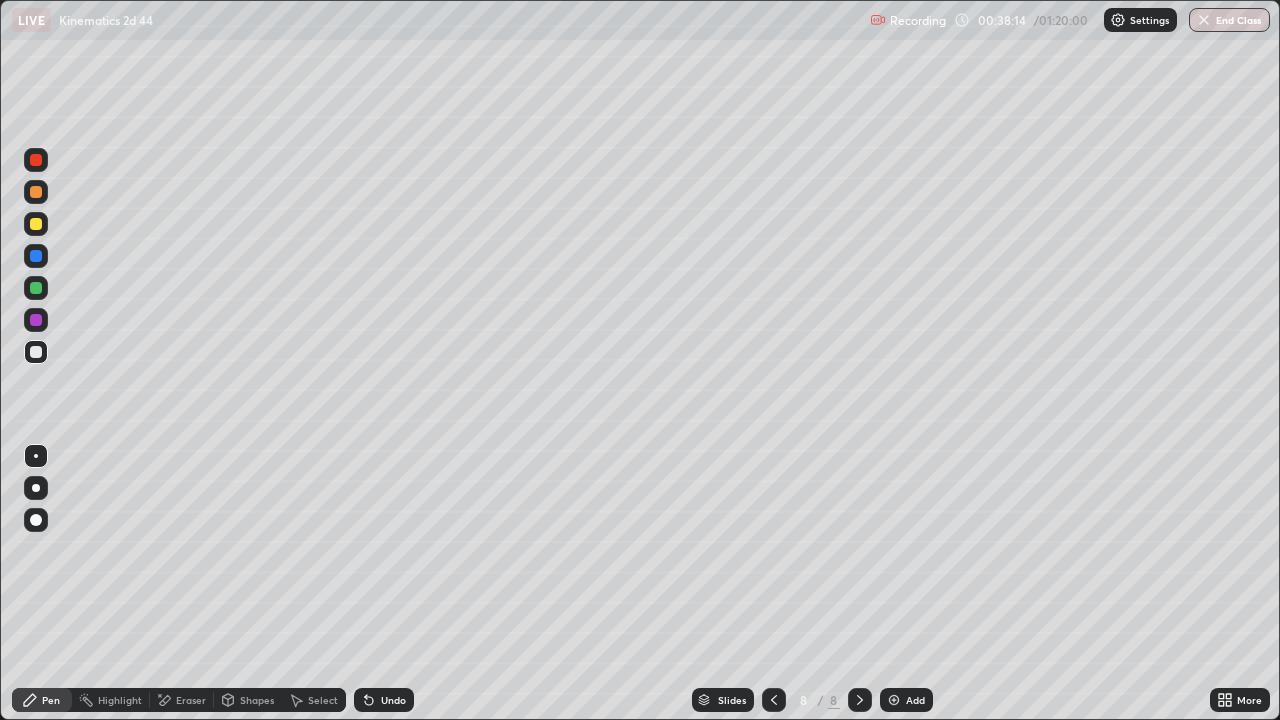 click at bounding box center [894, 700] 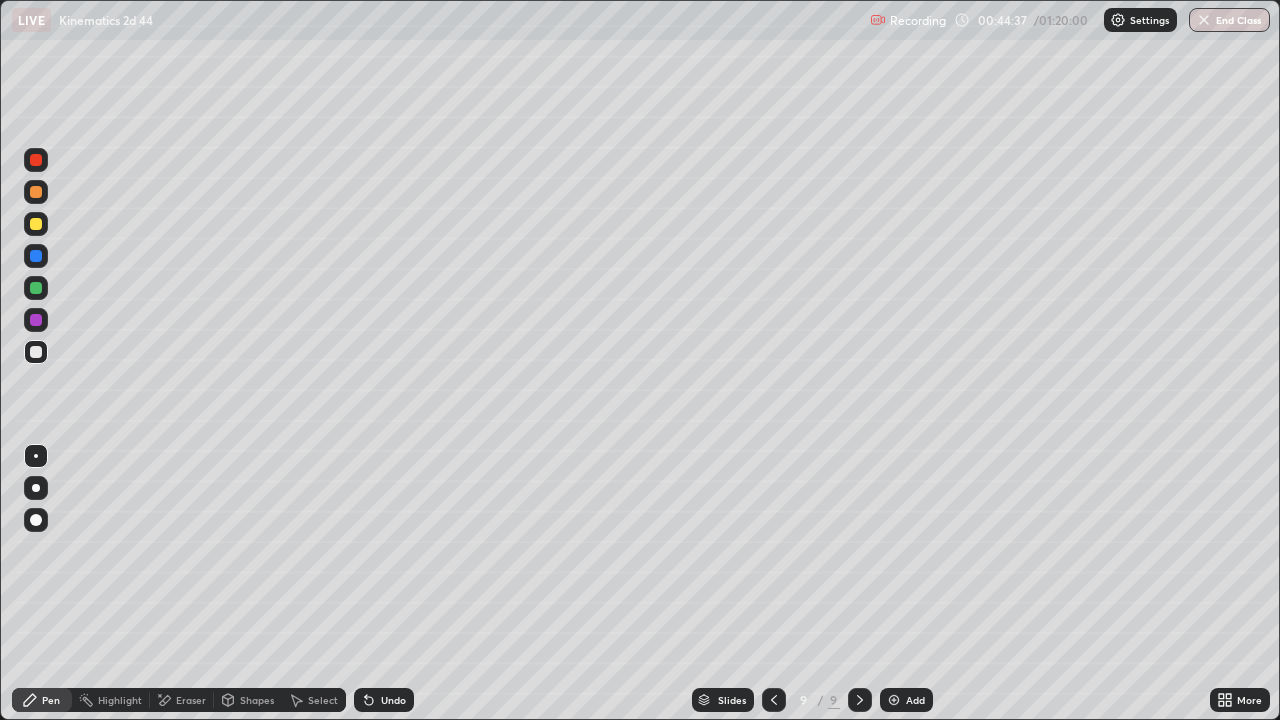 click at bounding box center [894, 700] 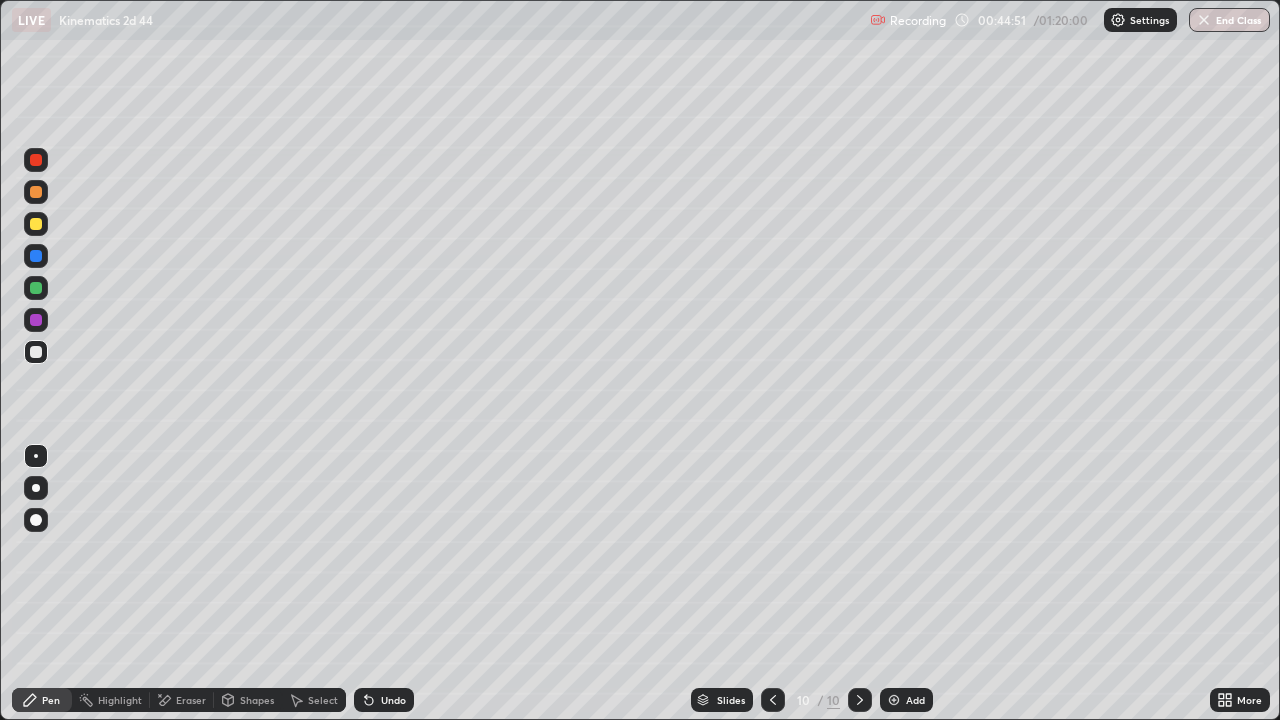 click at bounding box center [36, 488] 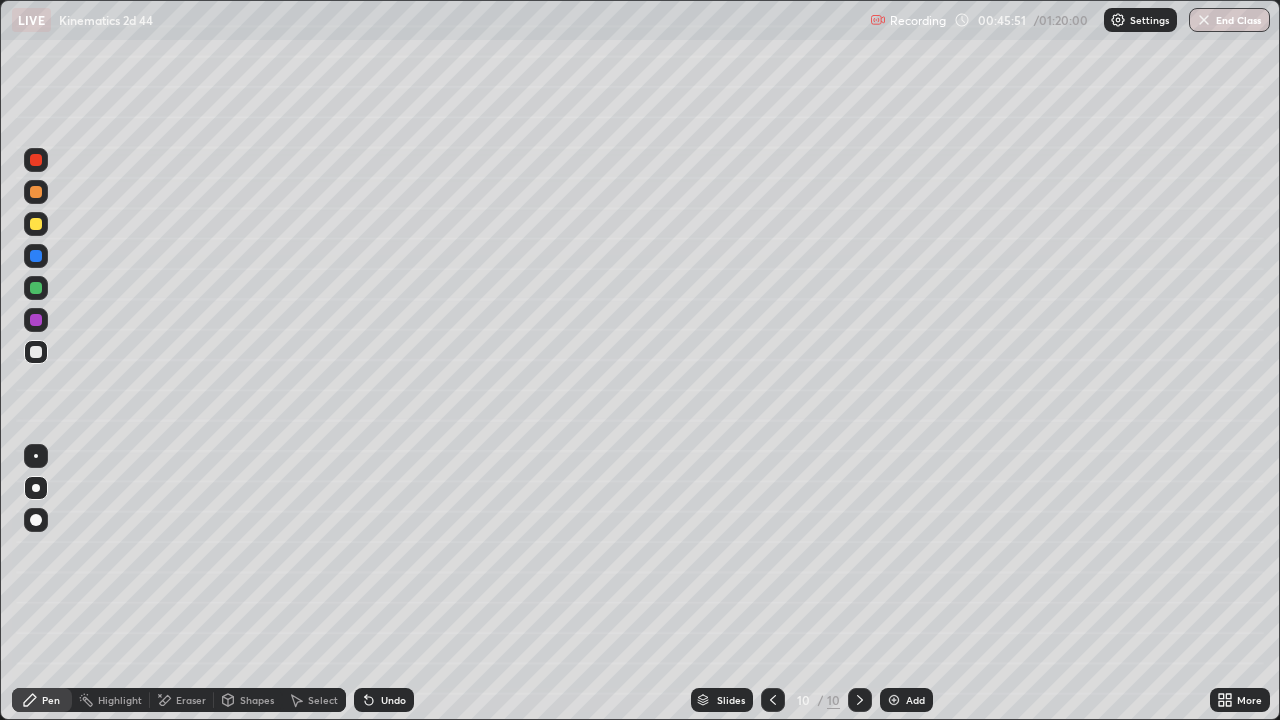 click at bounding box center (36, 224) 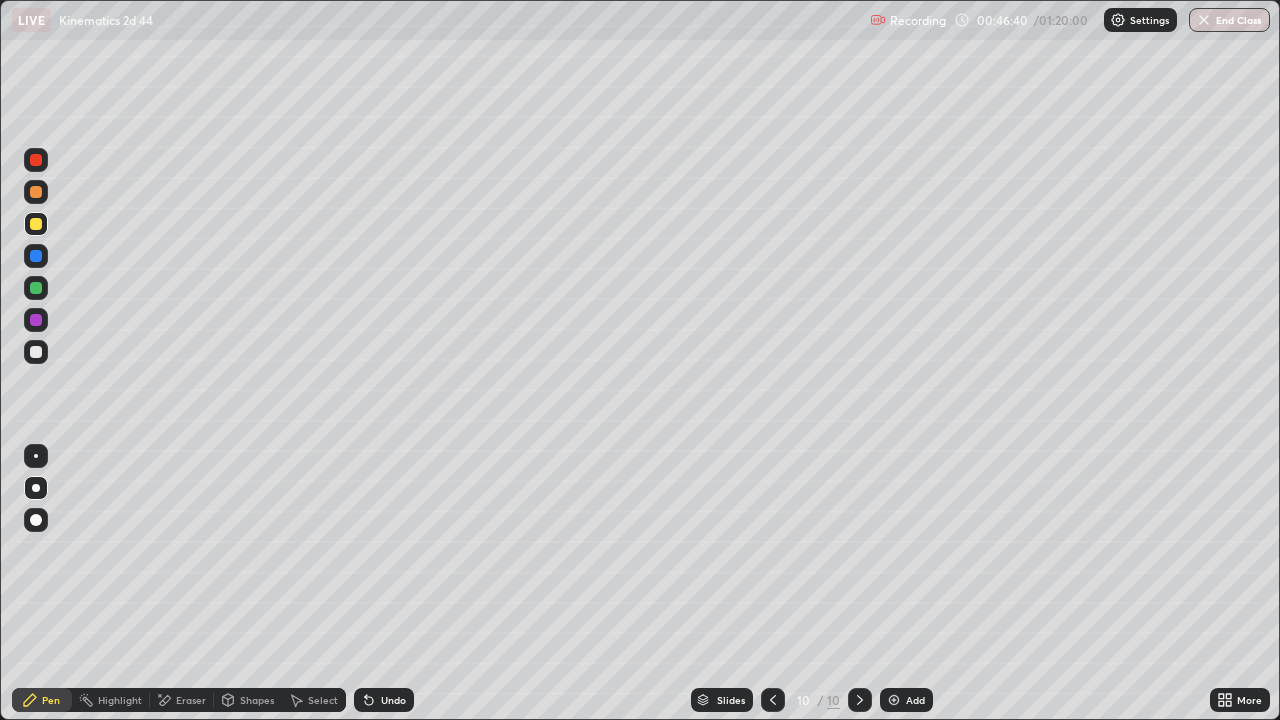 click at bounding box center [36, 352] 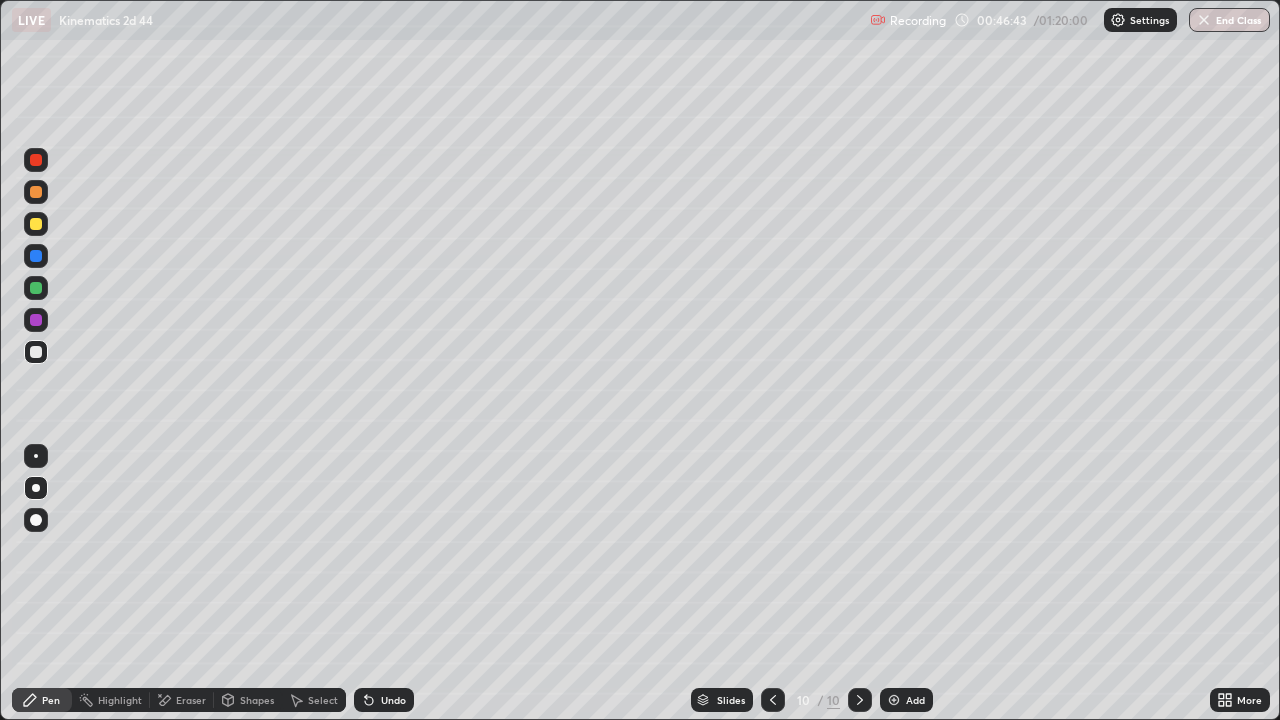 click at bounding box center [36, 288] 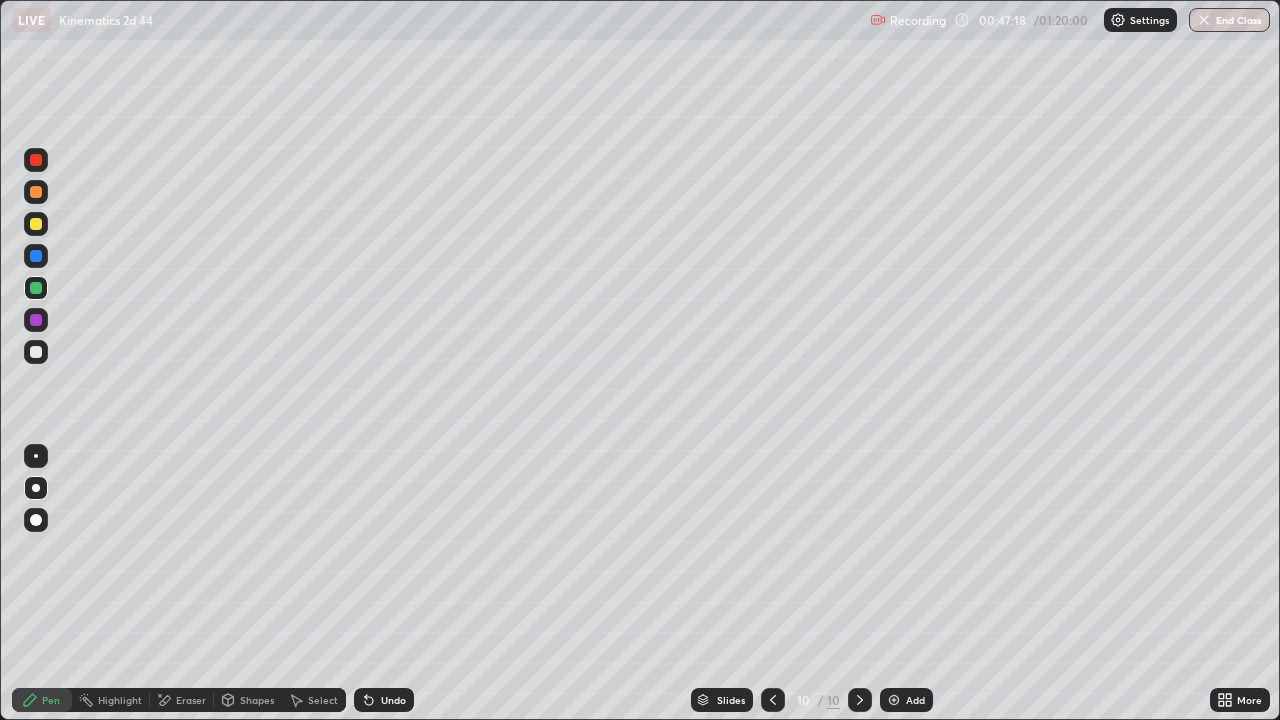 click on "Shapes" at bounding box center (257, 700) 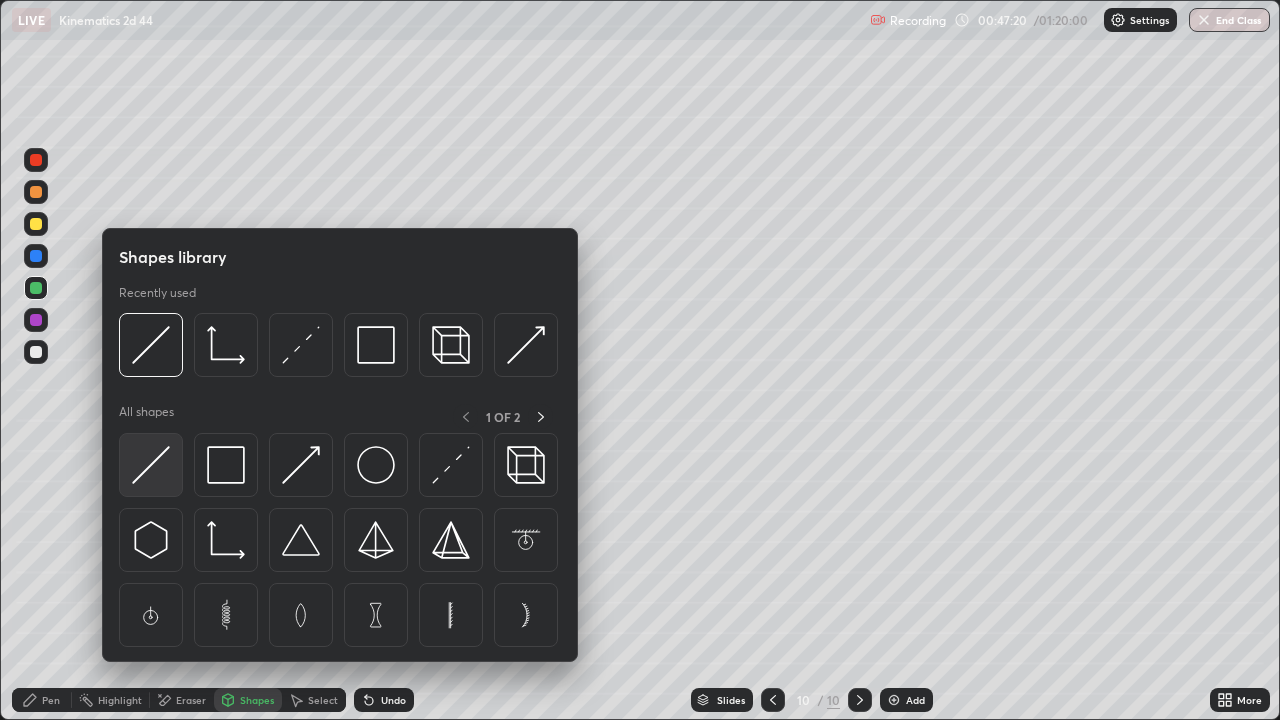 click at bounding box center (151, 465) 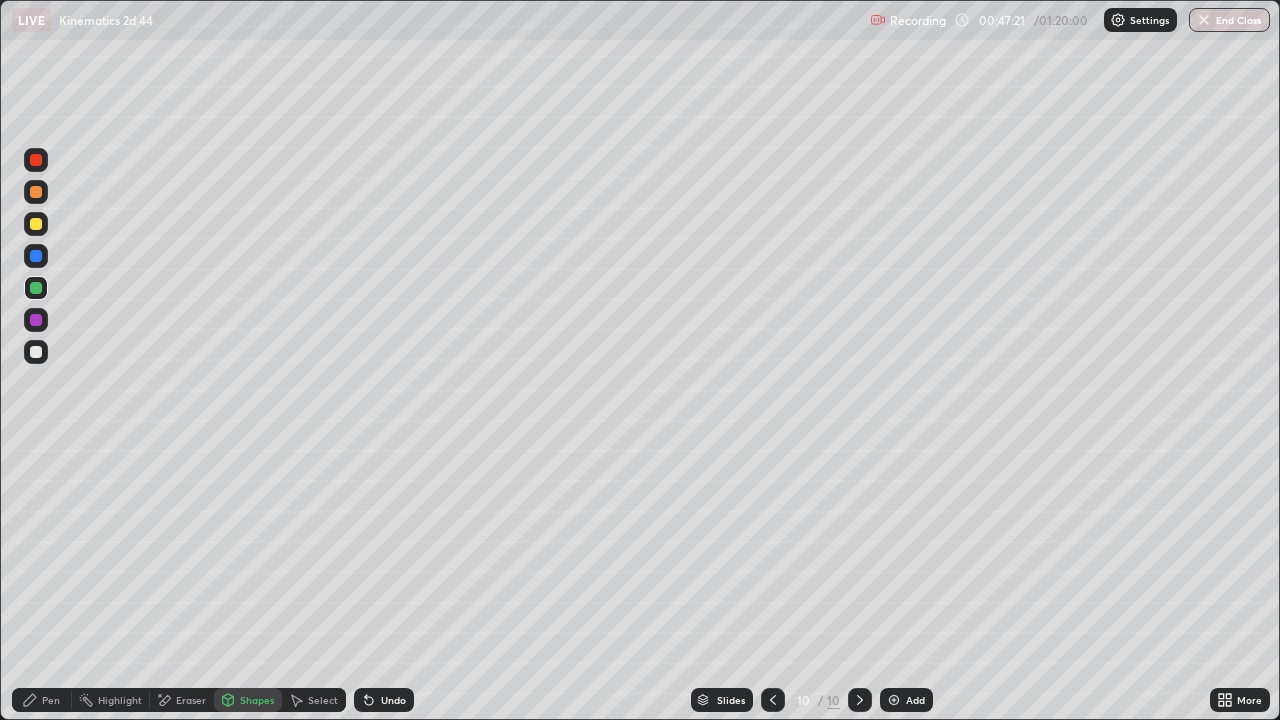 click at bounding box center (36, 224) 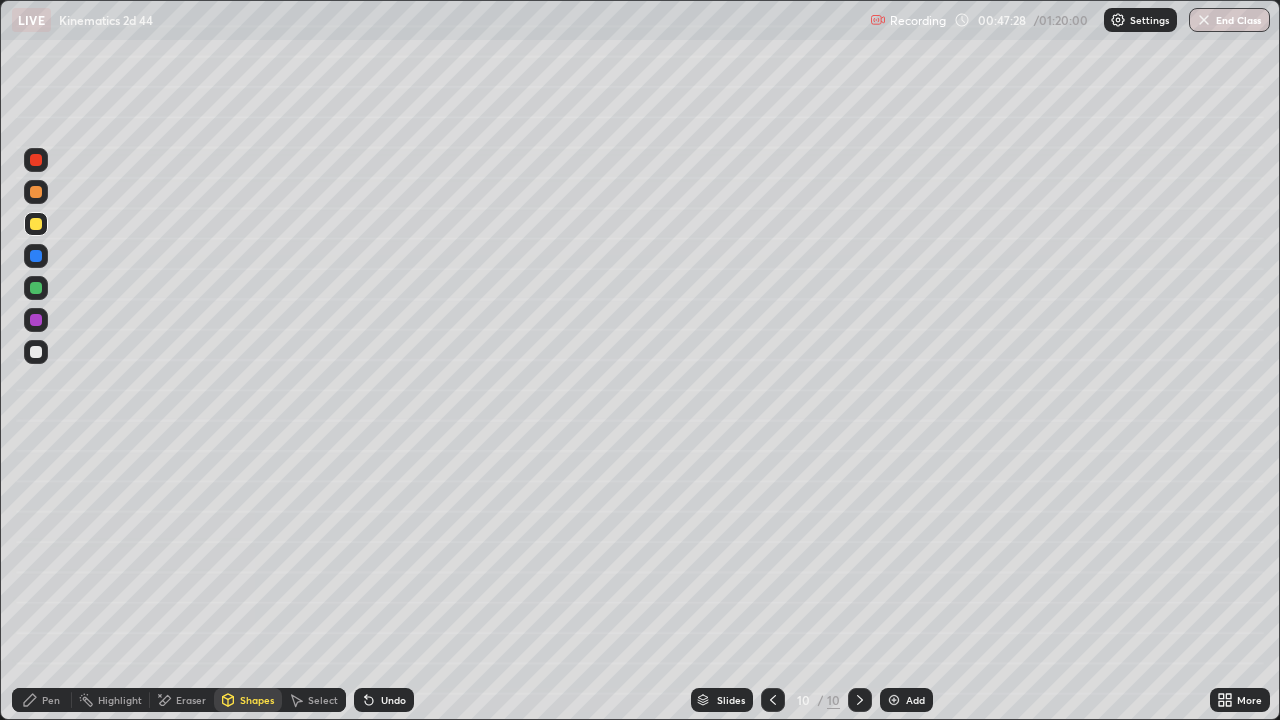 click at bounding box center (36, 352) 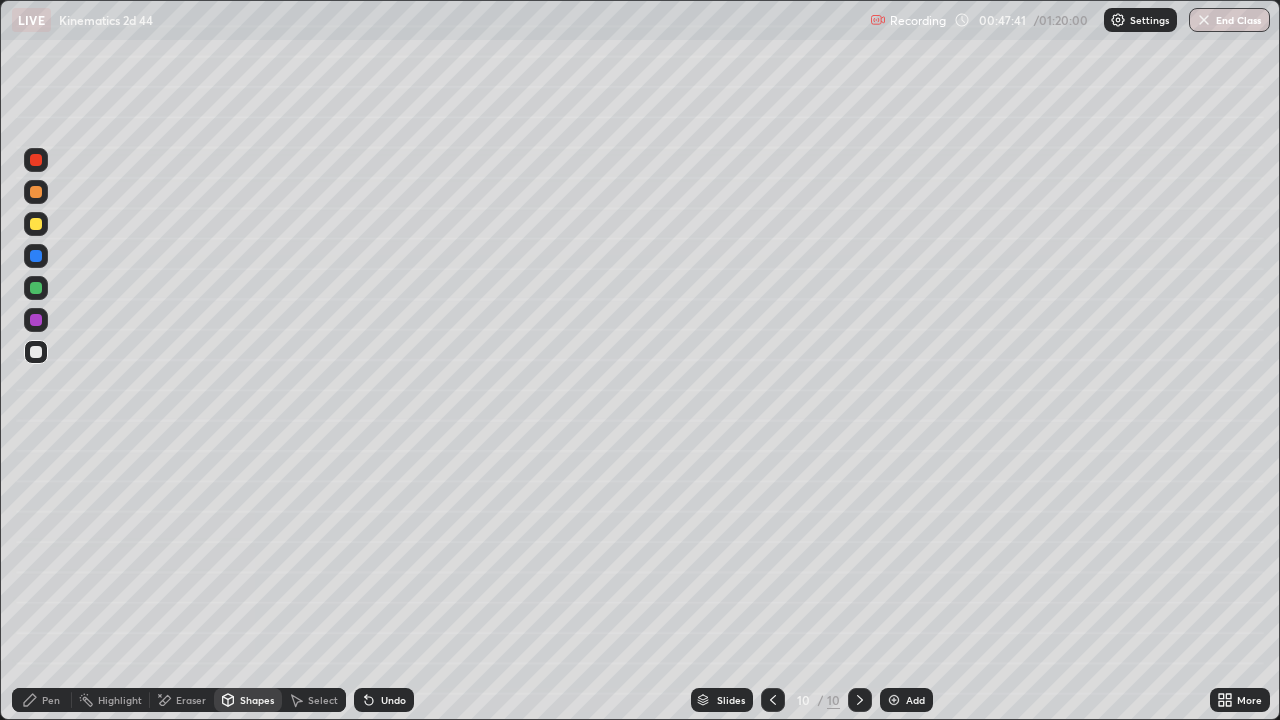 click on "Pen" at bounding box center [42, 700] 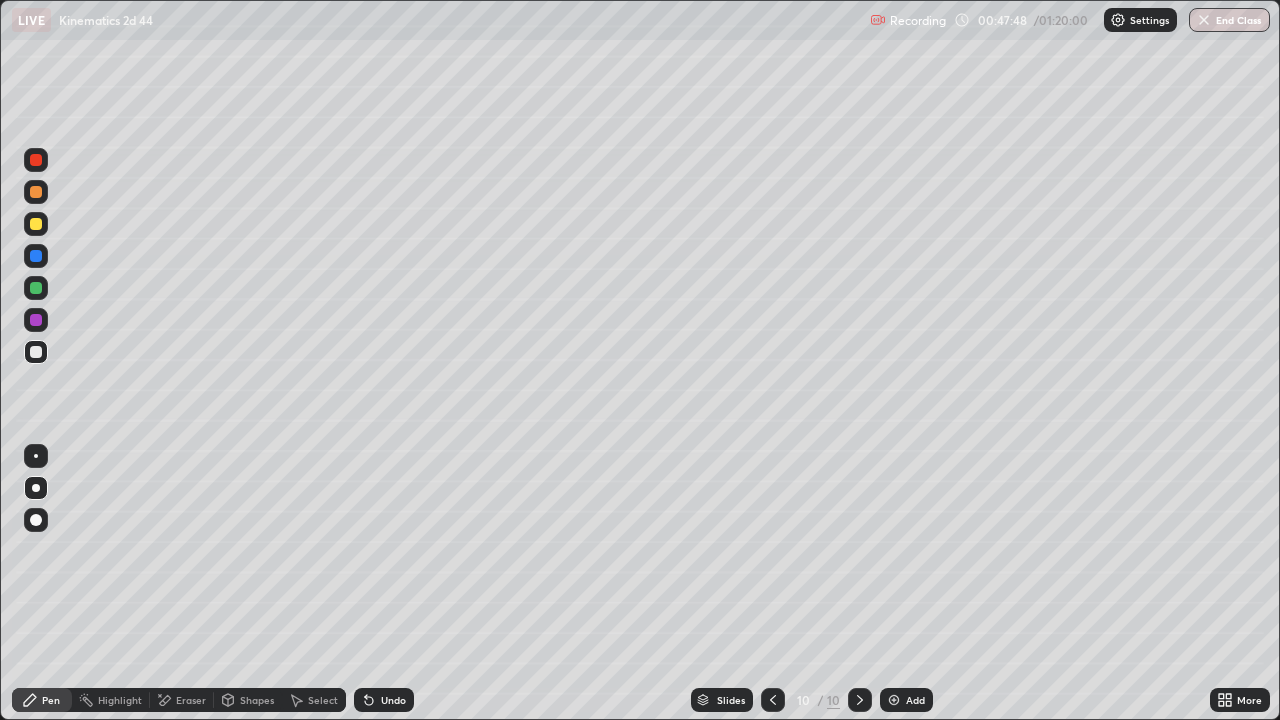 click on "Highlight" at bounding box center [120, 700] 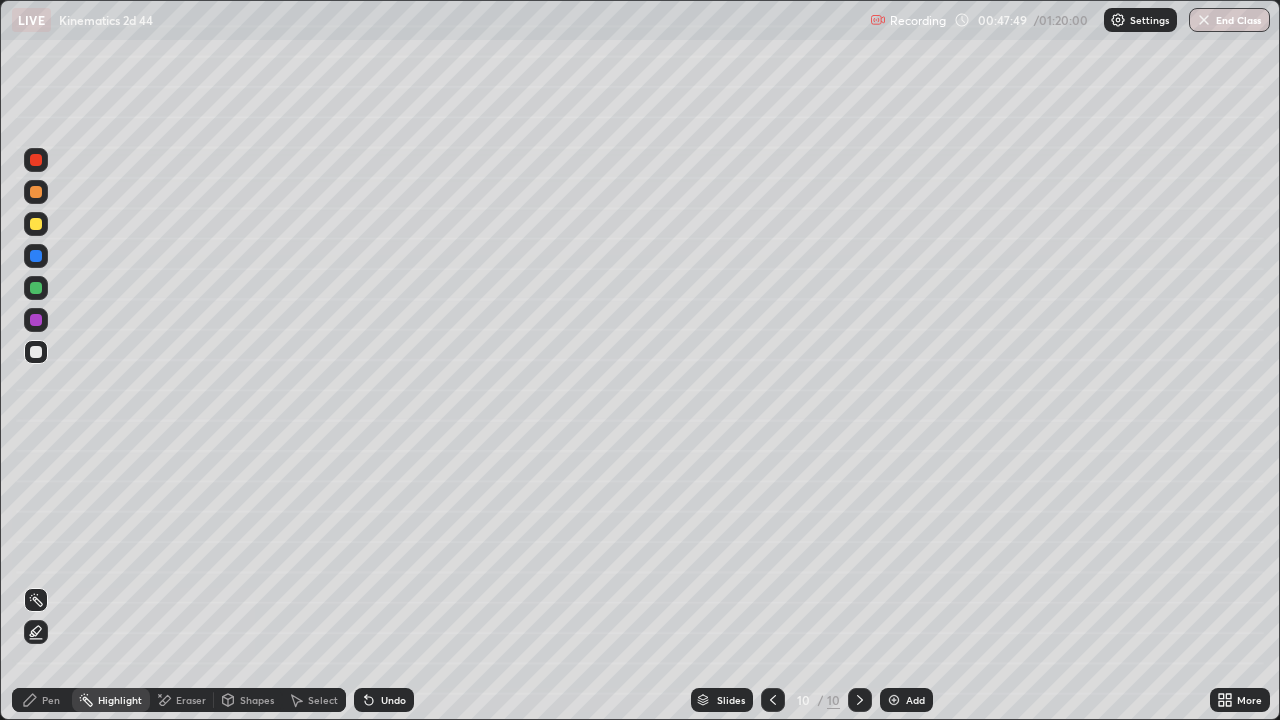 click 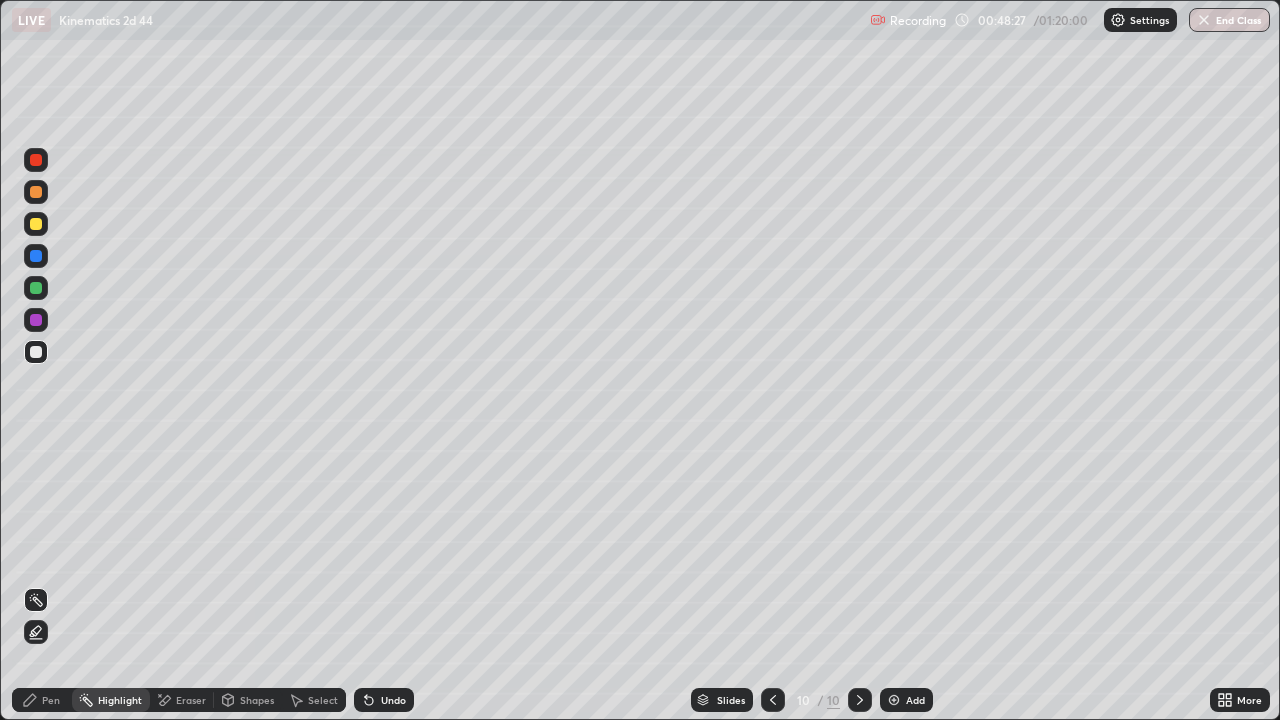 click on "Pen" at bounding box center (42, 700) 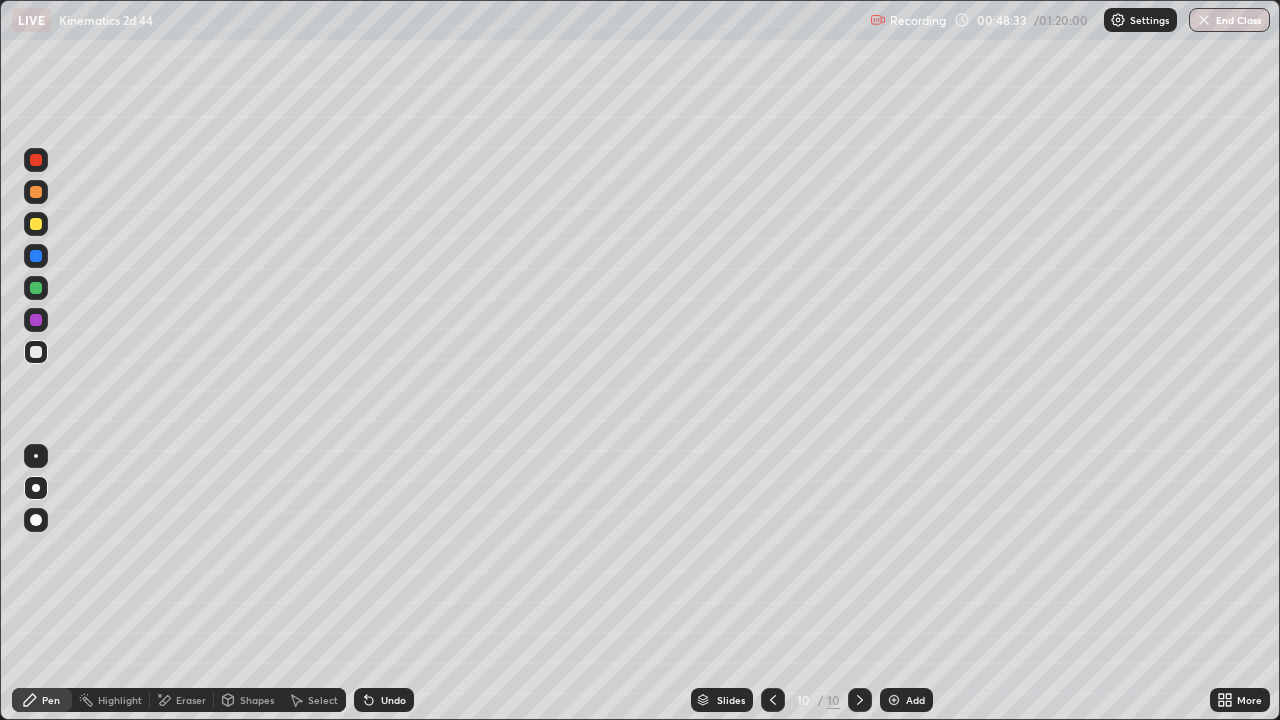 click at bounding box center (36, 256) 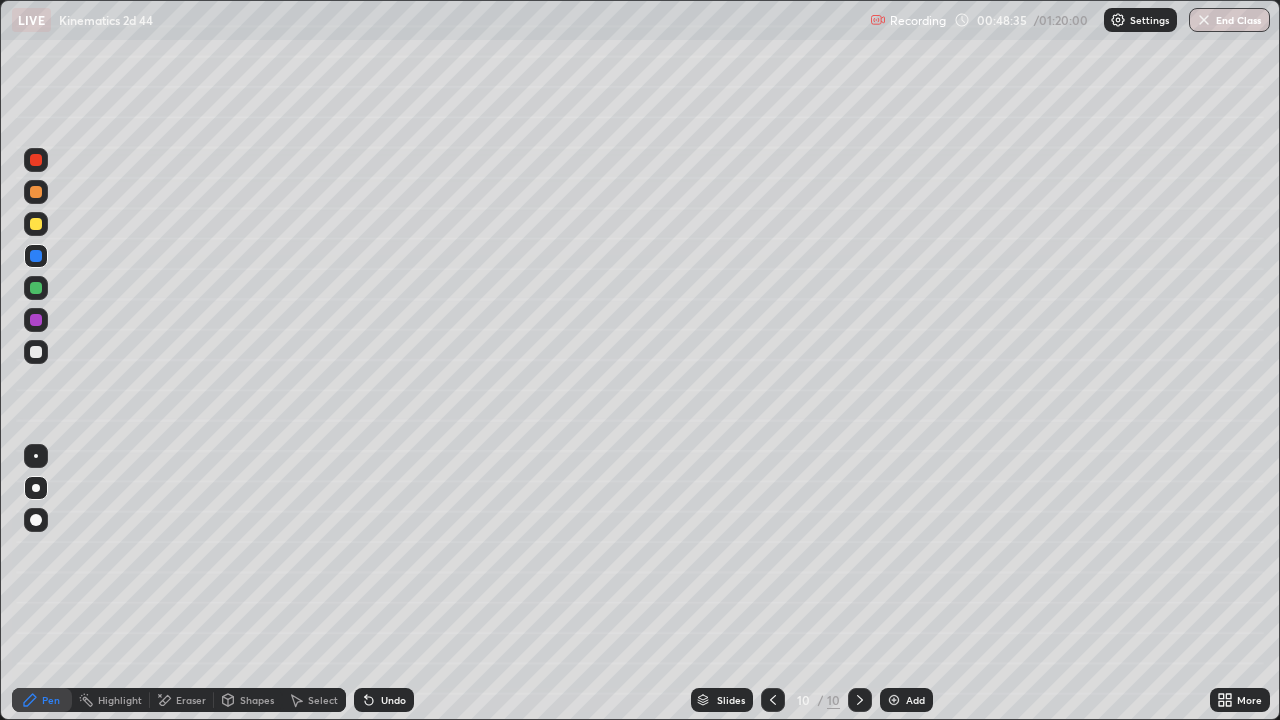 click on "Shapes" at bounding box center (257, 700) 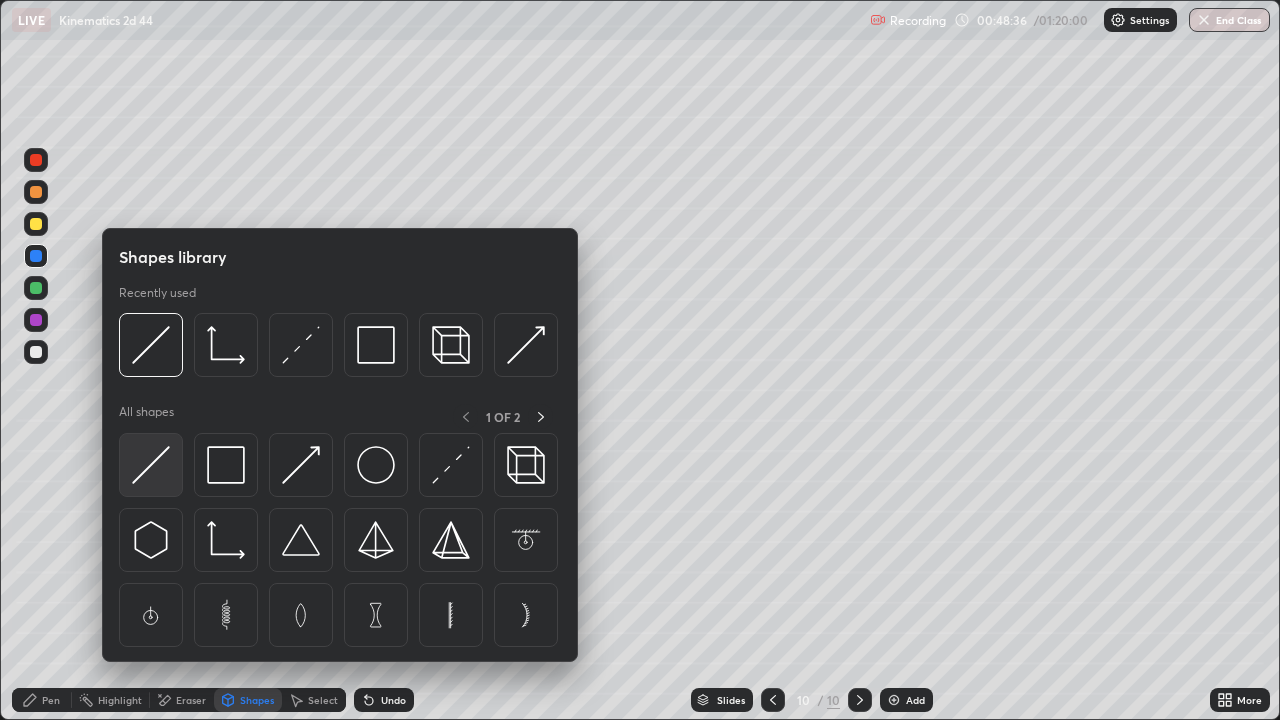 click at bounding box center (151, 465) 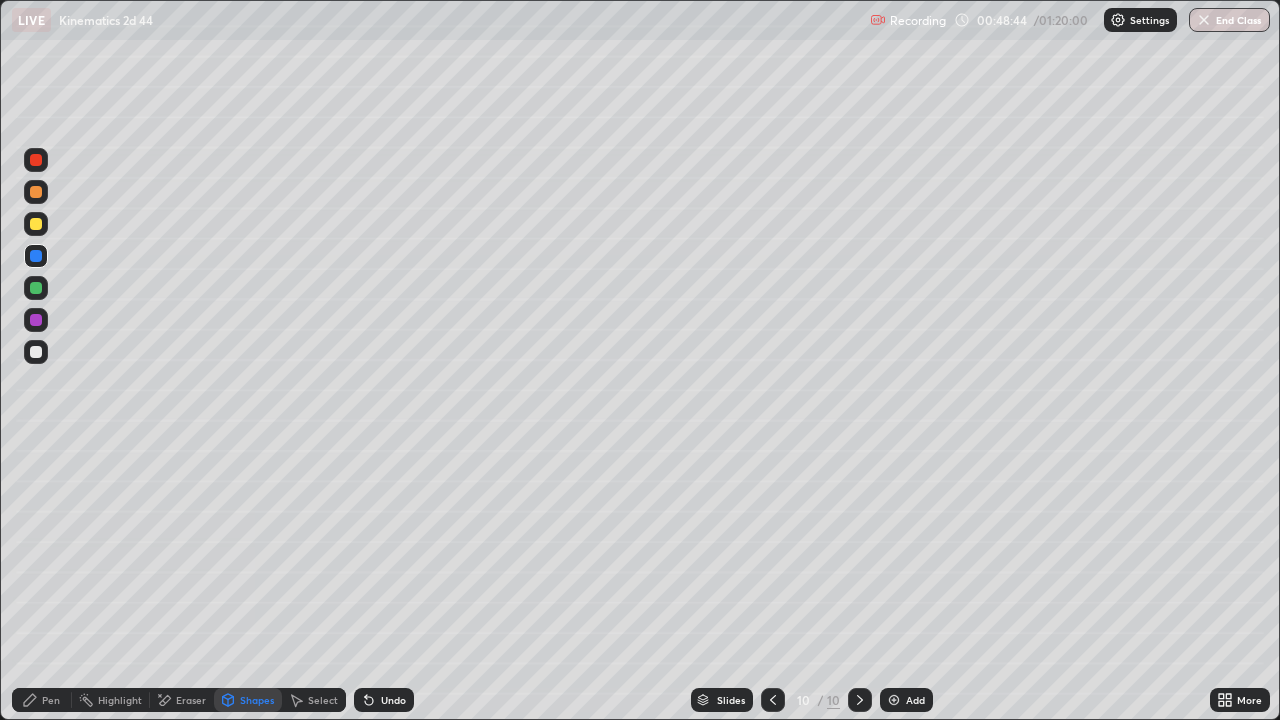 click 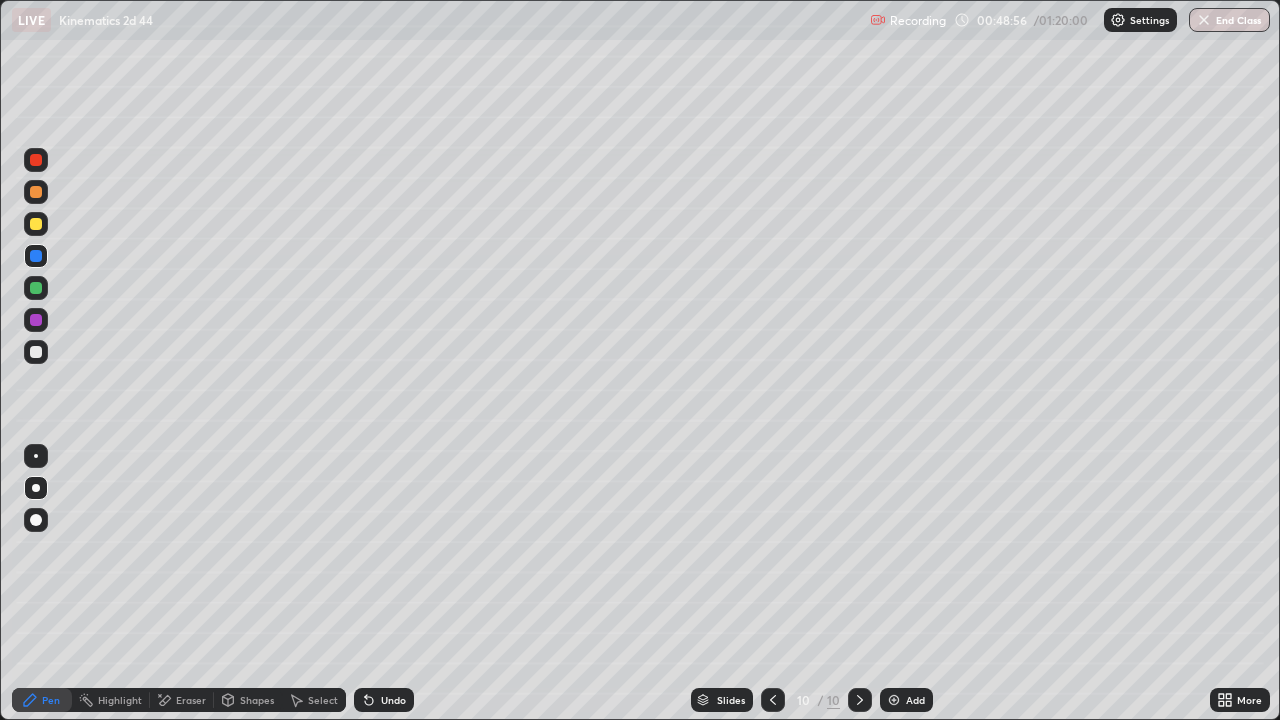 click 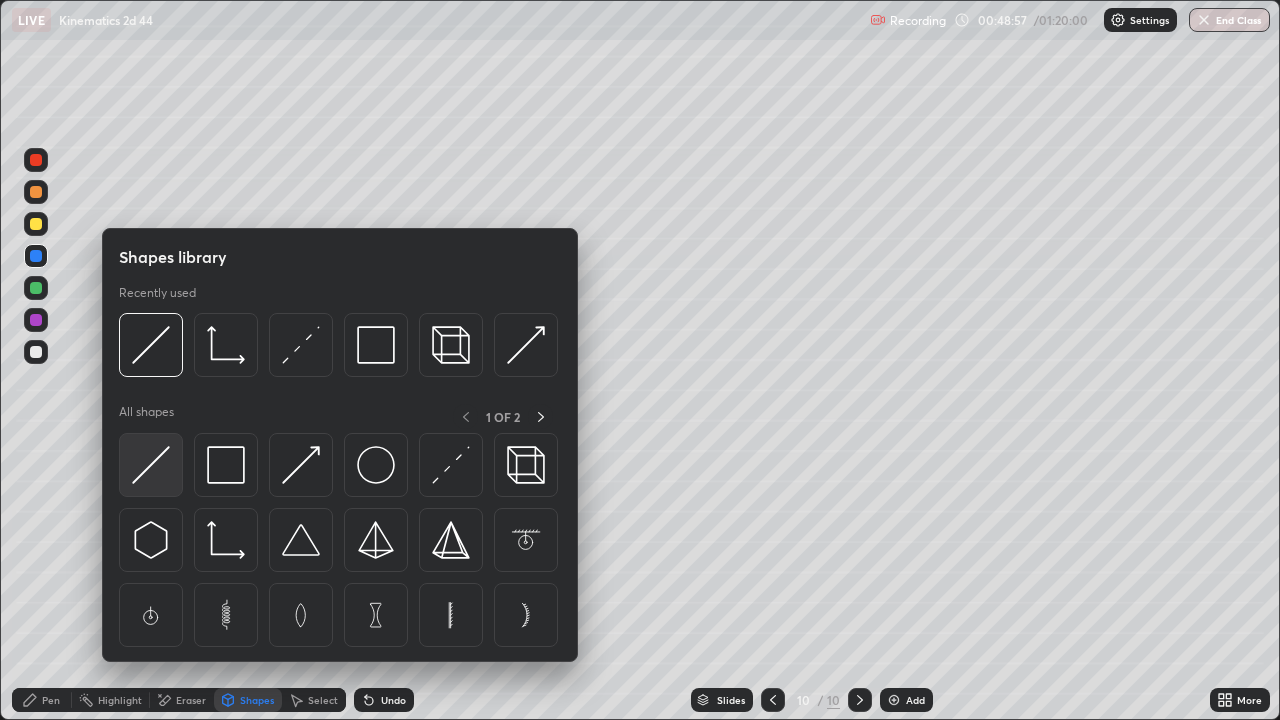 click at bounding box center (151, 465) 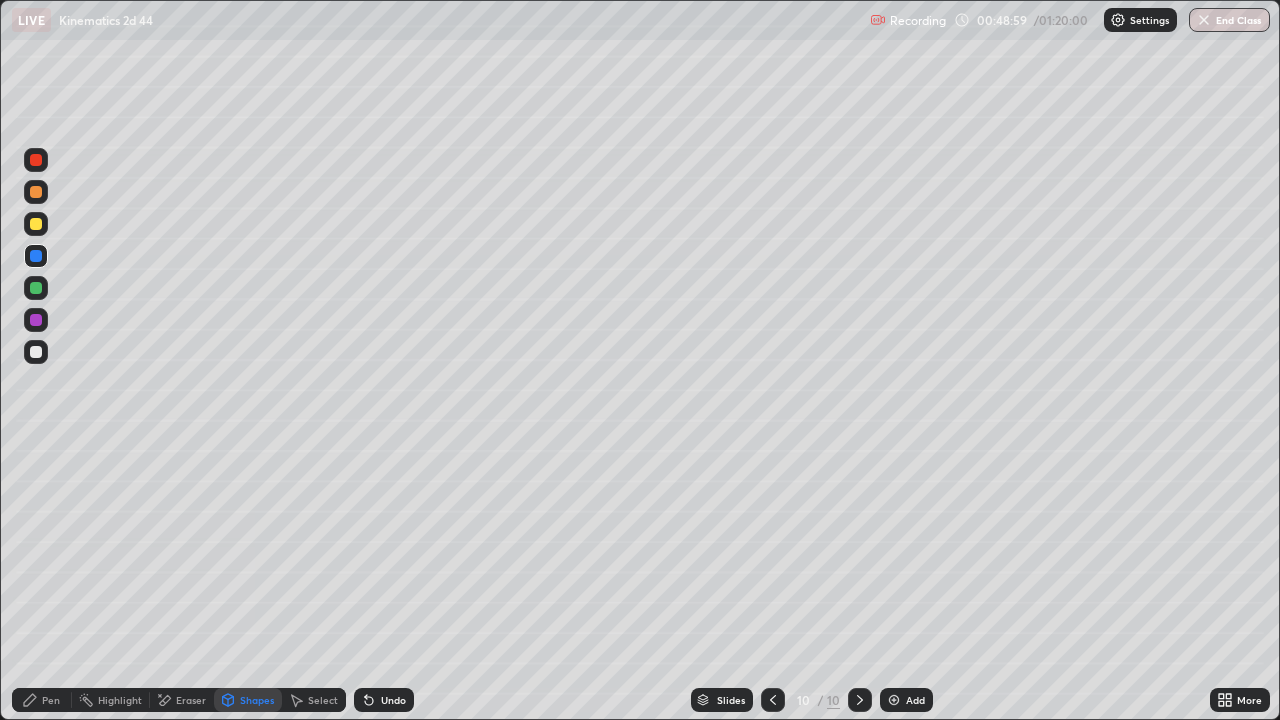 click at bounding box center [36, 288] 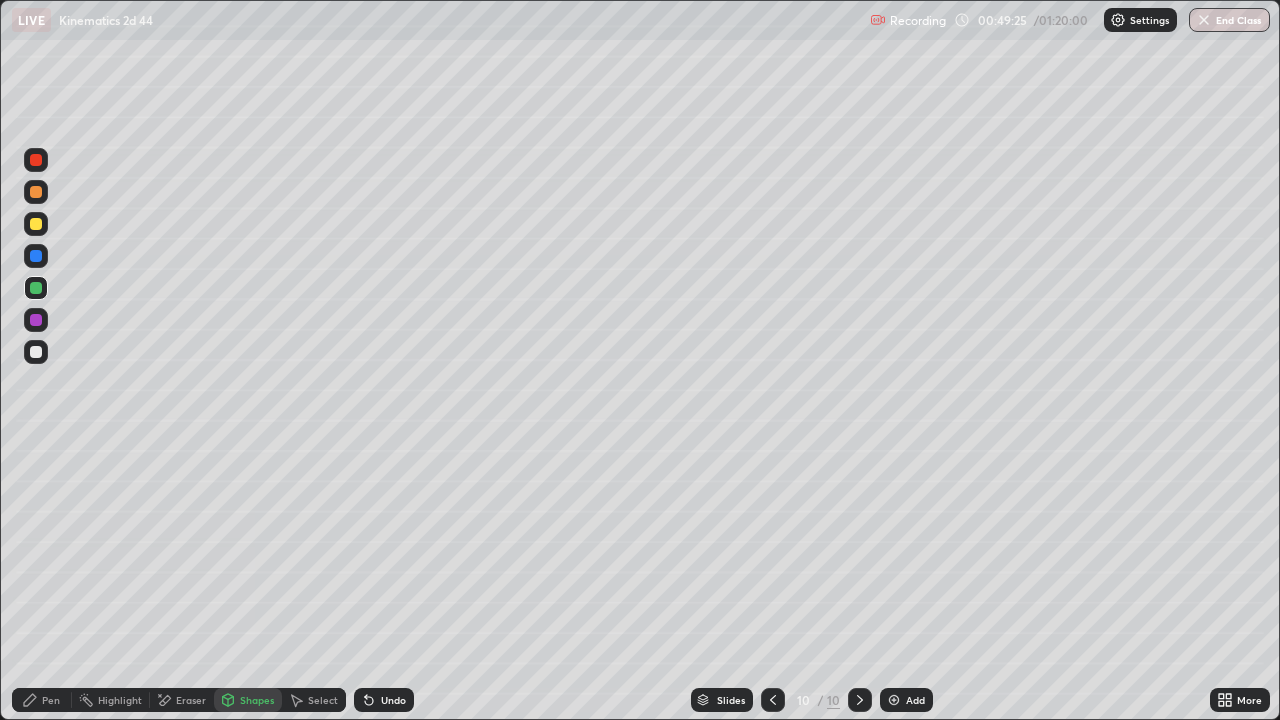 click 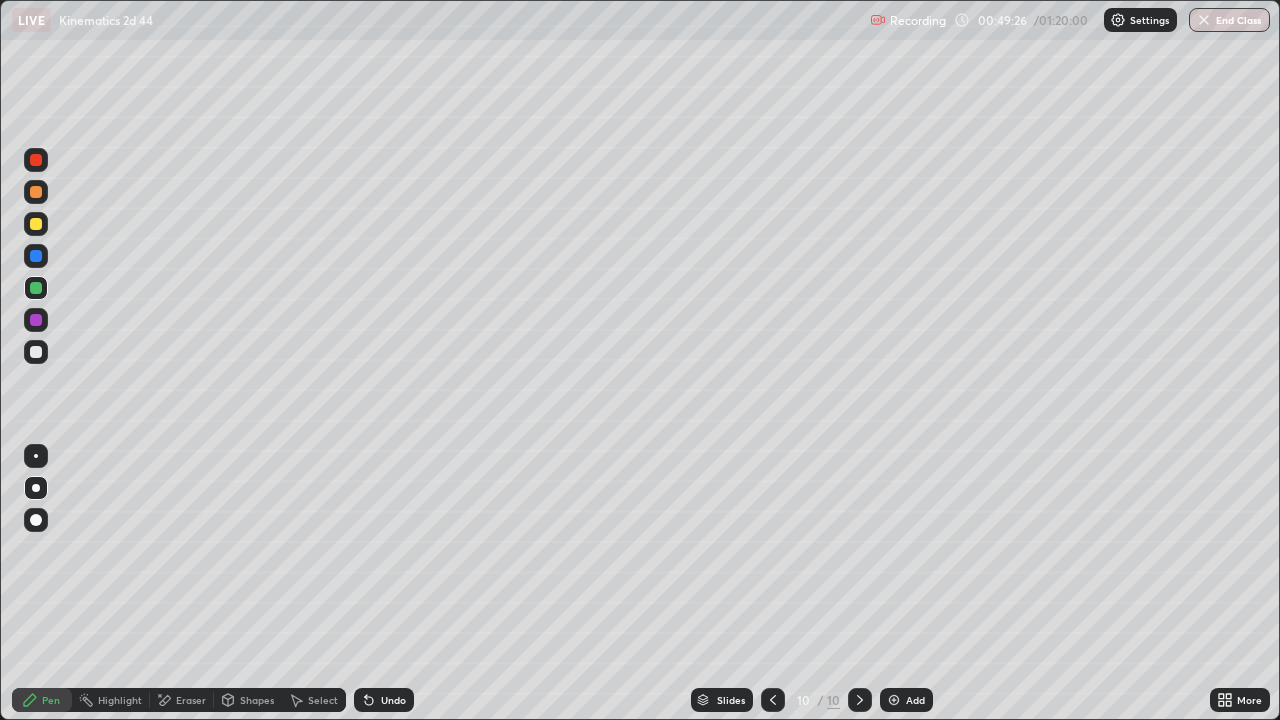 click at bounding box center [36, 456] 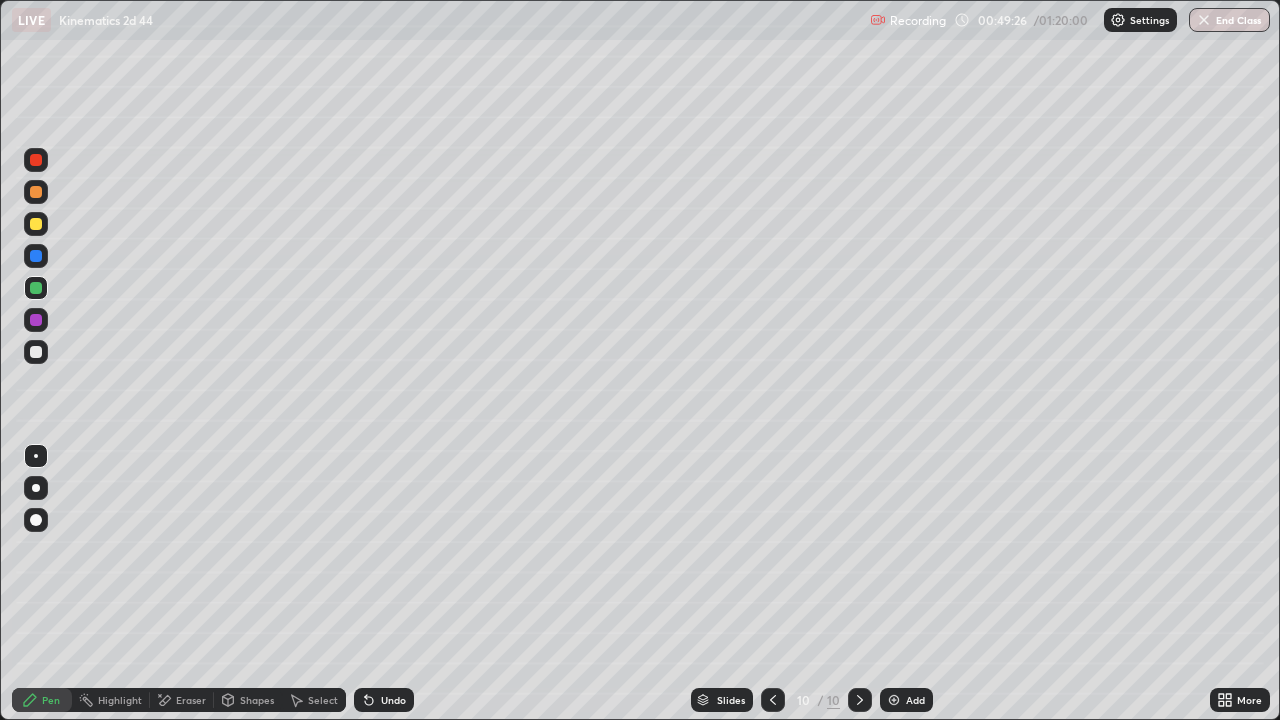 click at bounding box center (36, 352) 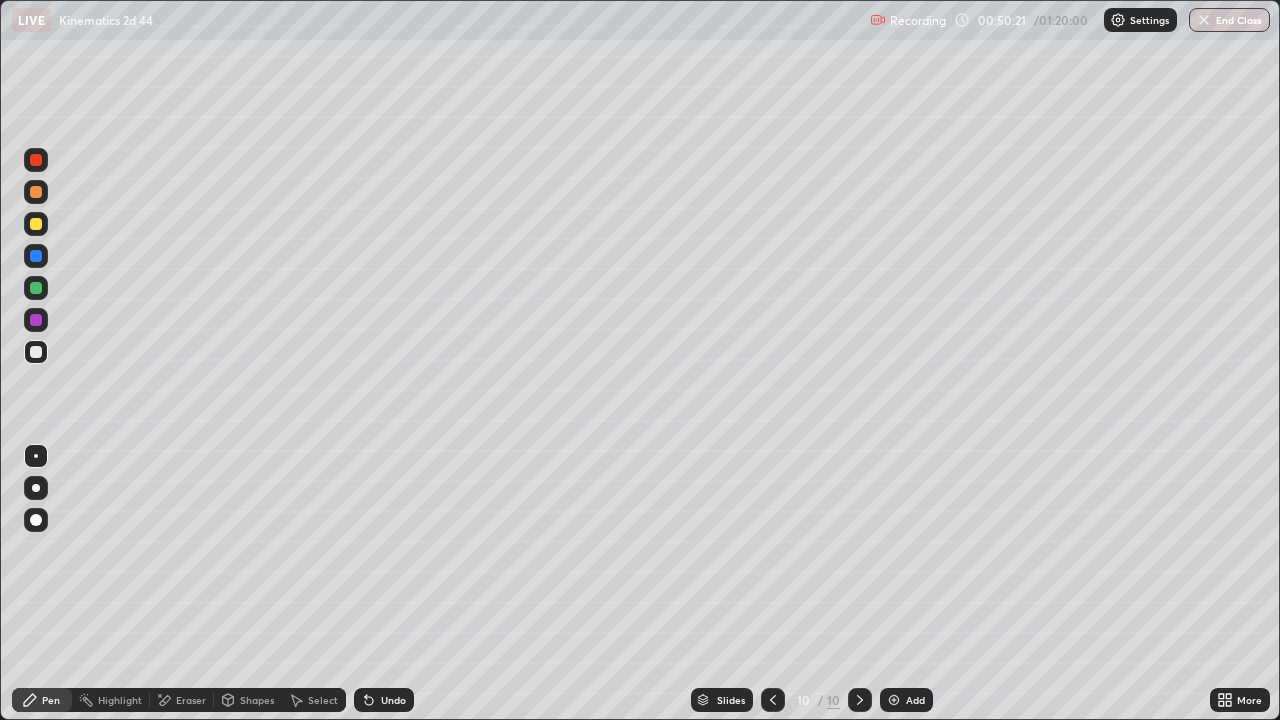 click on "Eraser" at bounding box center (191, 700) 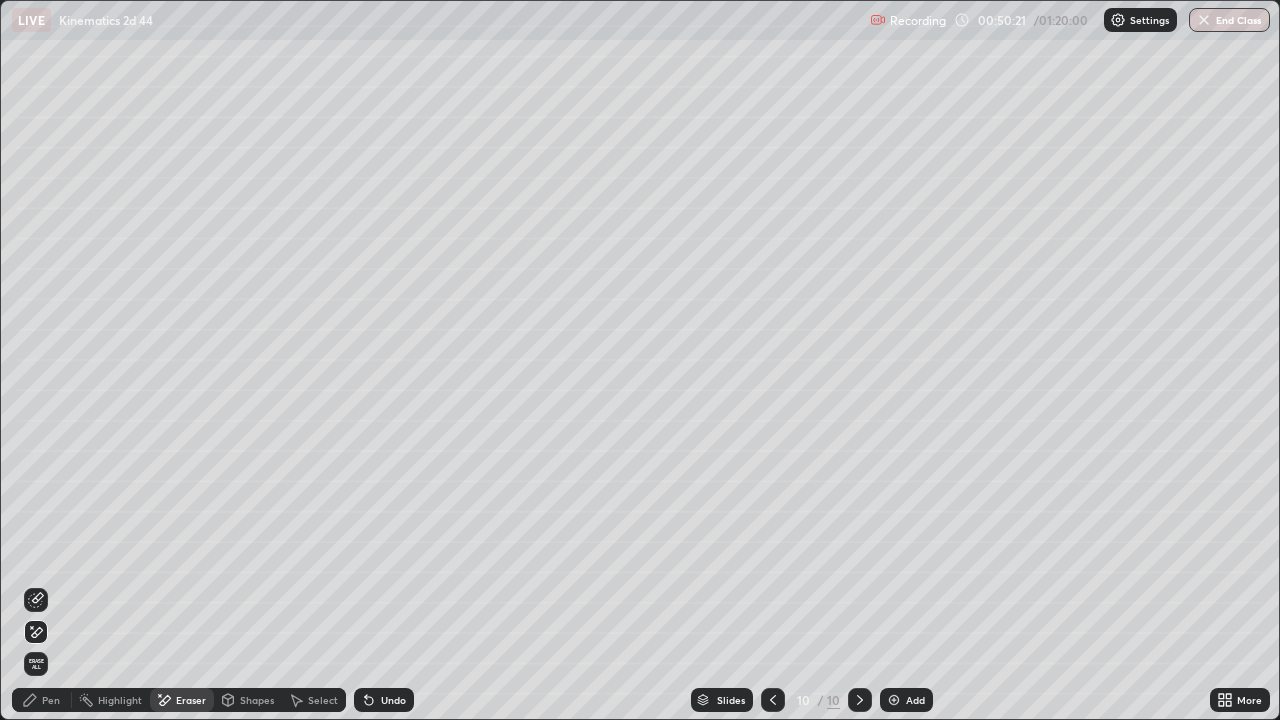 click on "Shapes" at bounding box center [248, 700] 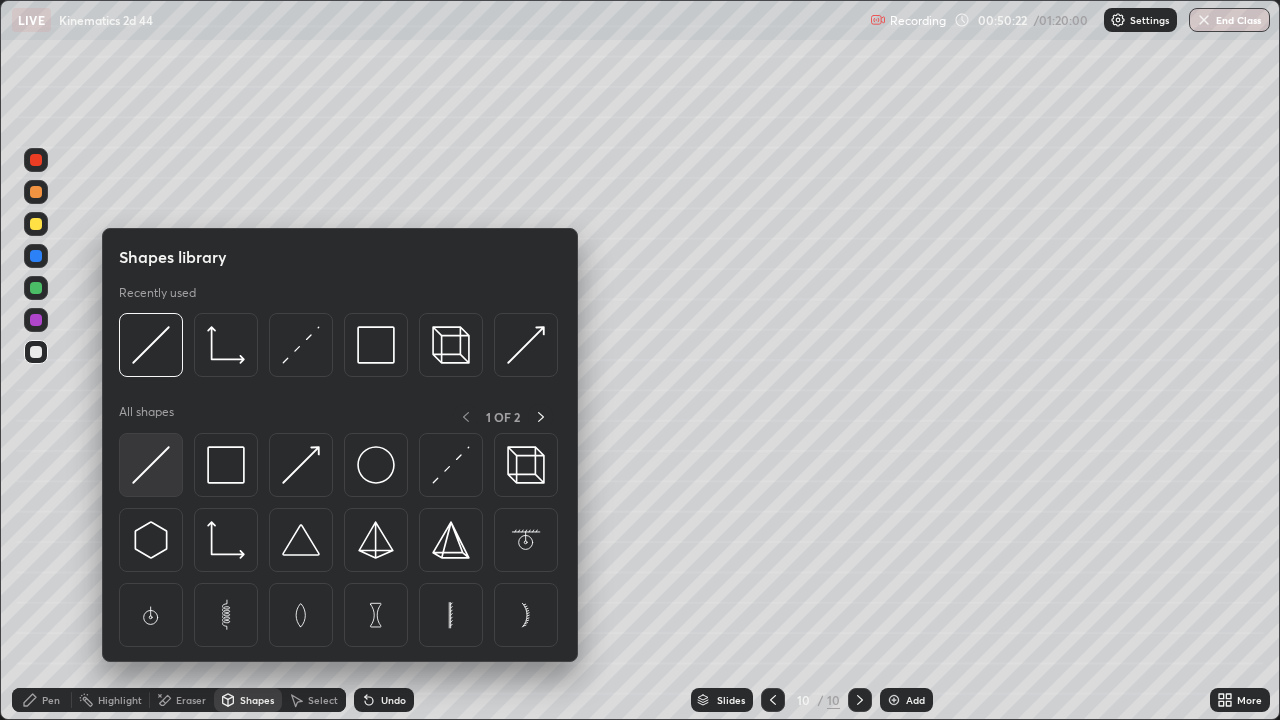 click at bounding box center (151, 465) 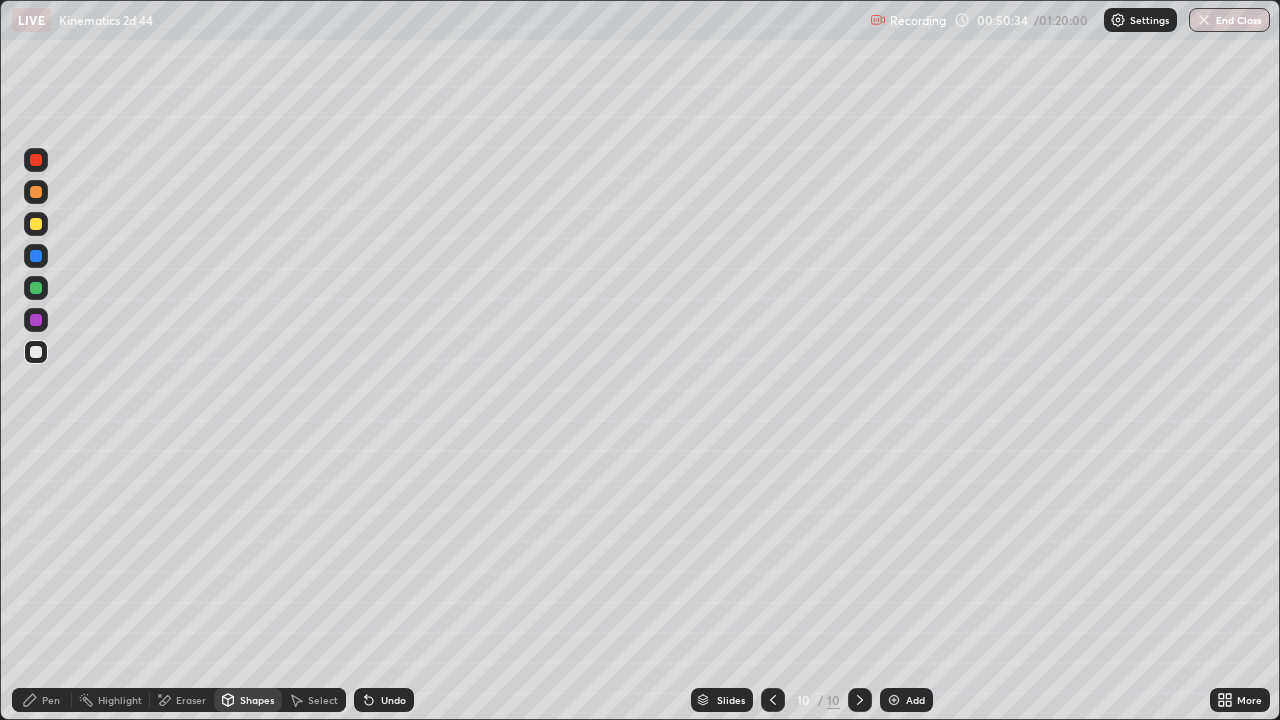 click on "Pen" at bounding box center (42, 700) 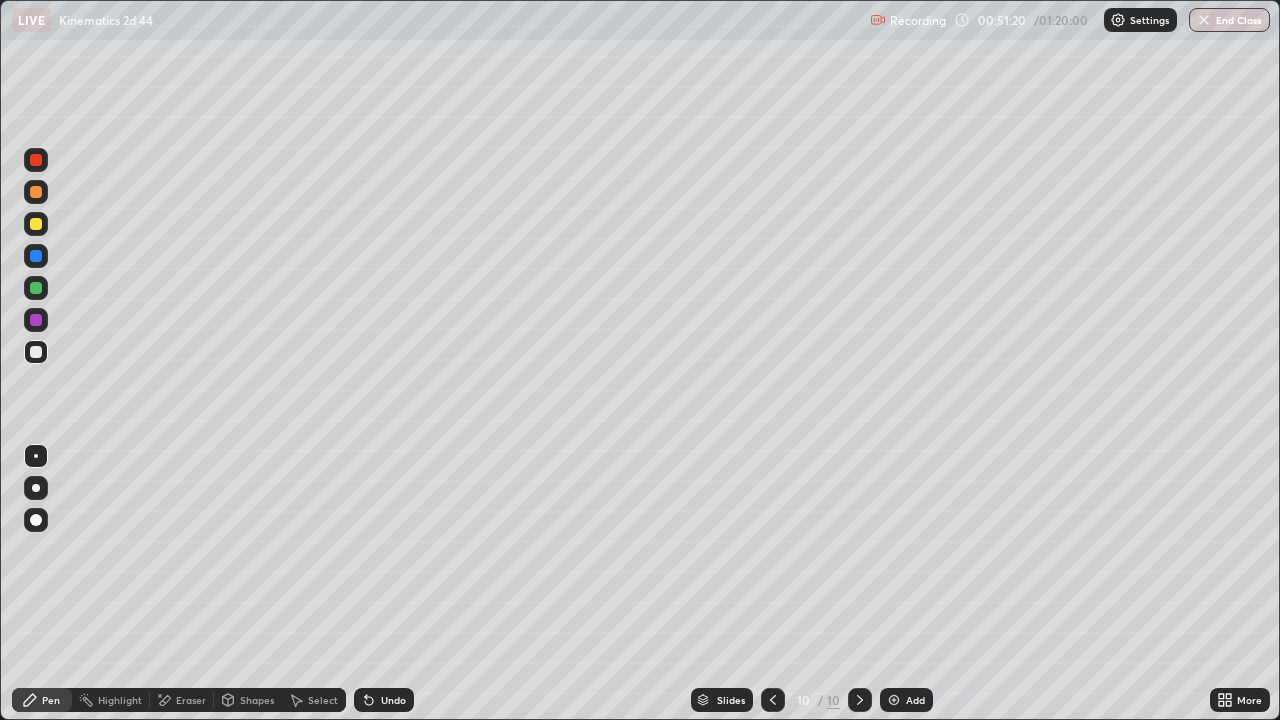 click on "Shapes" at bounding box center (257, 700) 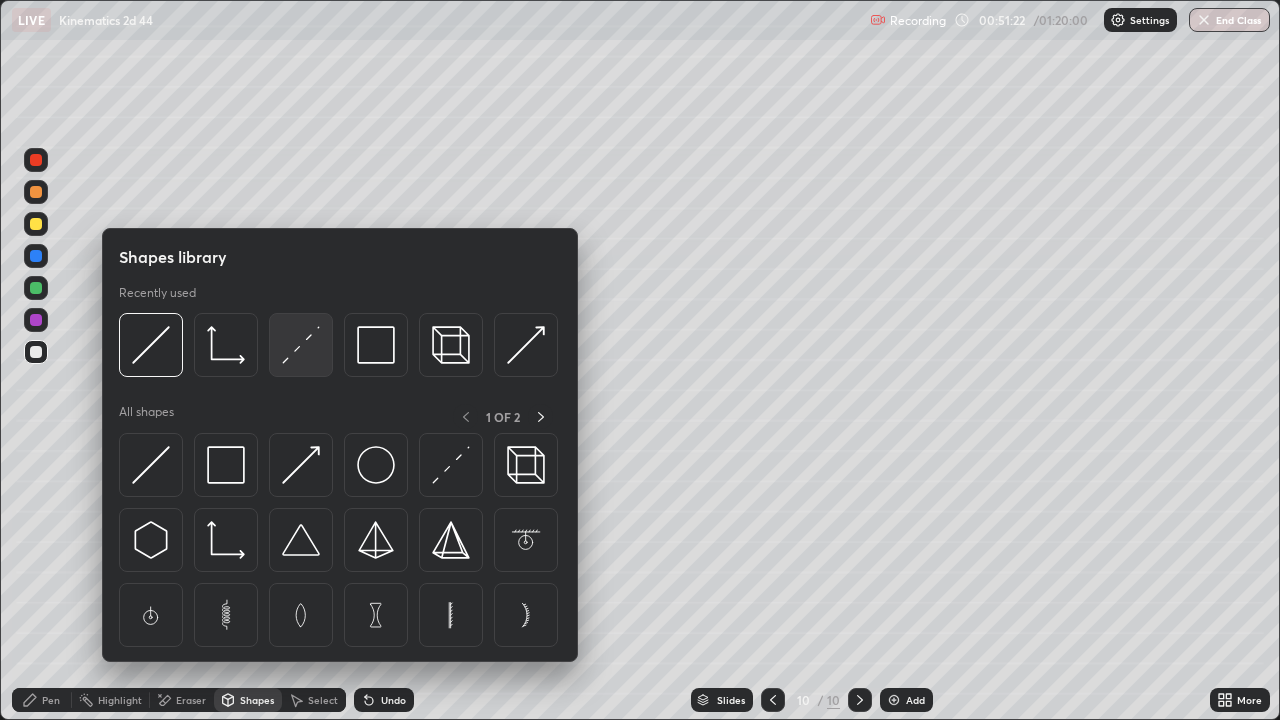 click at bounding box center (301, 345) 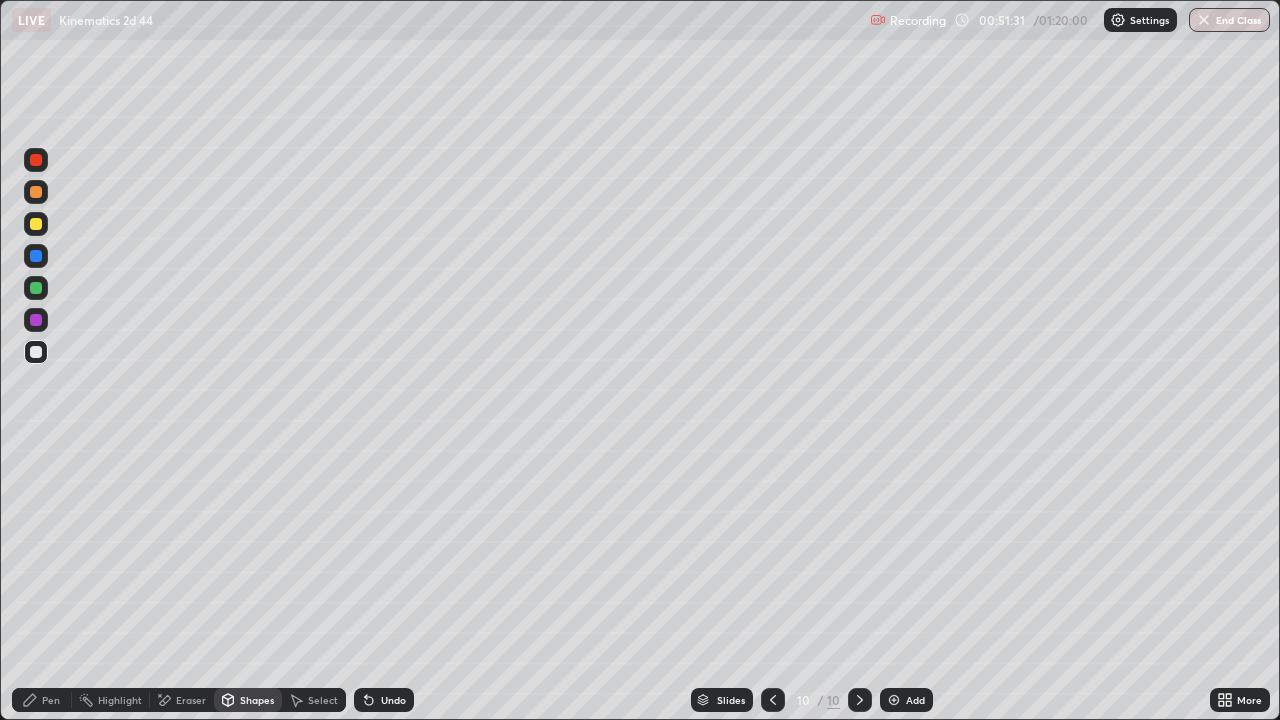click on "Pen" at bounding box center (51, 700) 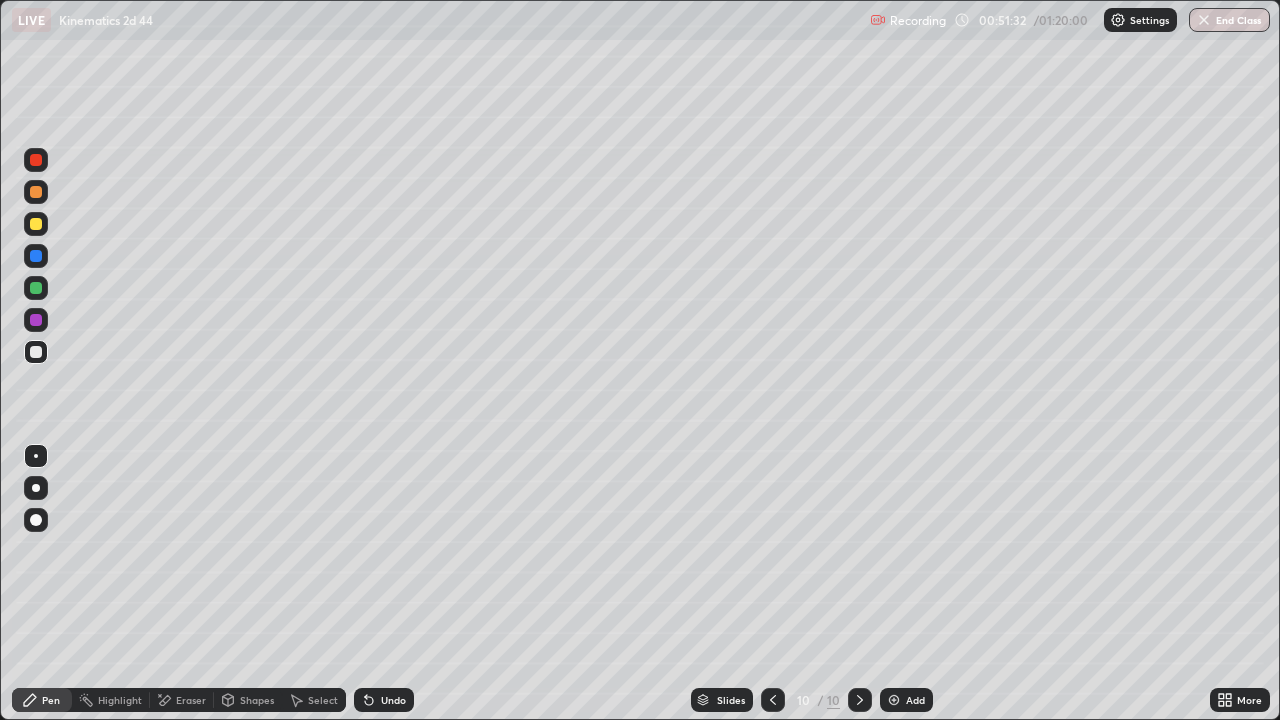 click at bounding box center [36, 352] 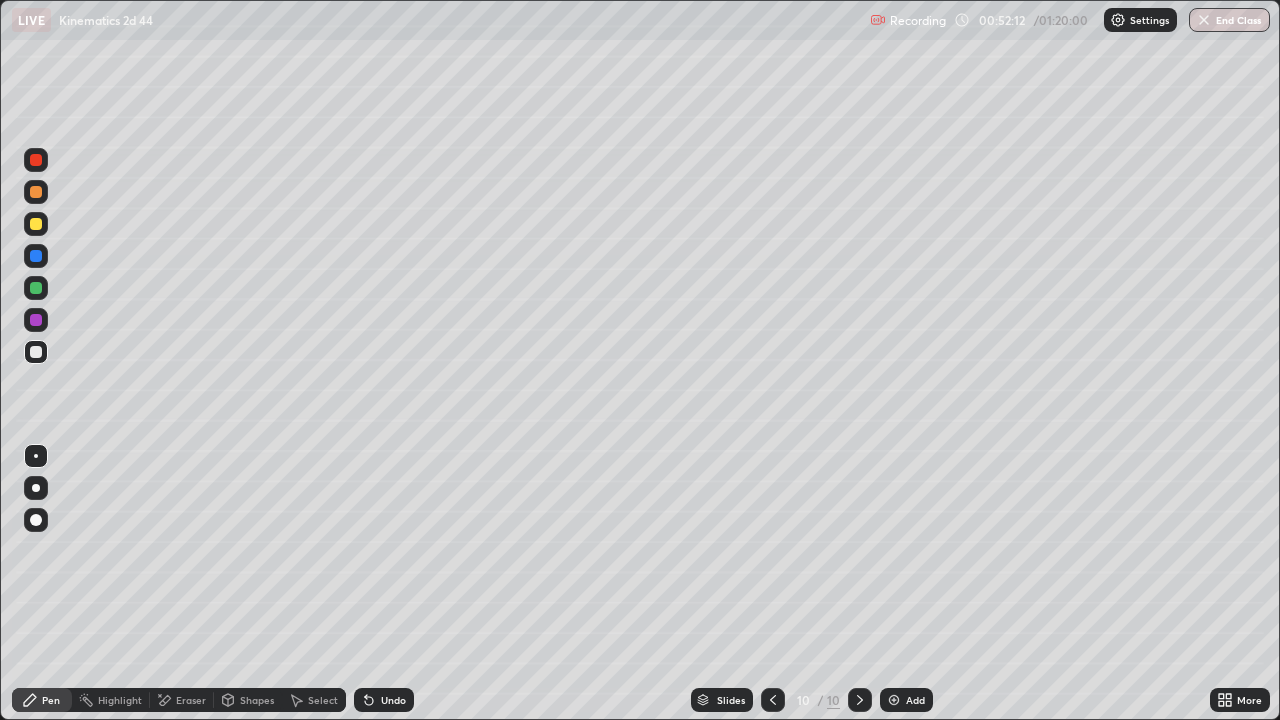 click on "Shapes" at bounding box center (257, 700) 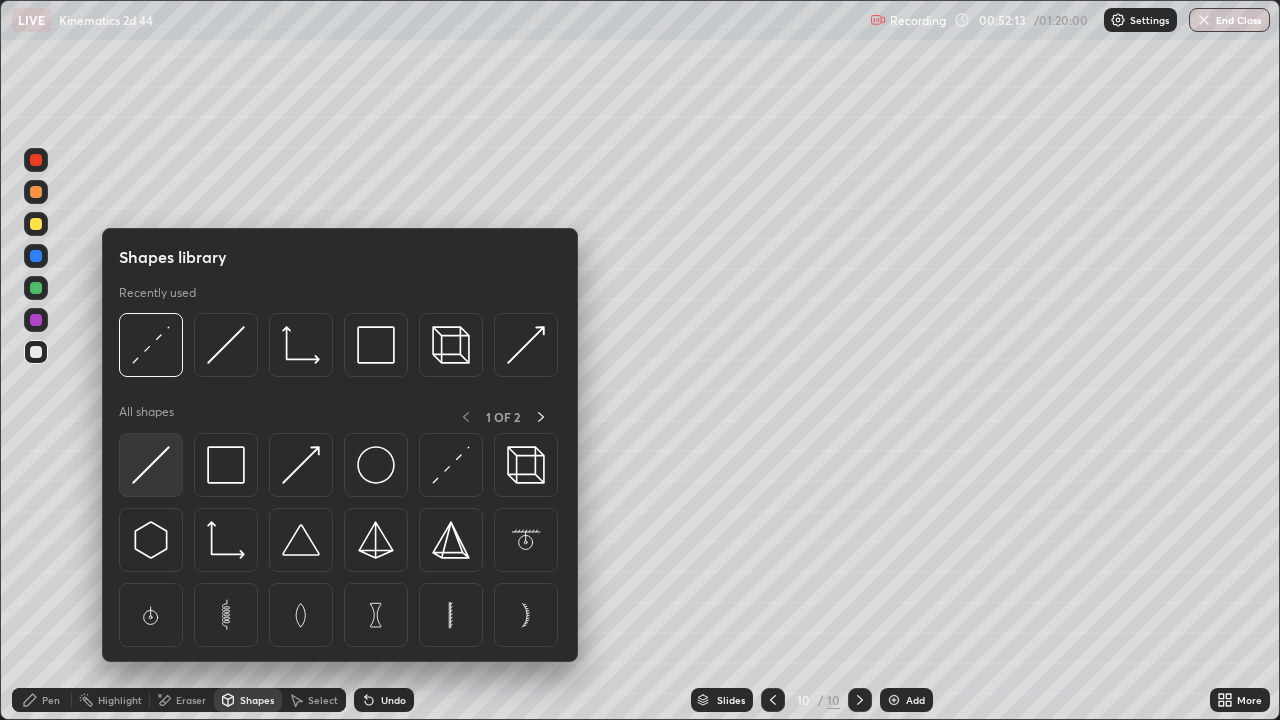 click at bounding box center (151, 465) 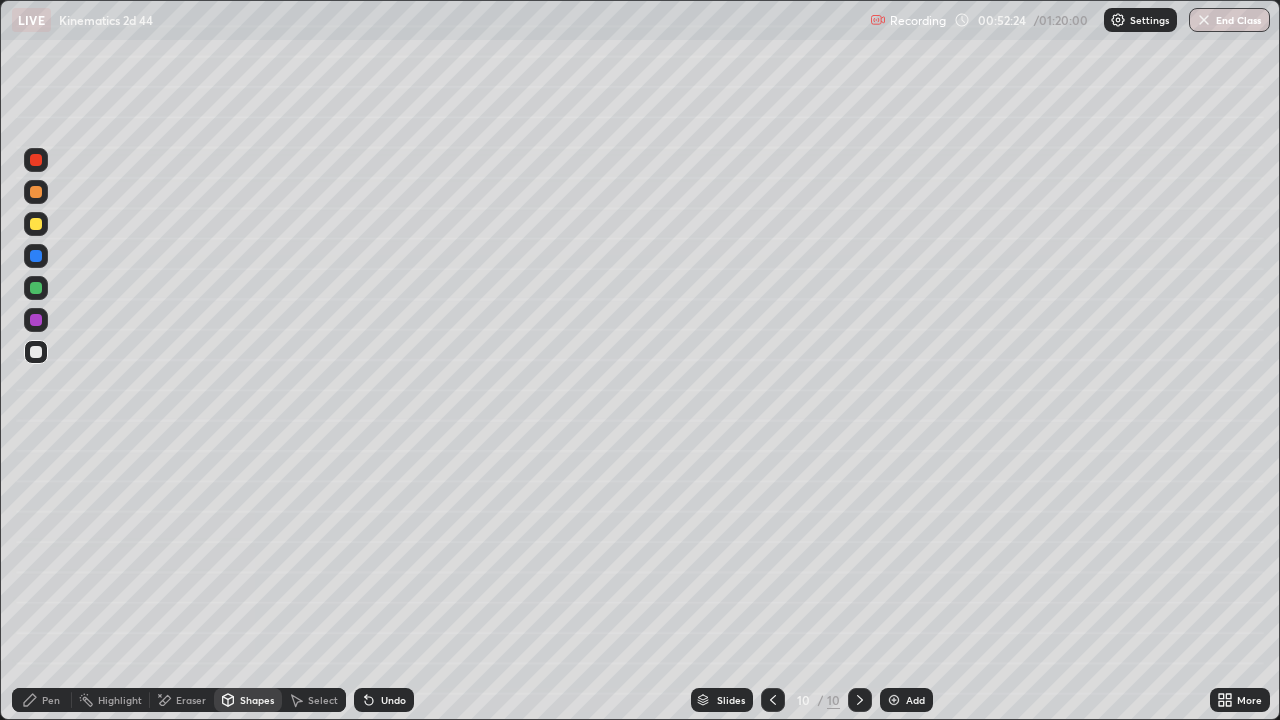 click 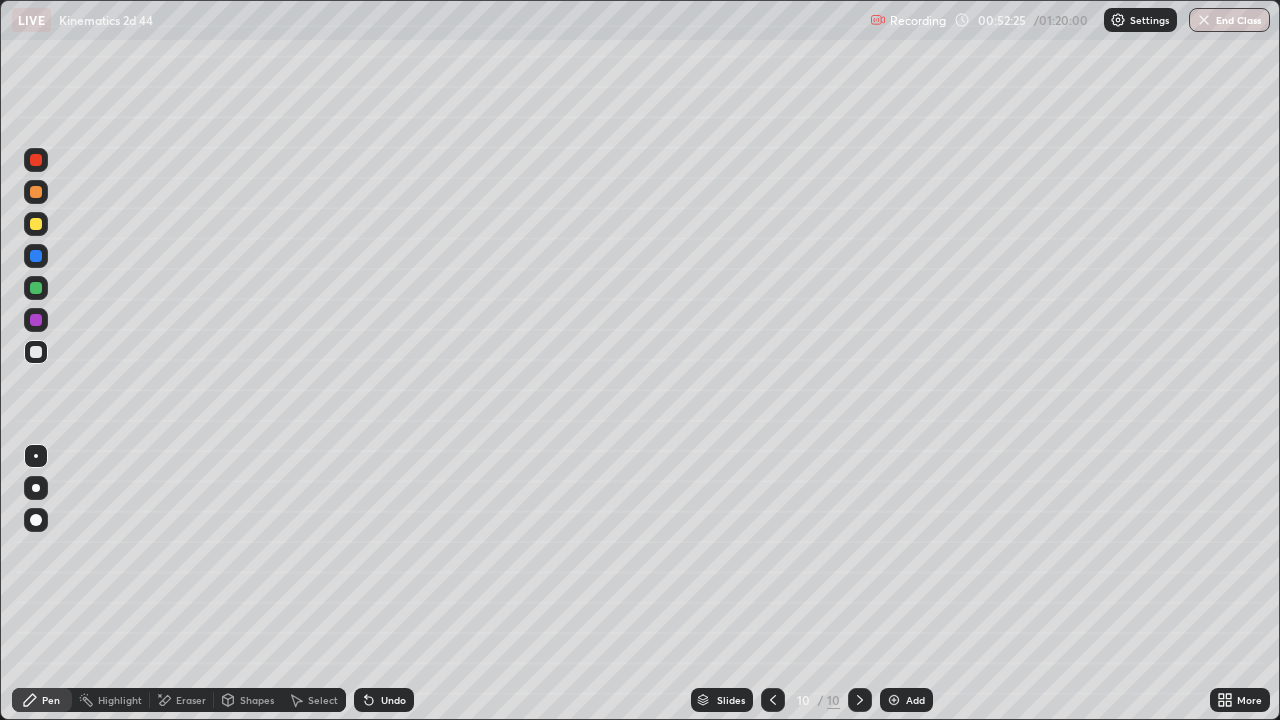 click on "Highlight" at bounding box center (120, 700) 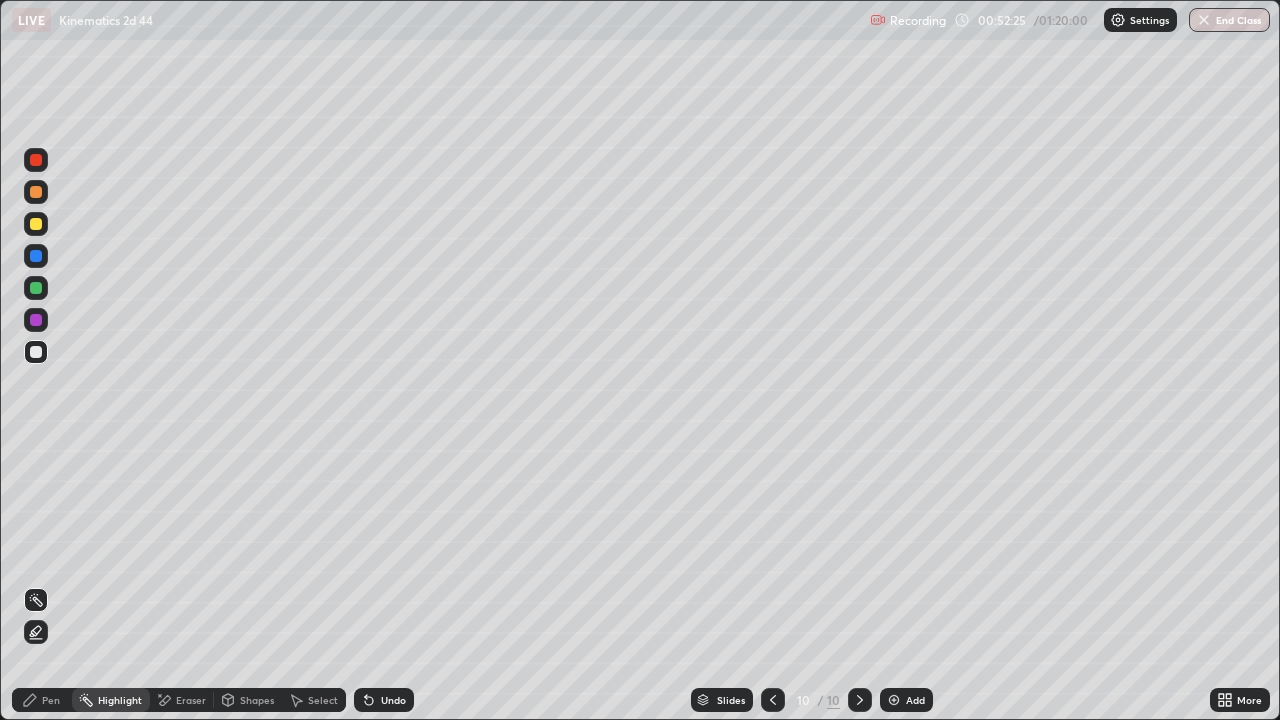 click 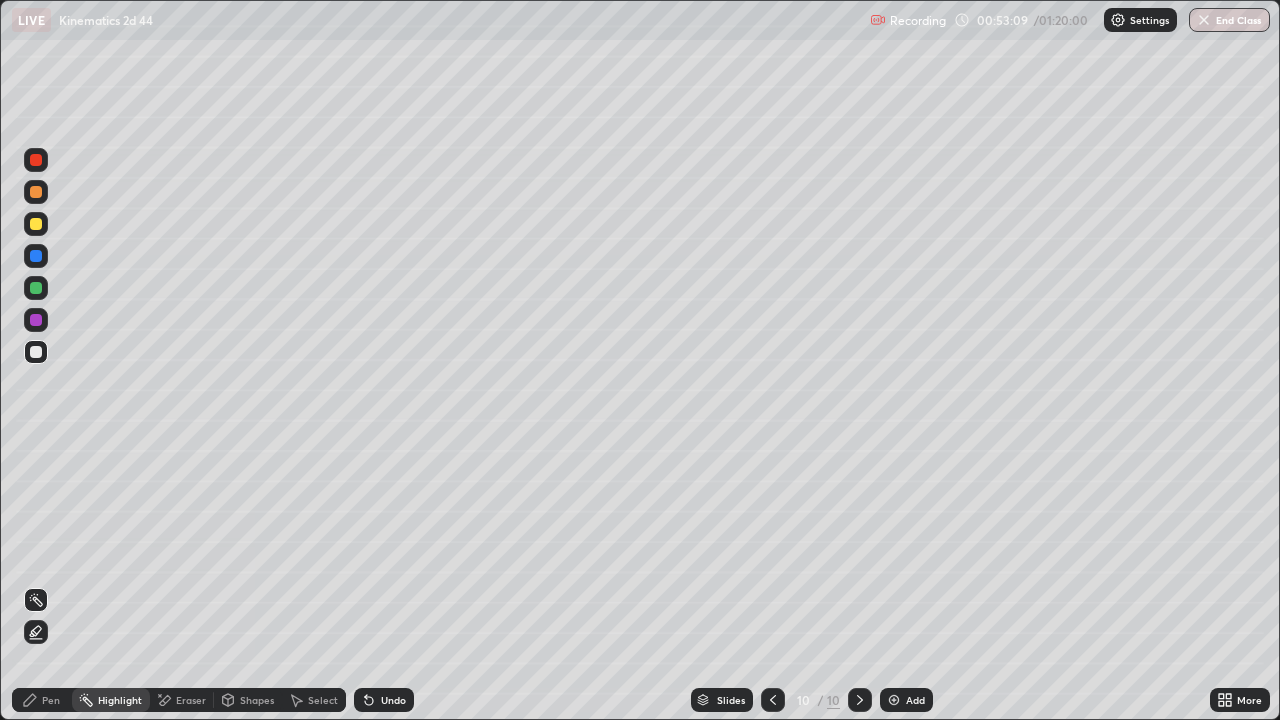 click on "Eraser" at bounding box center [191, 700] 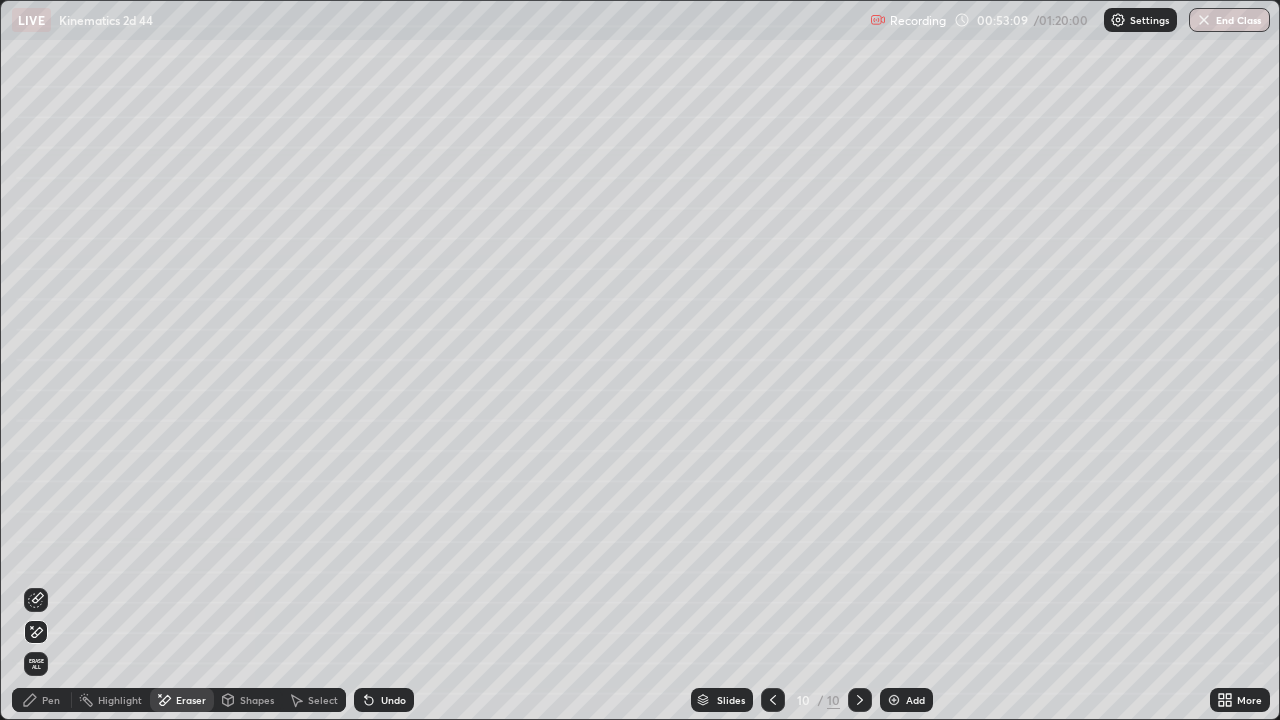 click on "Shapes" at bounding box center (257, 700) 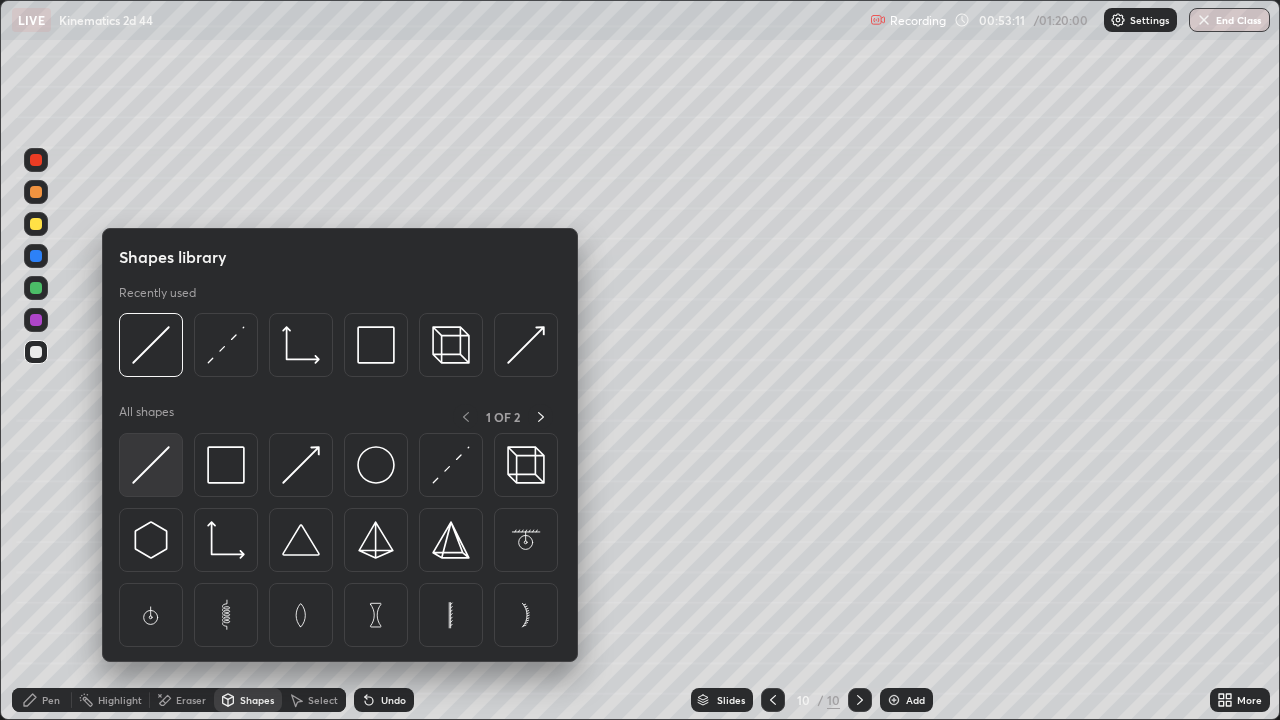 click at bounding box center [151, 465] 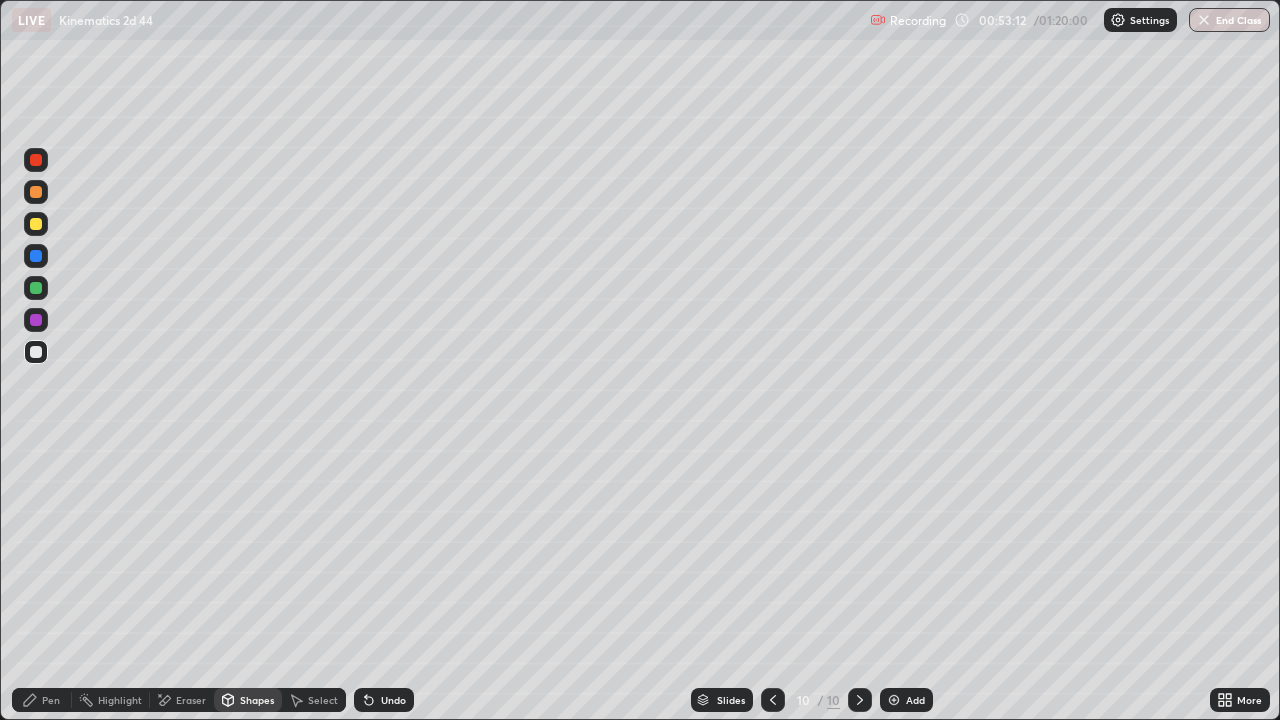 click at bounding box center (36, 256) 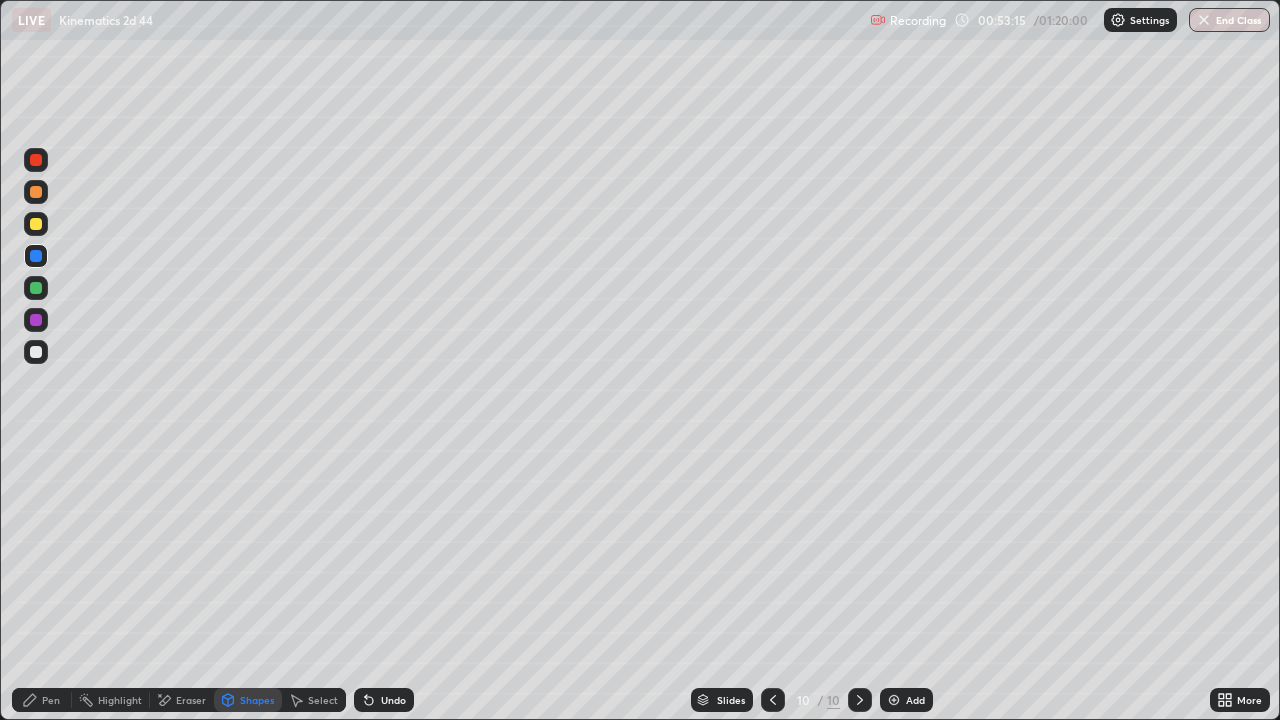 click on "Shapes" at bounding box center [248, 700] 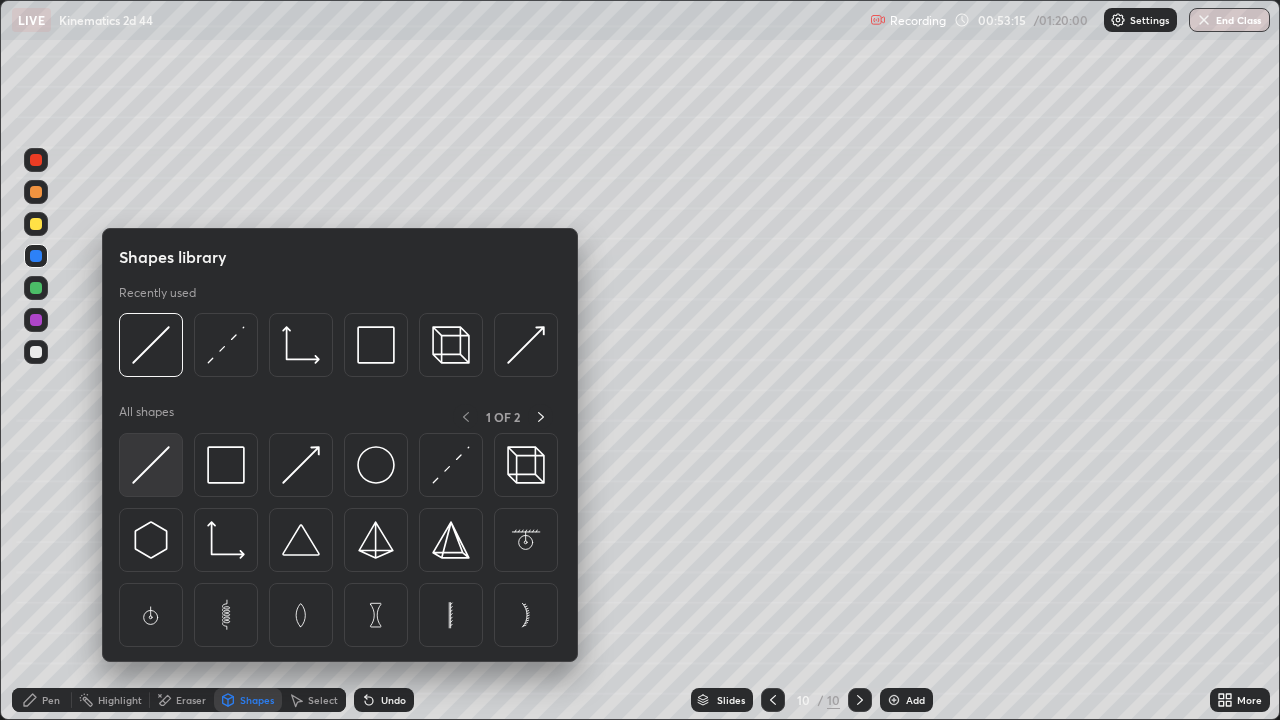 click at bounding box center [151, 465] 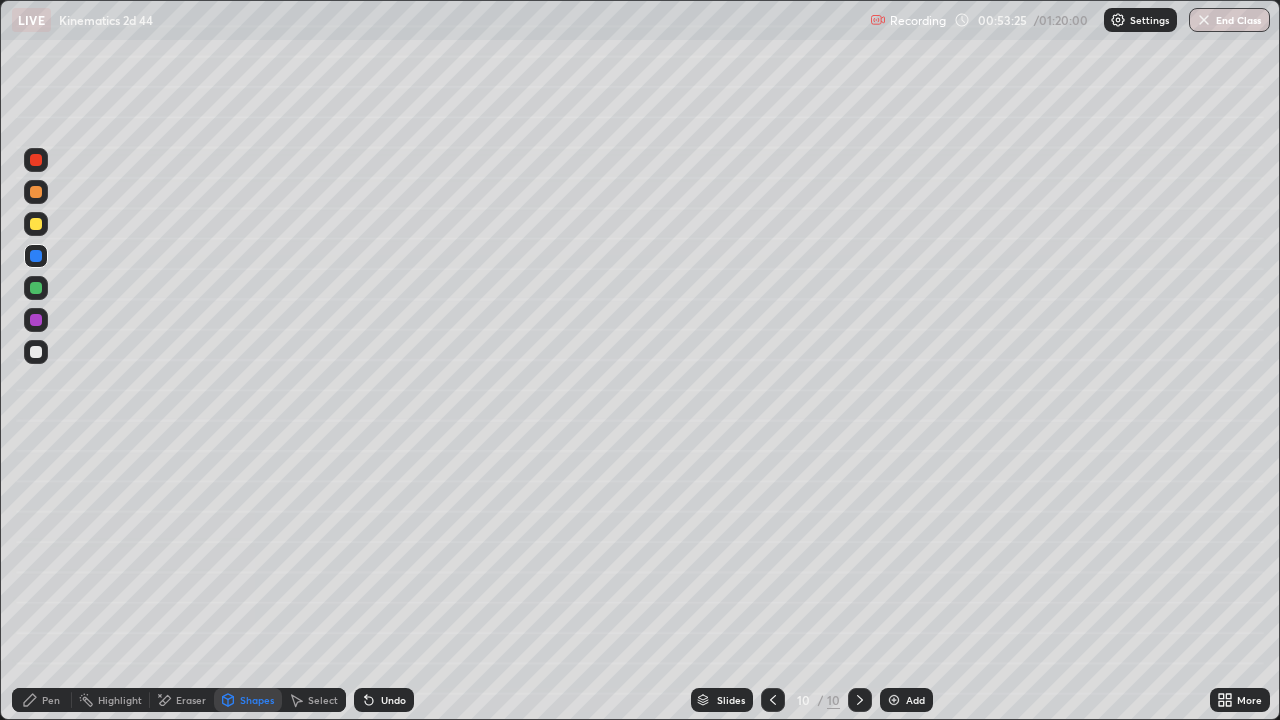 click at bounding box center (36, 160) 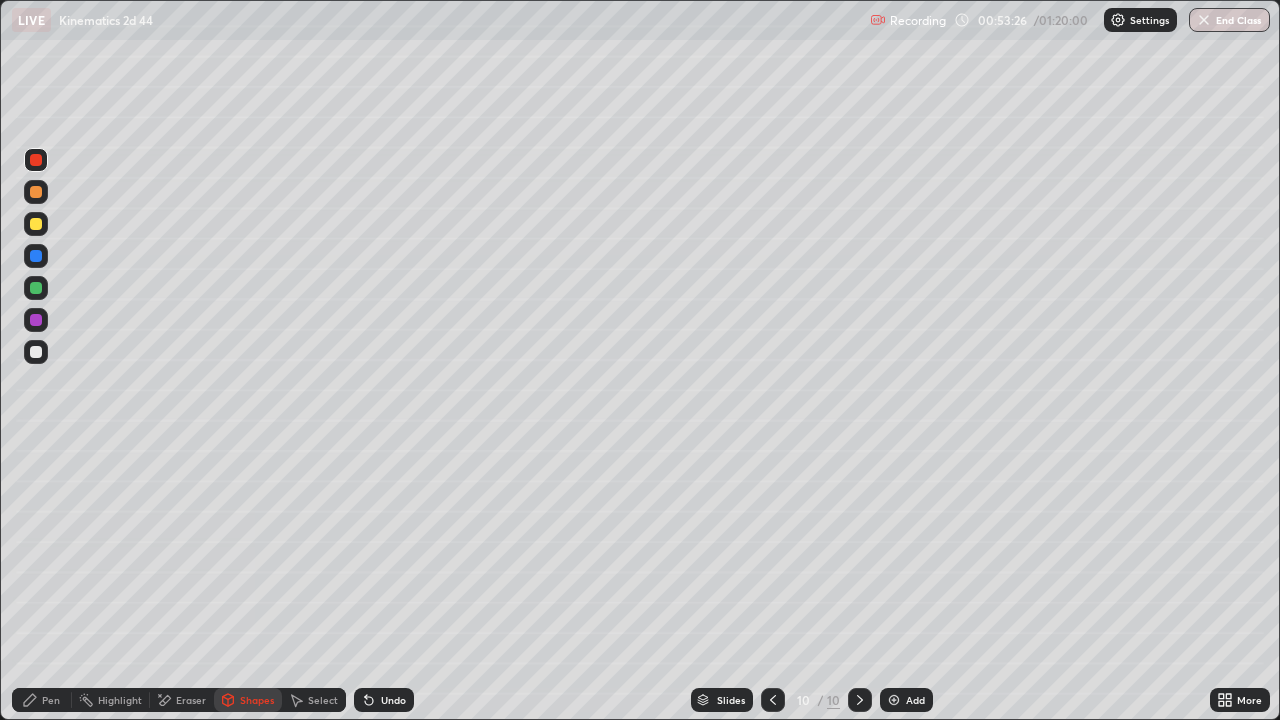 click on "Shapes" at bounding box center (257, 700) 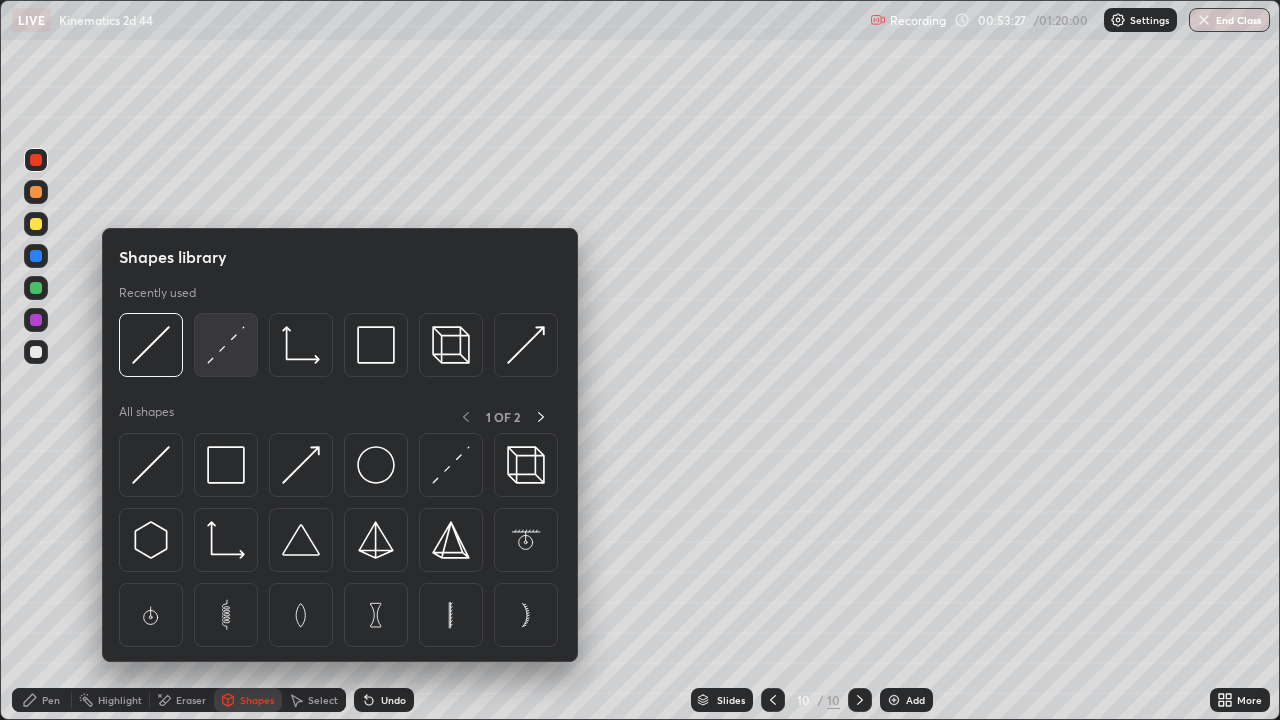 click at bounding box center (226, 345) 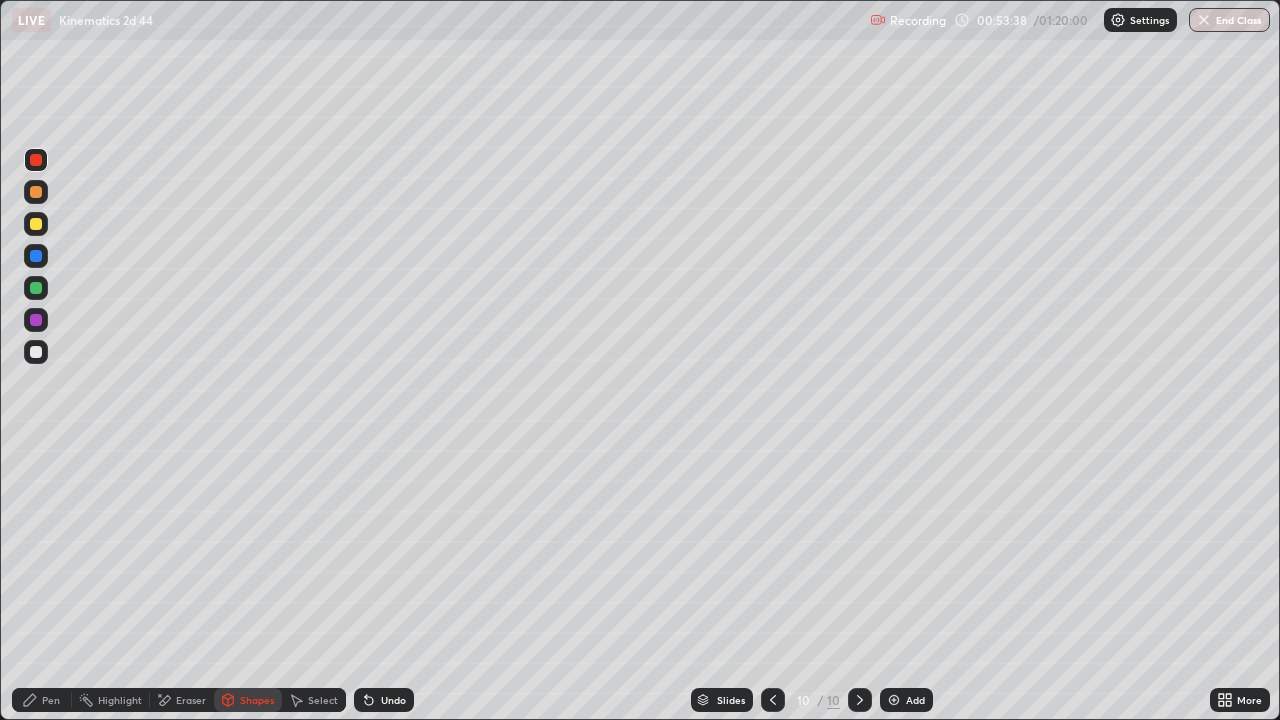 click 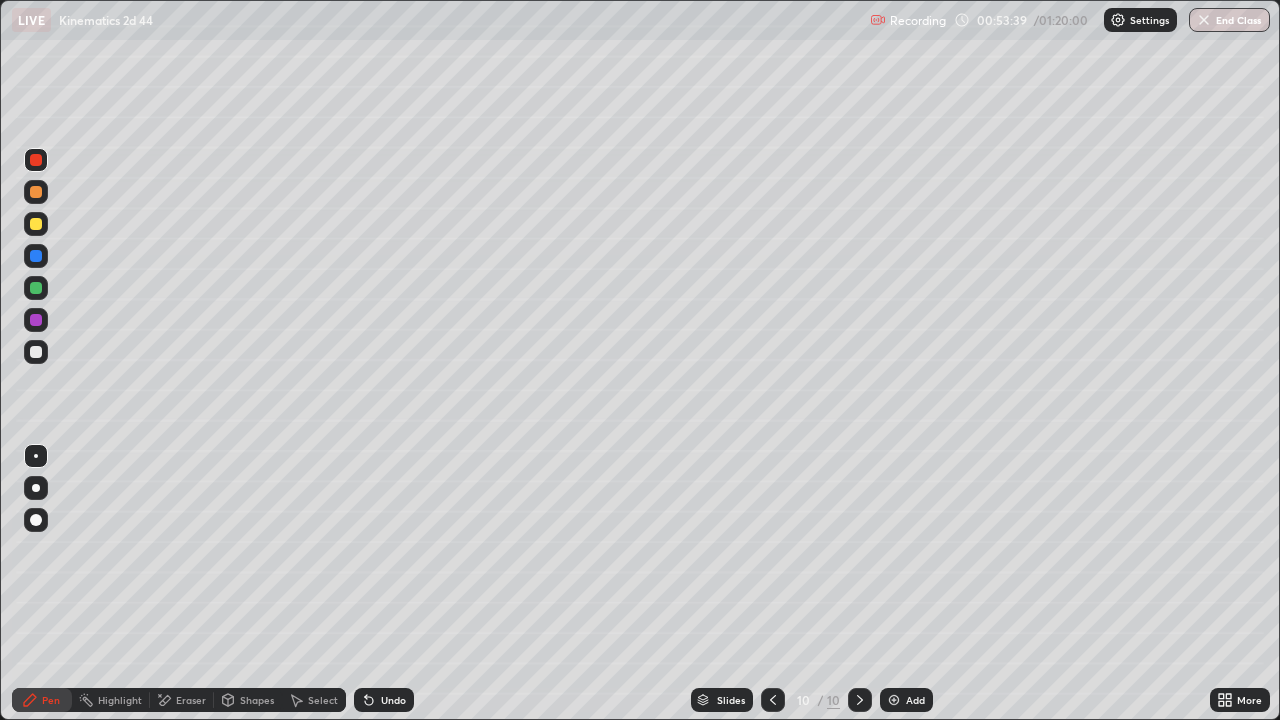 click at bounding box center [36, 352] 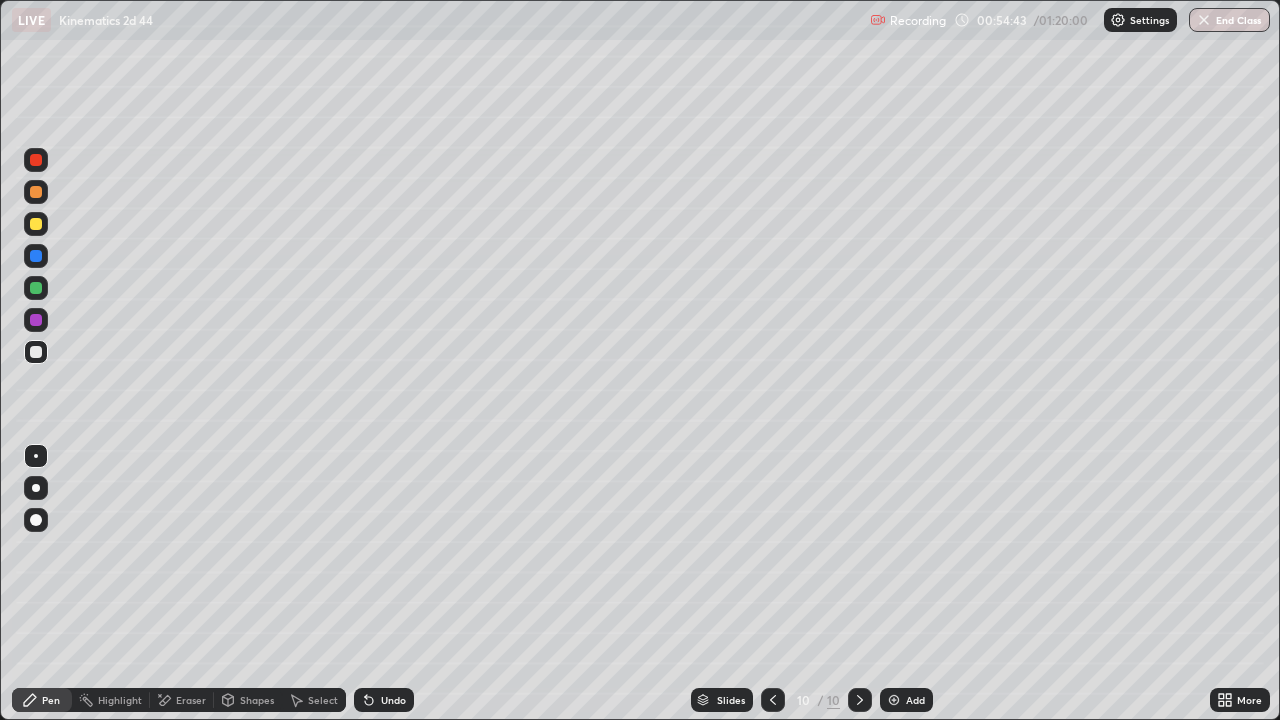 click at bounding box center (894, 700) 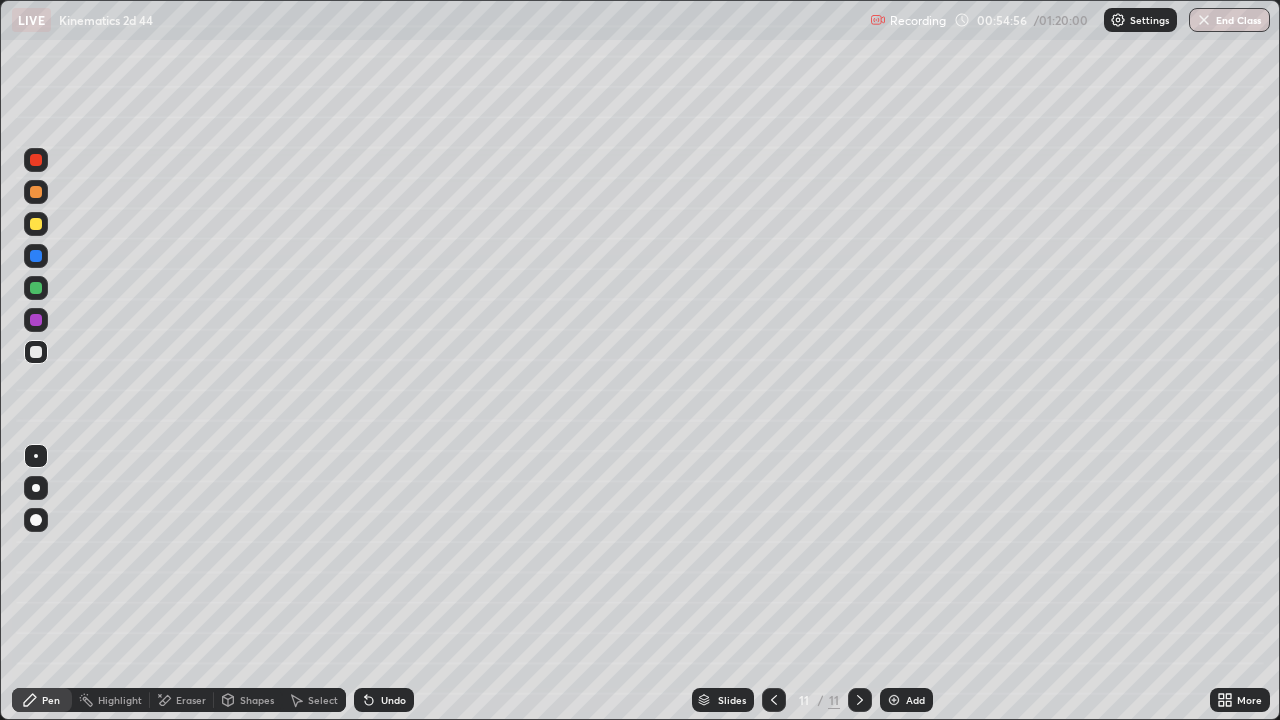 click on "Undo" at bounding box center [384, 700] 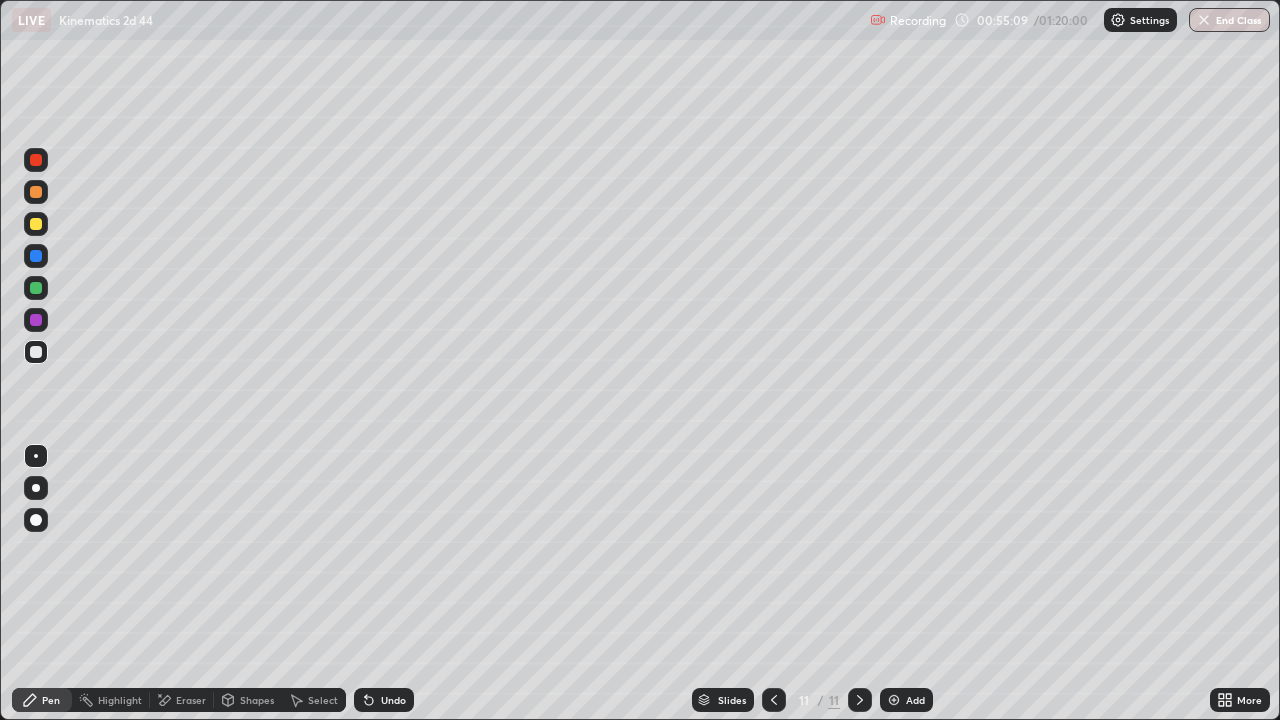click 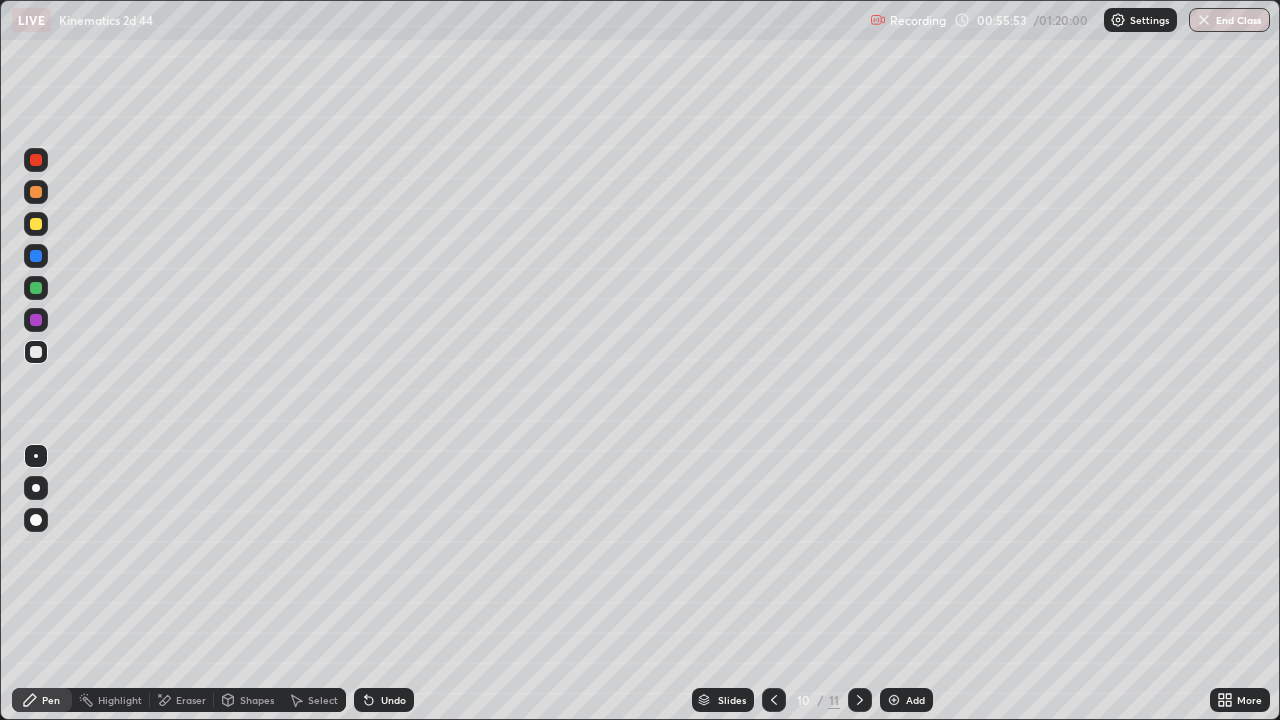 click on "Highlight" at bounding box center (120, 700) 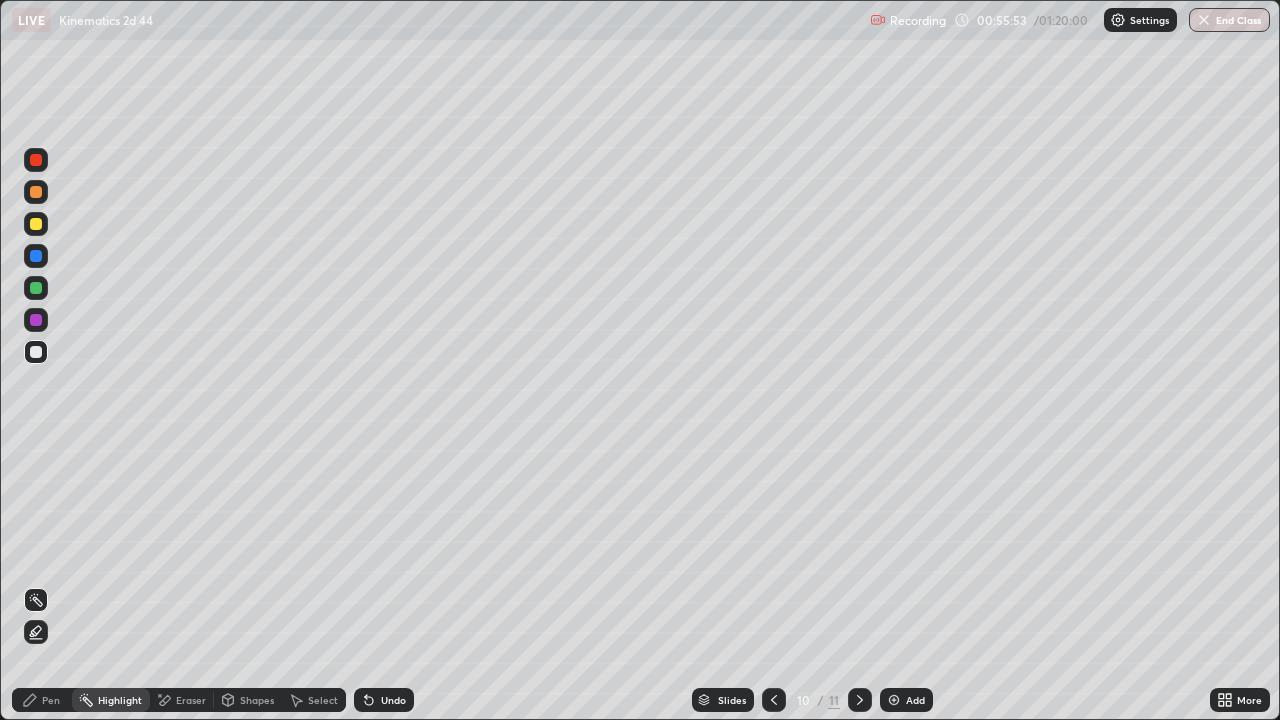 click 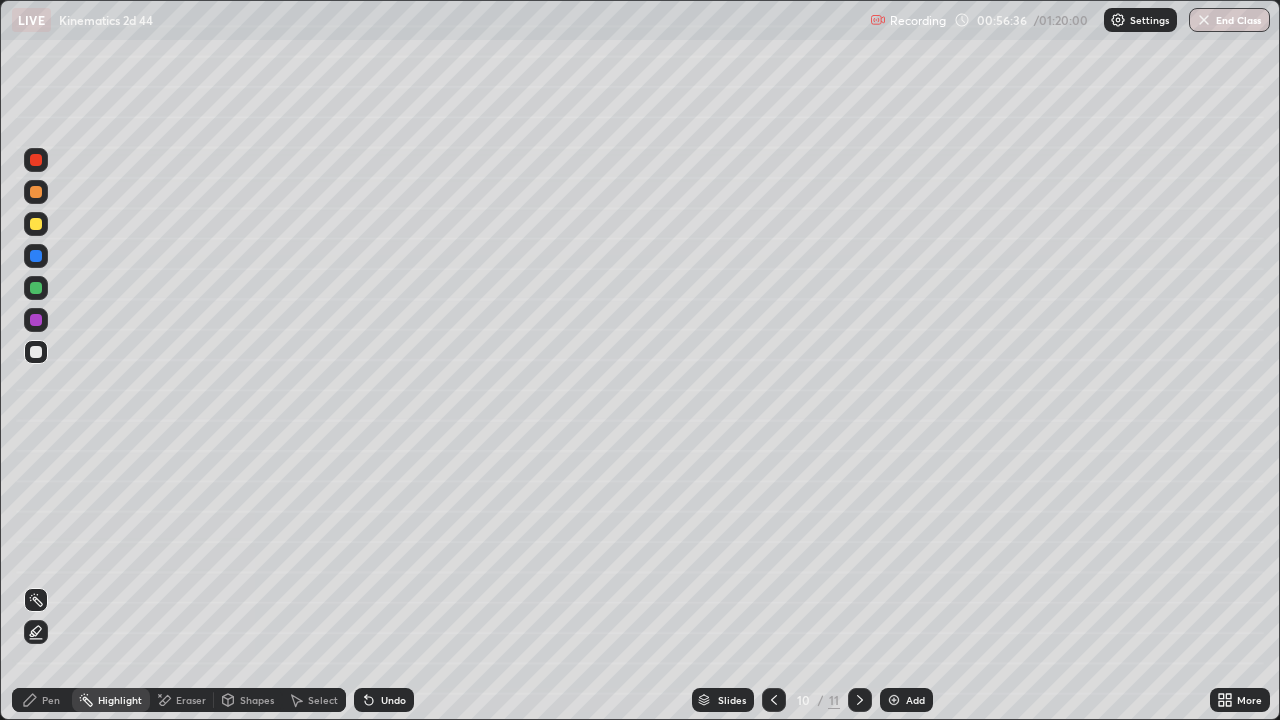 click 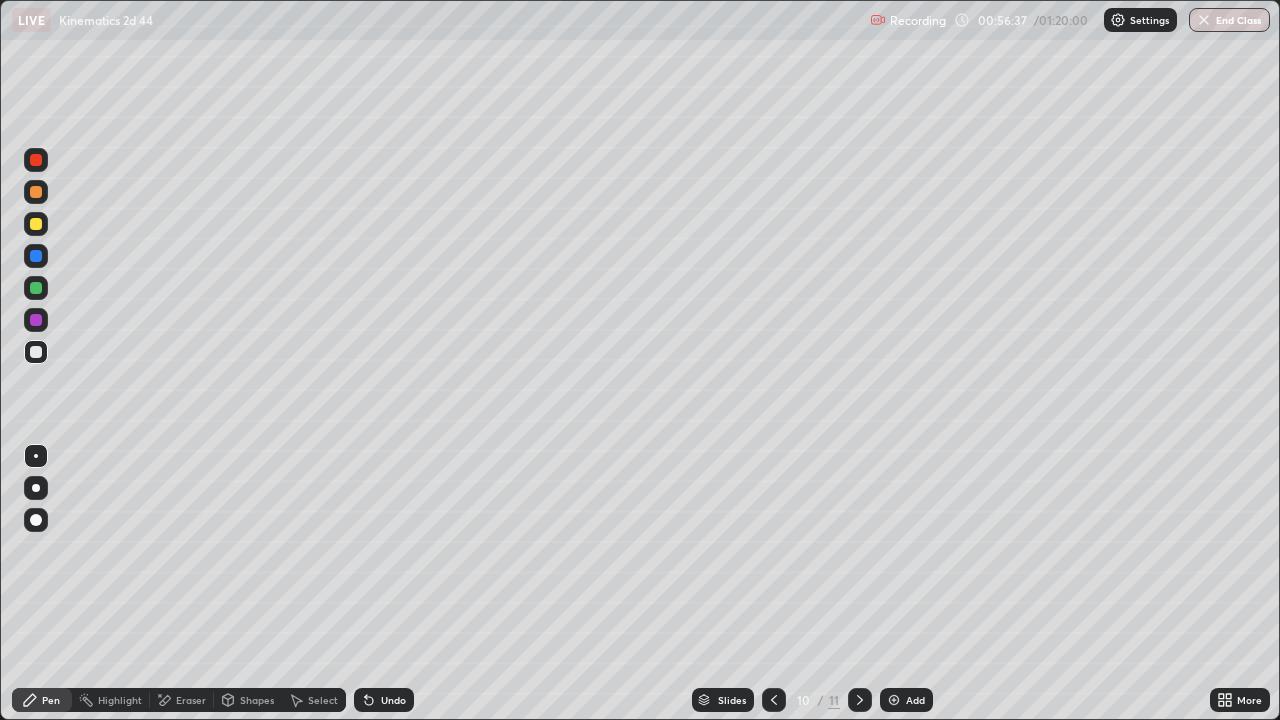 click at bounding box center [36, 352] 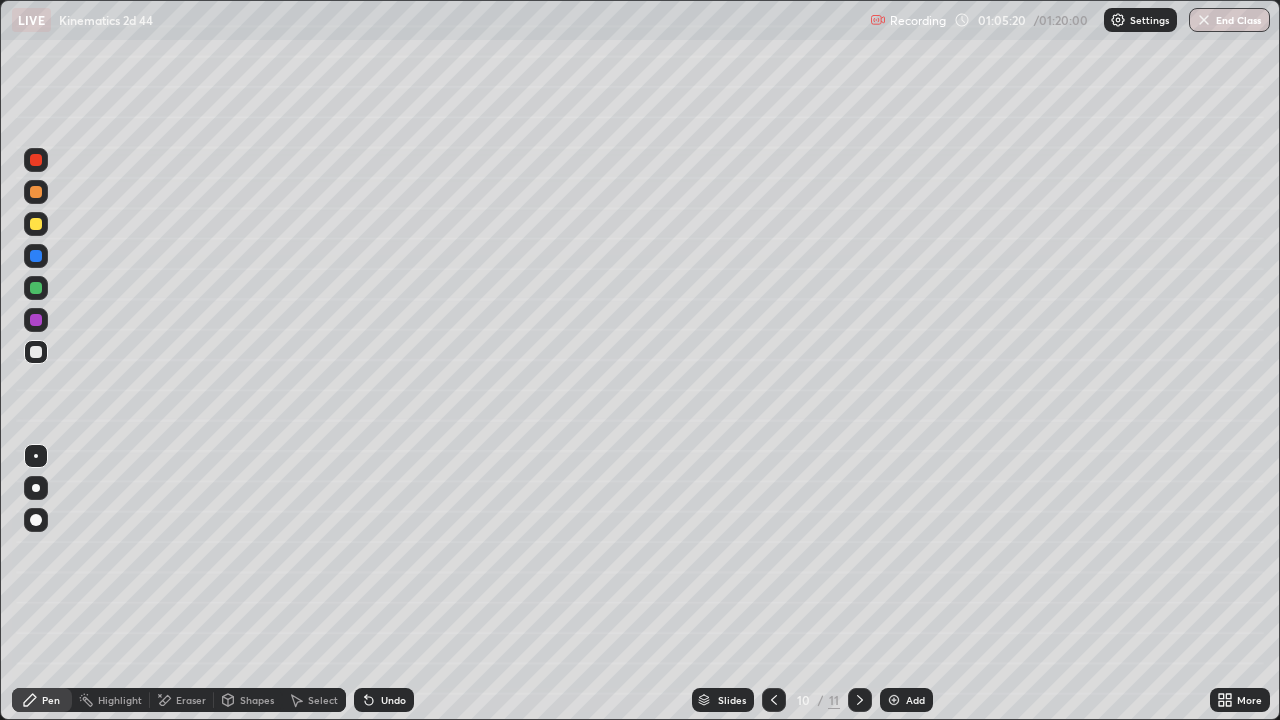 click on "Select" at bounding box center (323, 700) 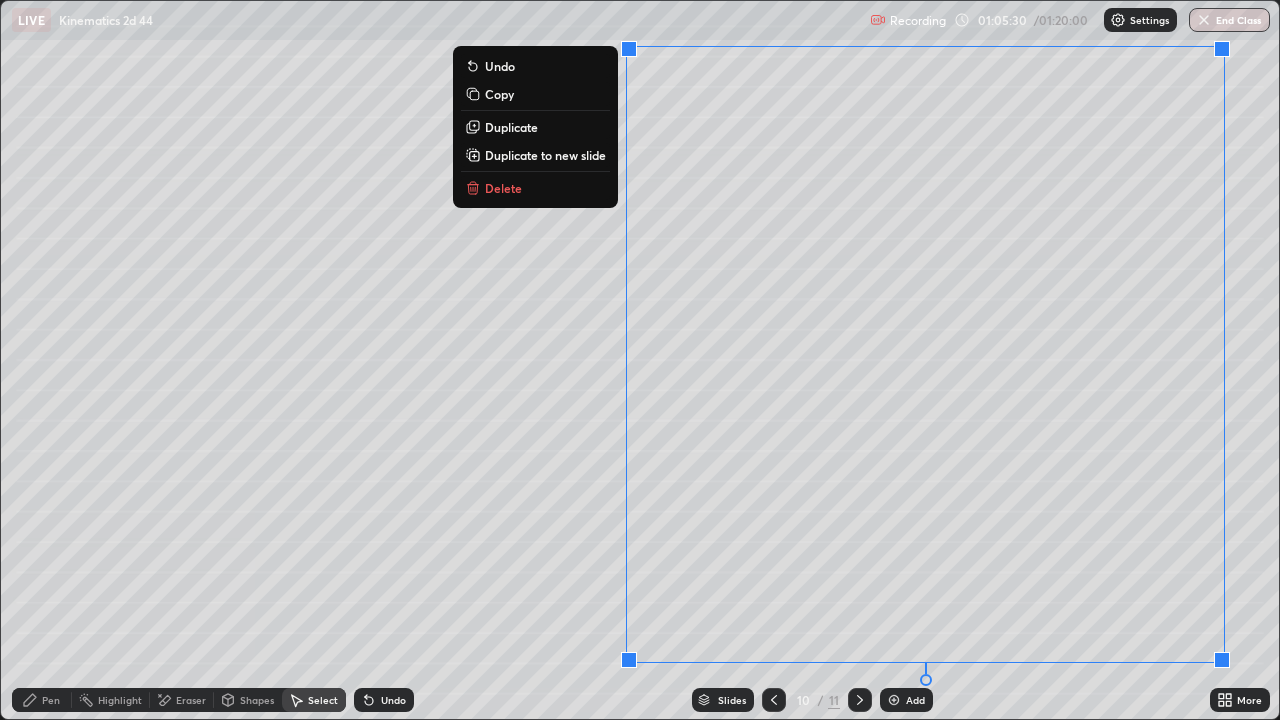 click on "Duplicate to new slide" at bounding box center (545, 155) 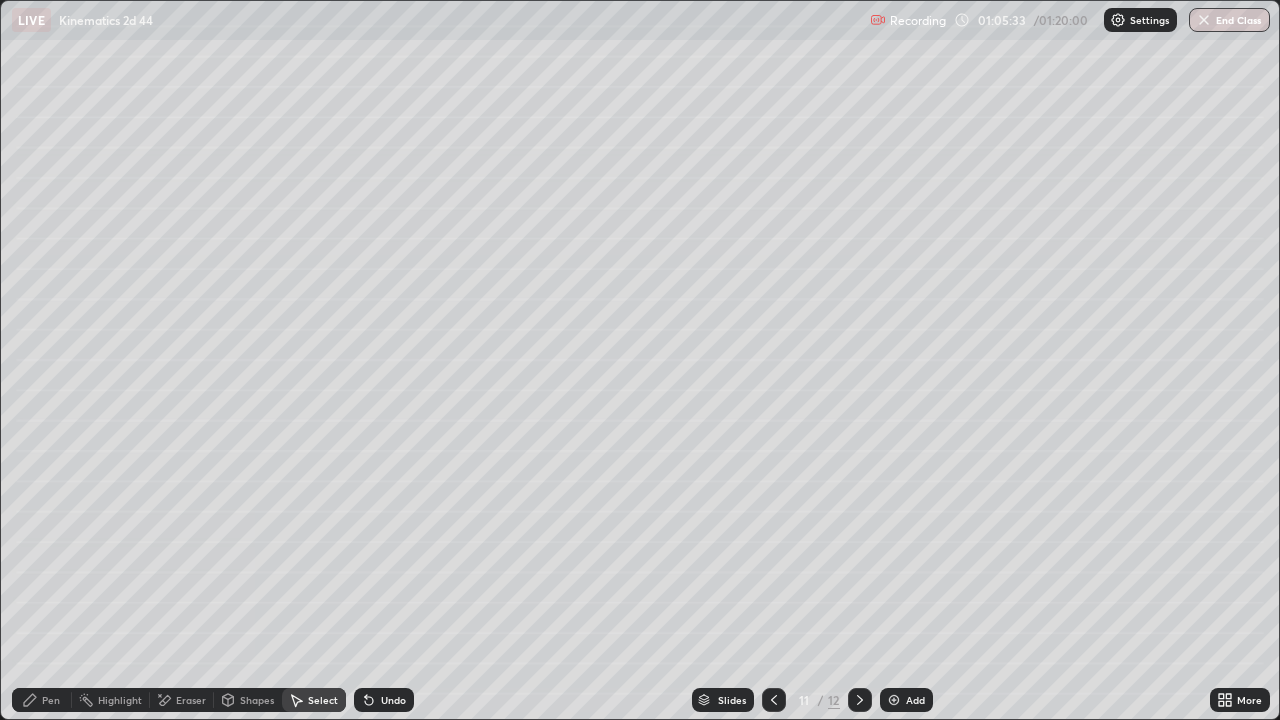 click on "Eraser" at bounding box center [191, 700] 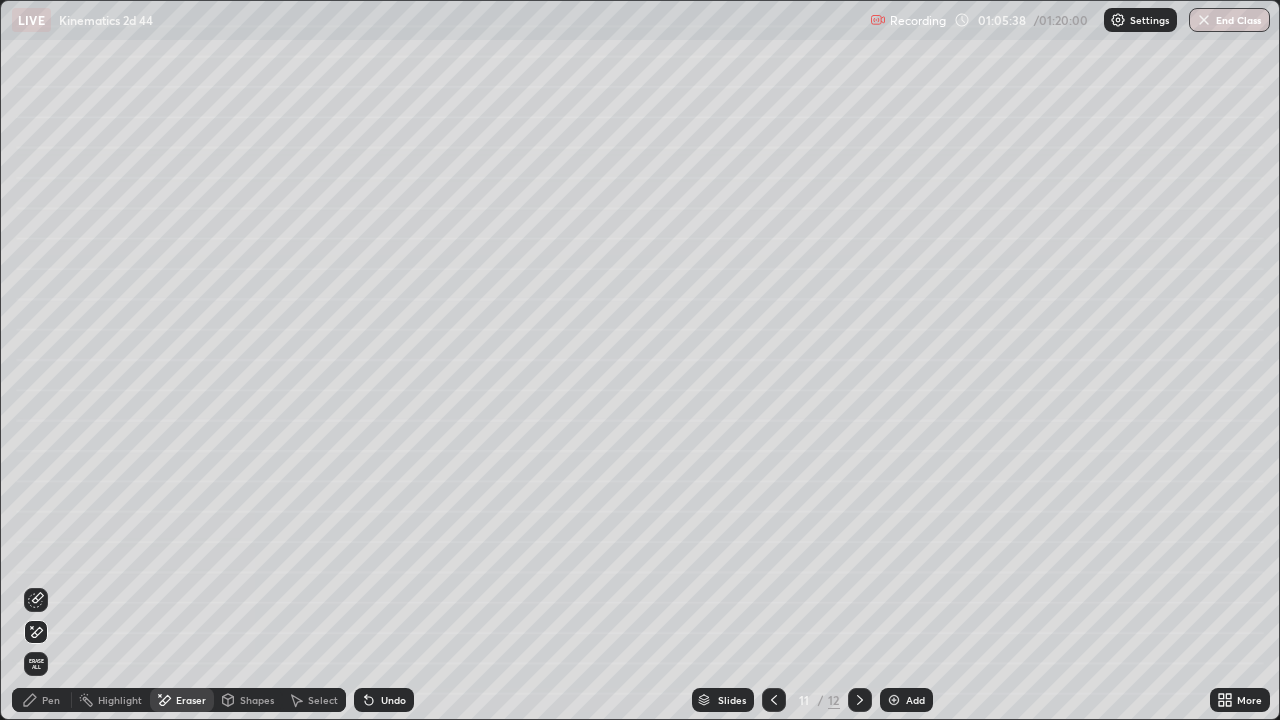 click 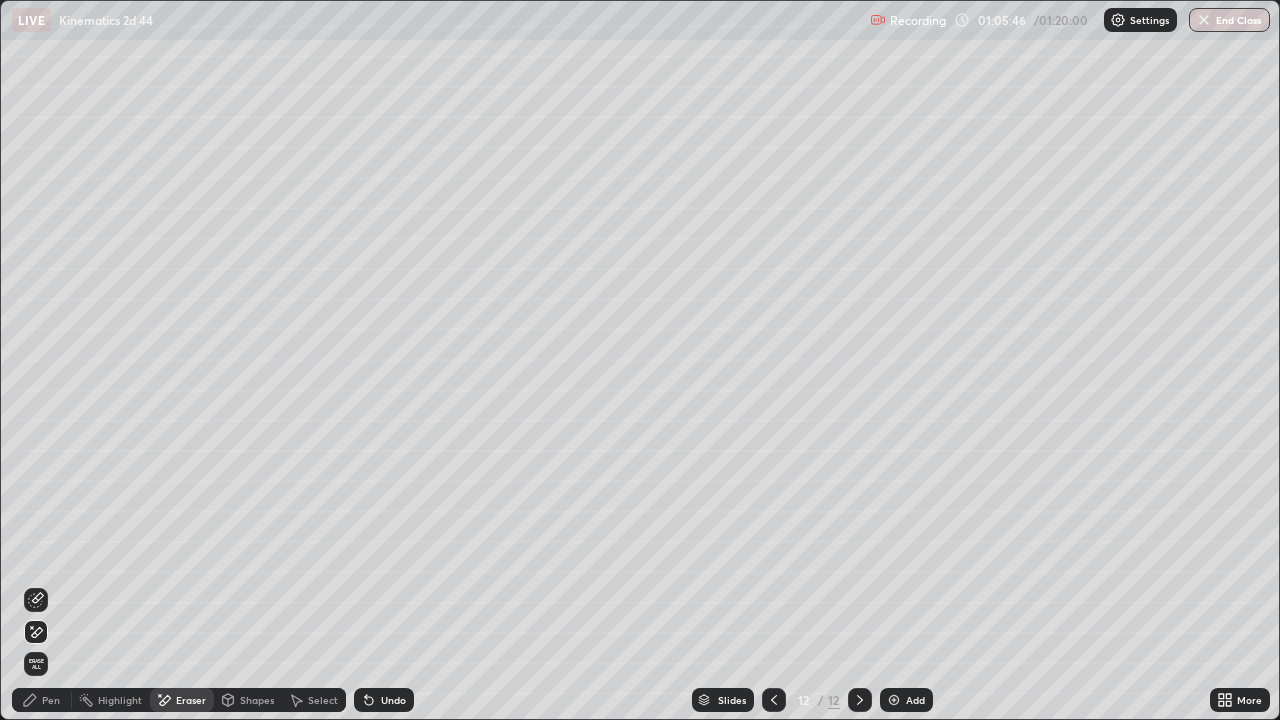click 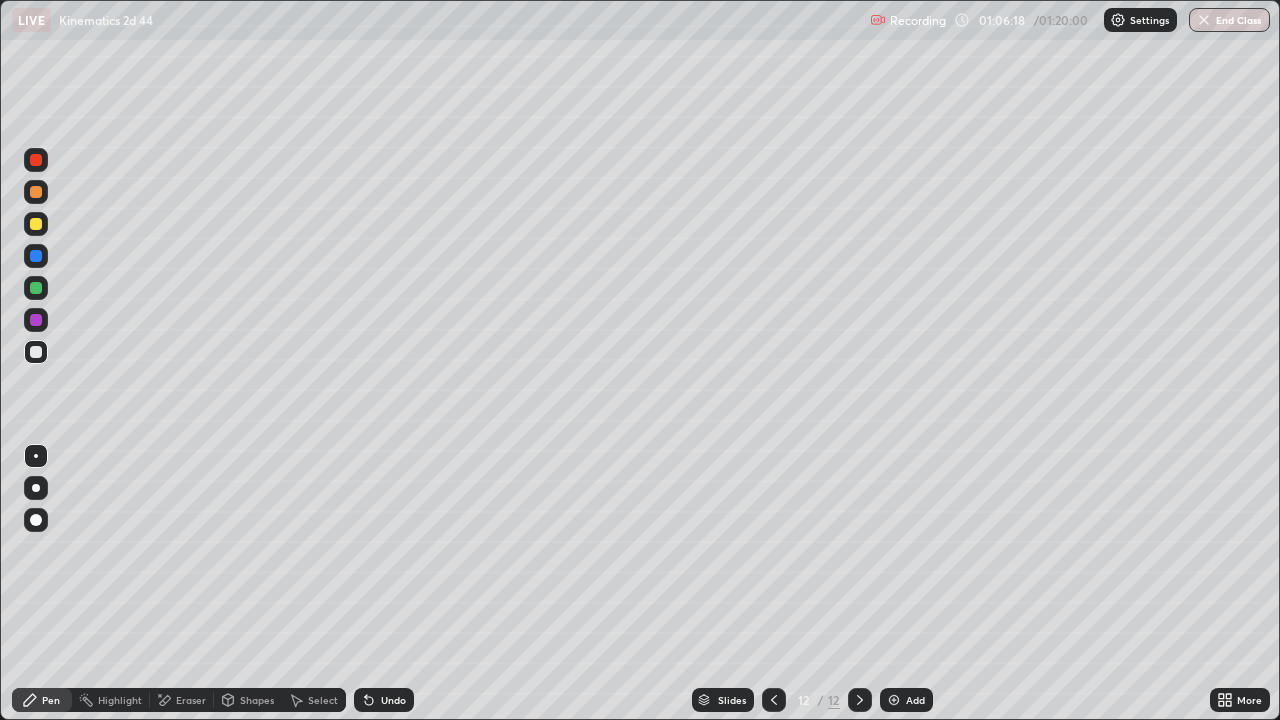 click 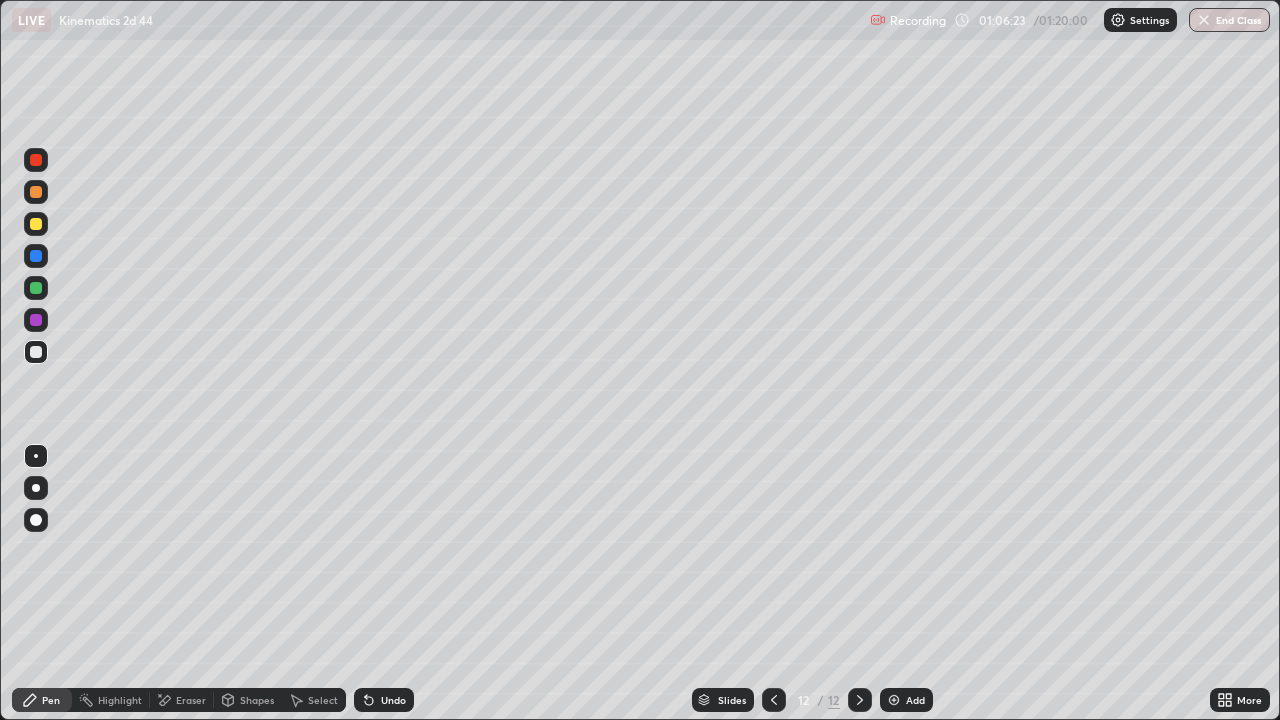 click on "Eraser" at bounding box center [182, 700] 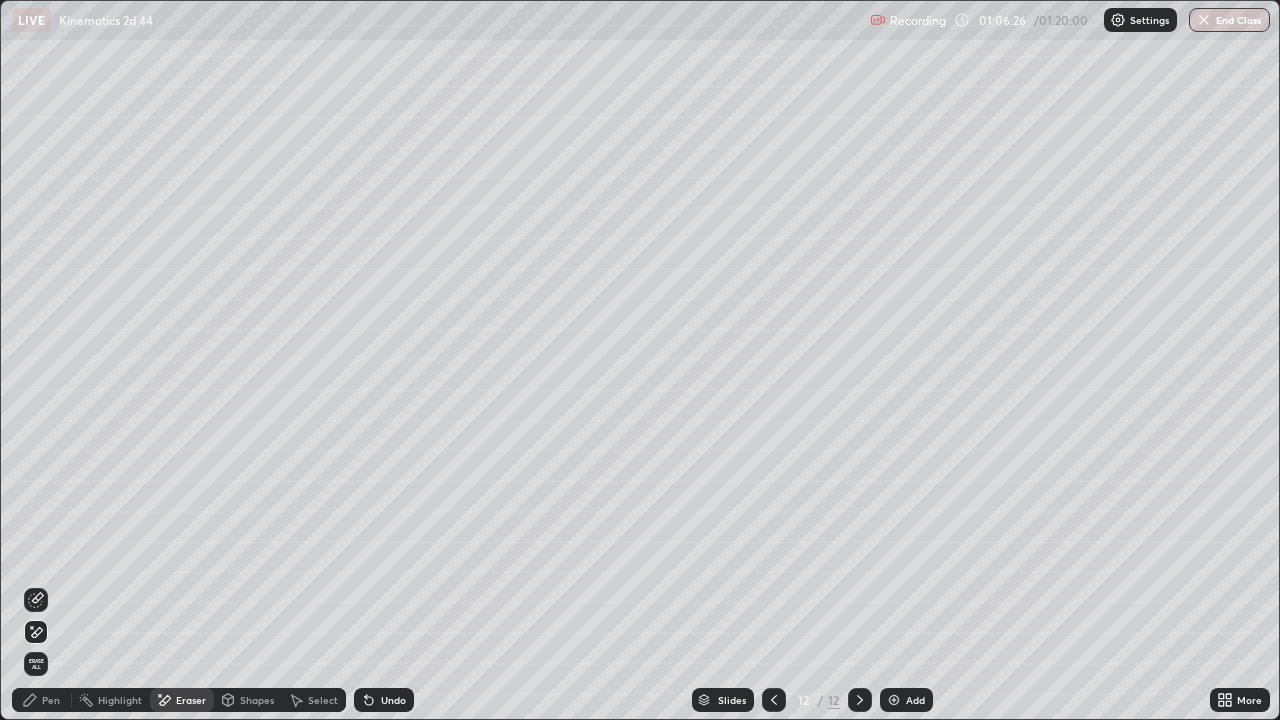 click on "Pen" at bounding box center [51, 700] 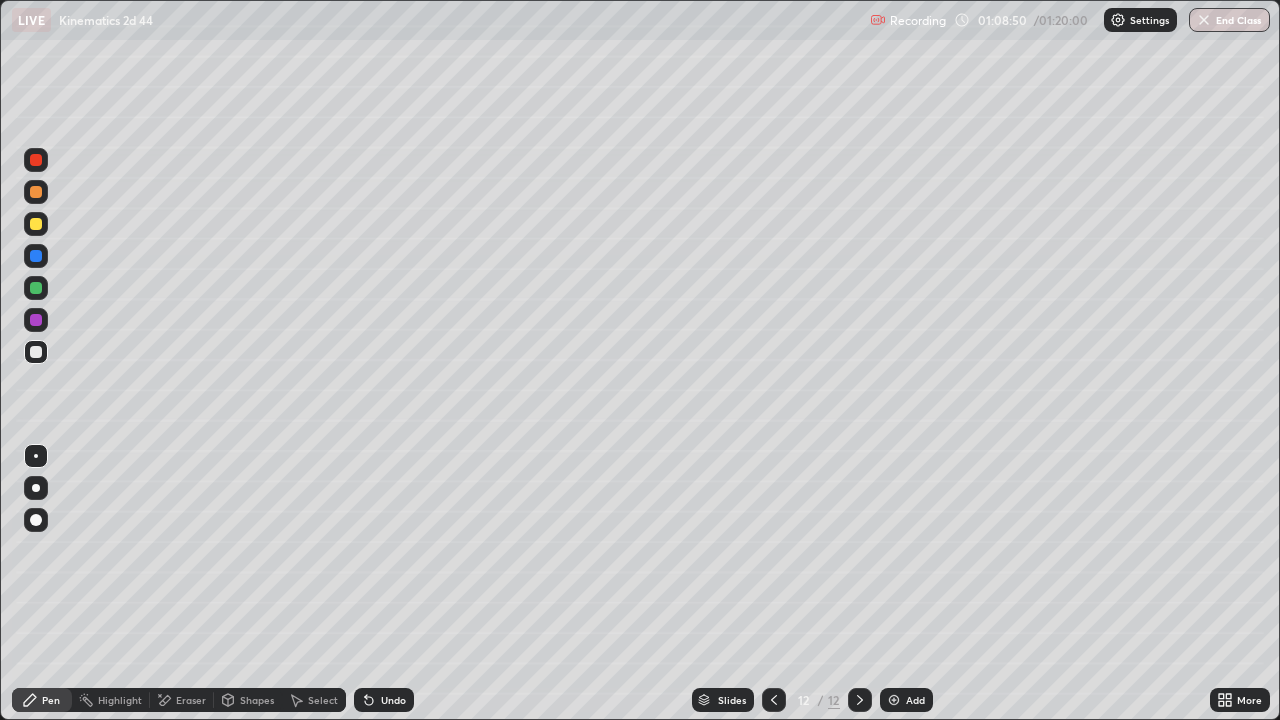 click at bounding box center [860, 700] 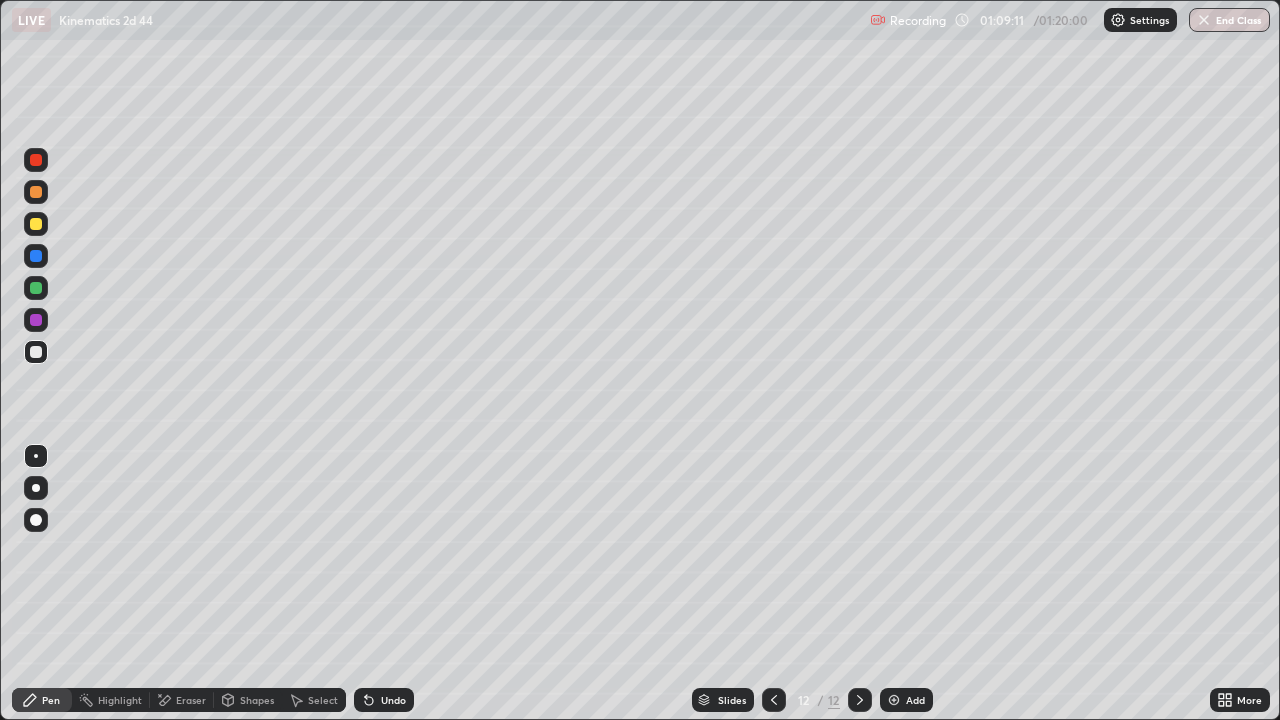 click 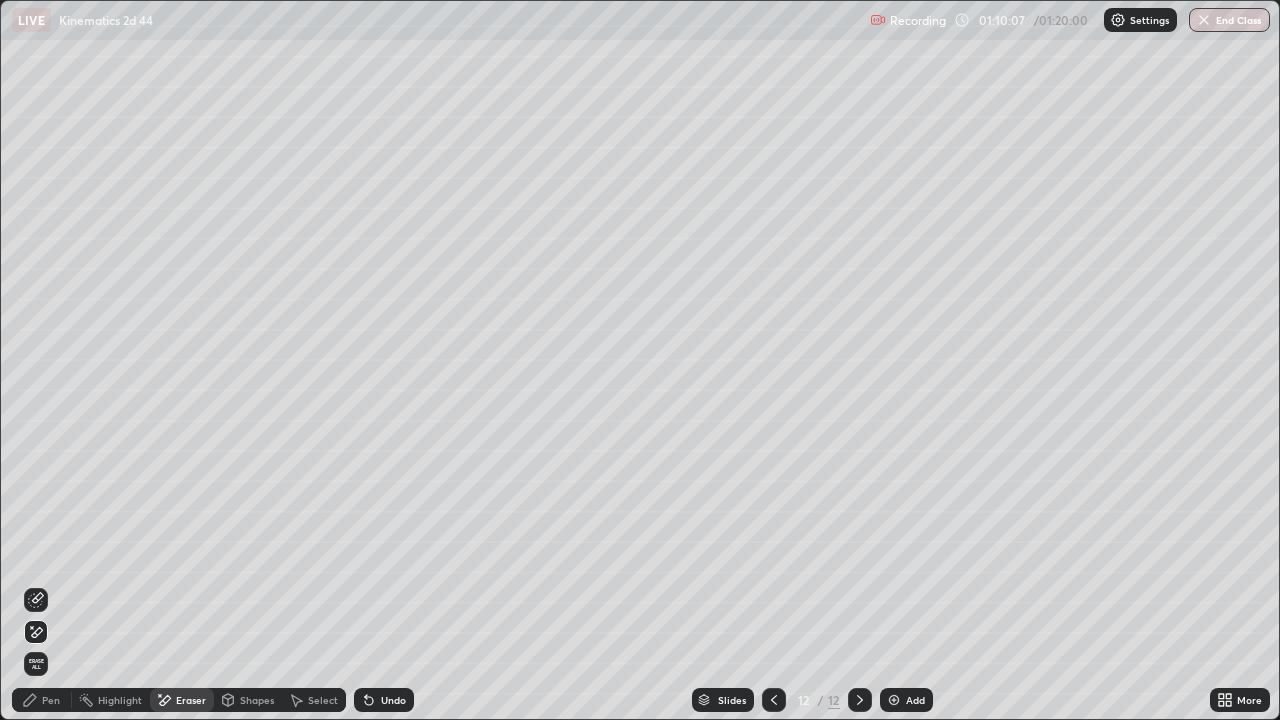 click on "Undo" at bounding box center (393, 700) 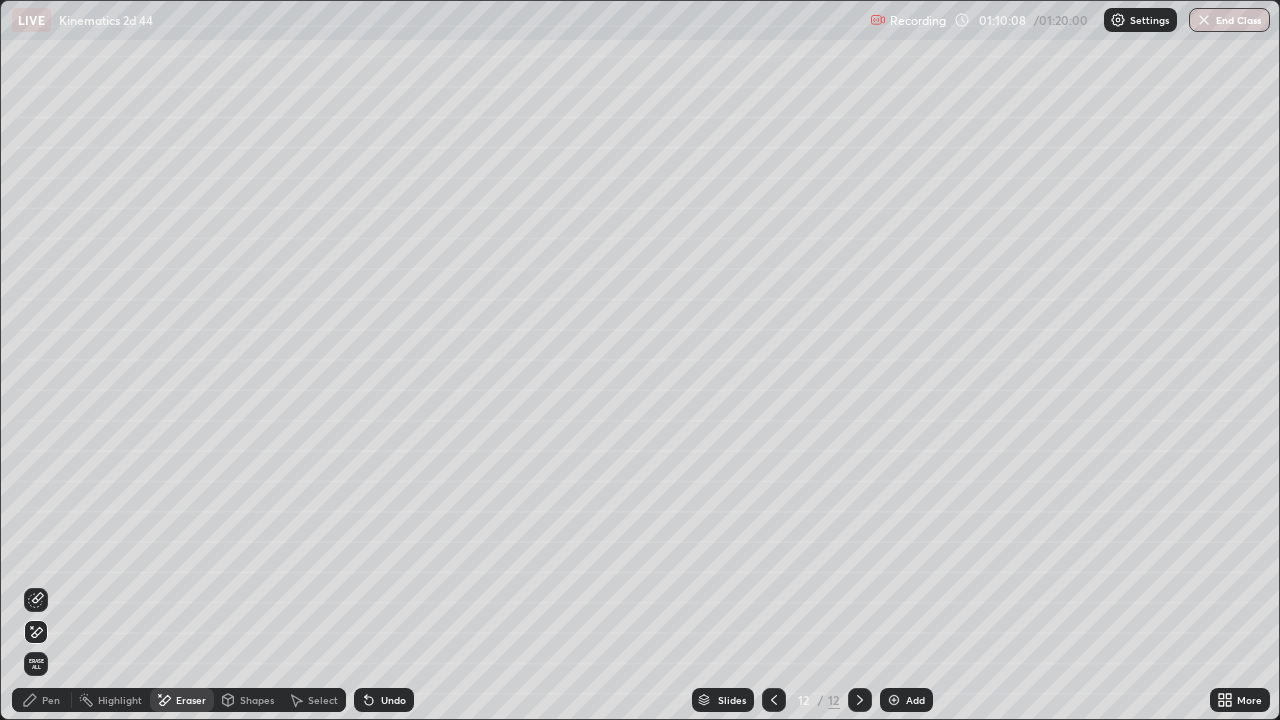 click on "Pen" at bounding box center [51, 700] 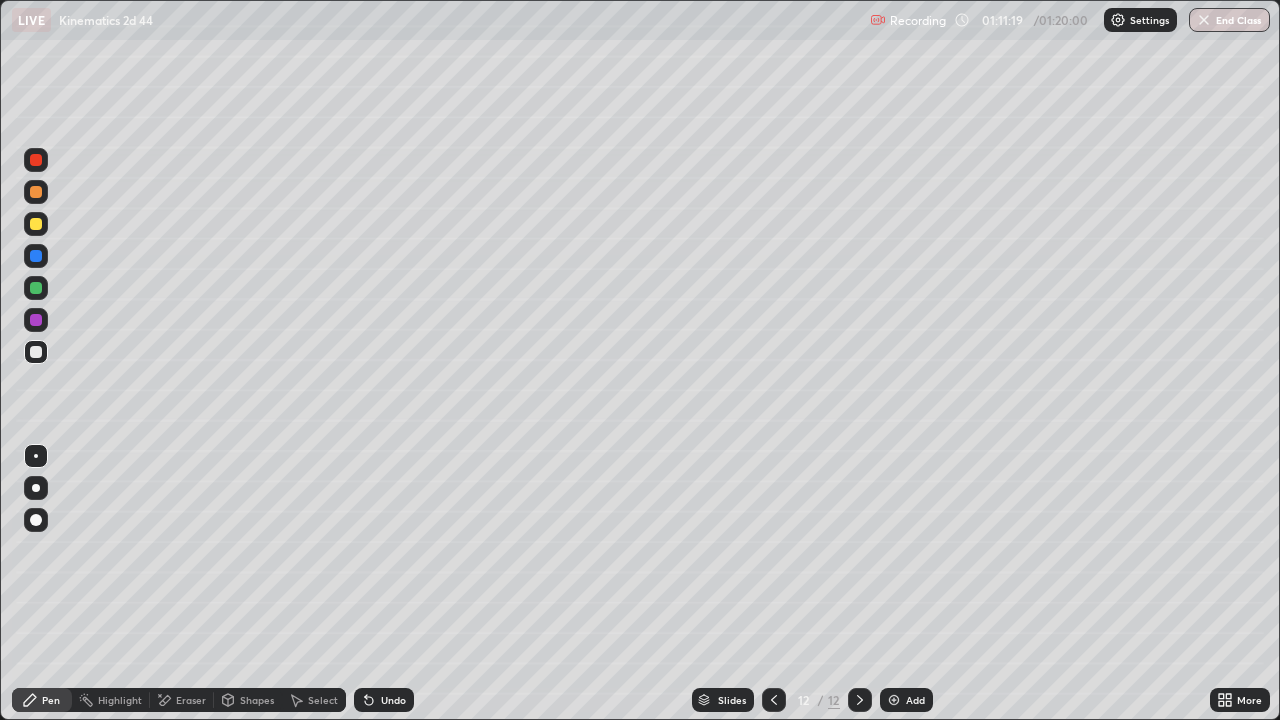 click 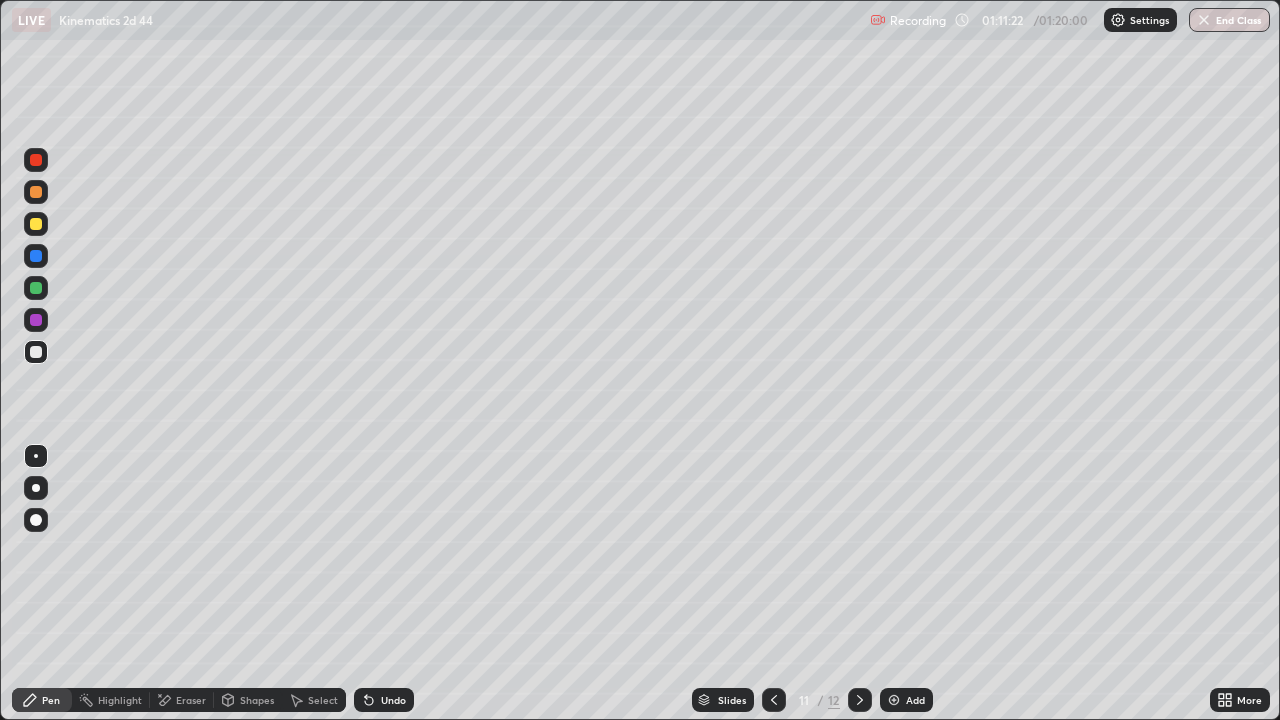 click on "Eraser" at bounding box center [182, 700] 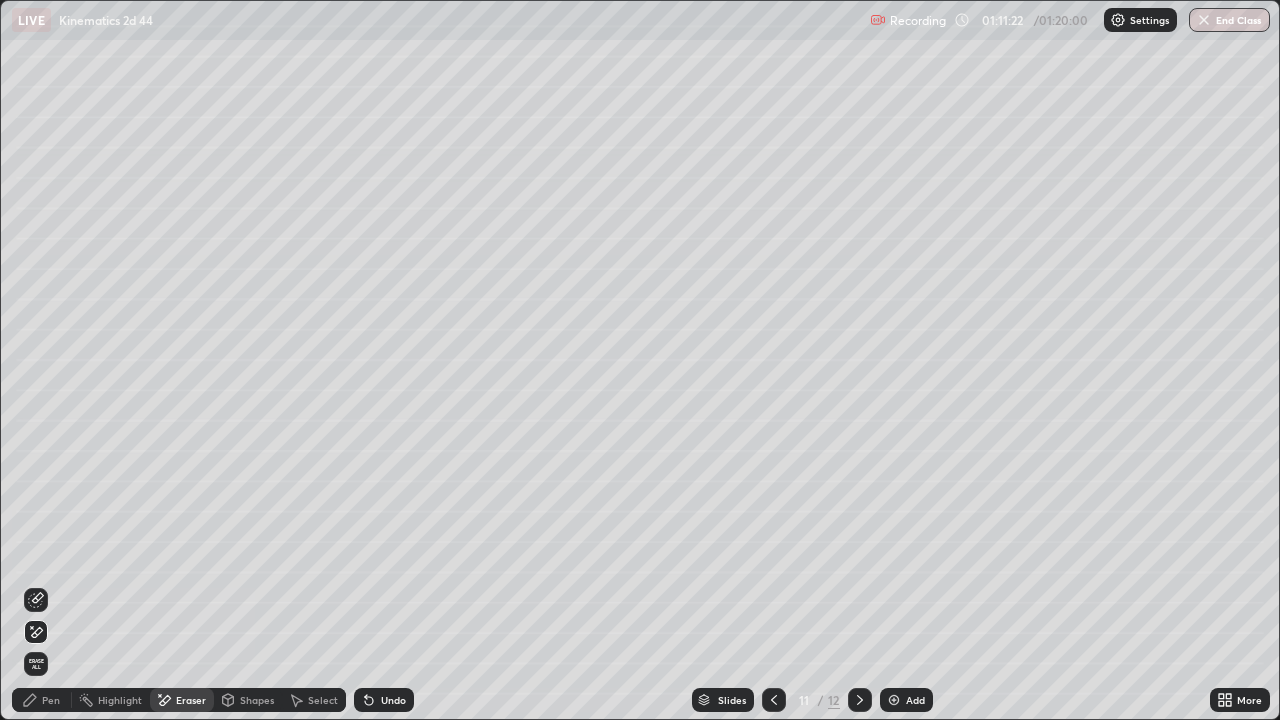 click 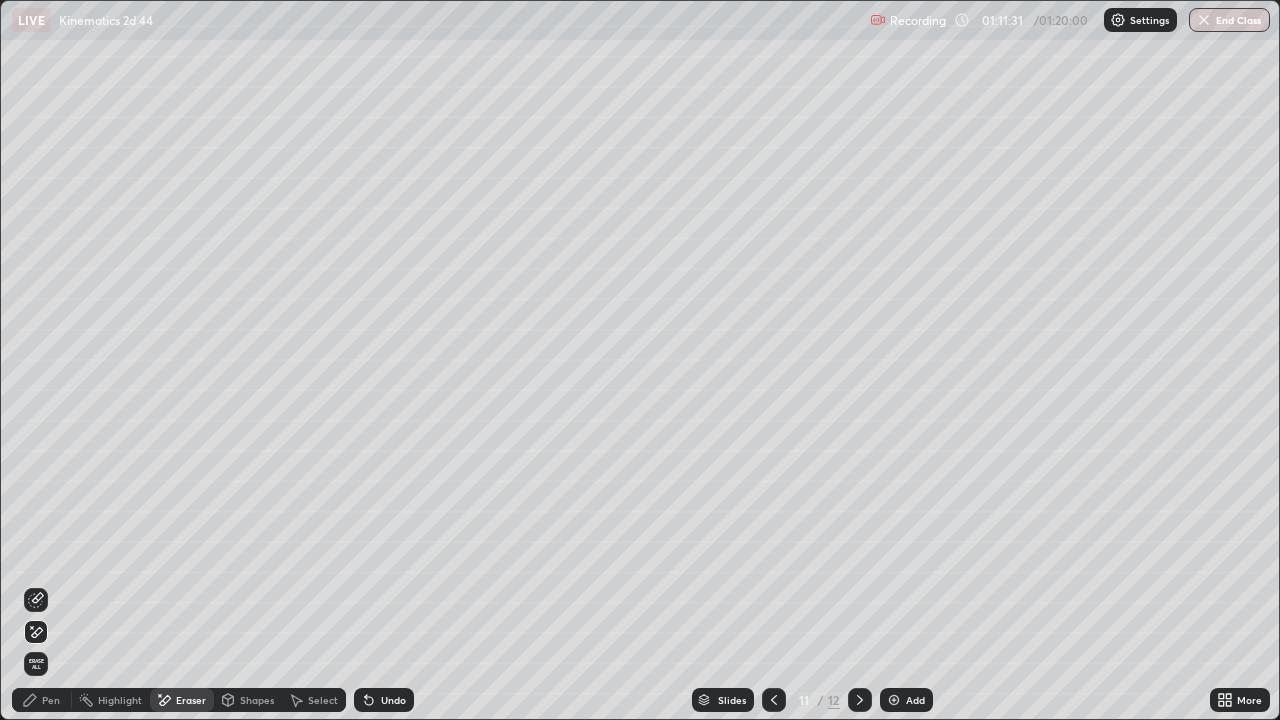 click on "Undo" at bounding box center (384, 700) 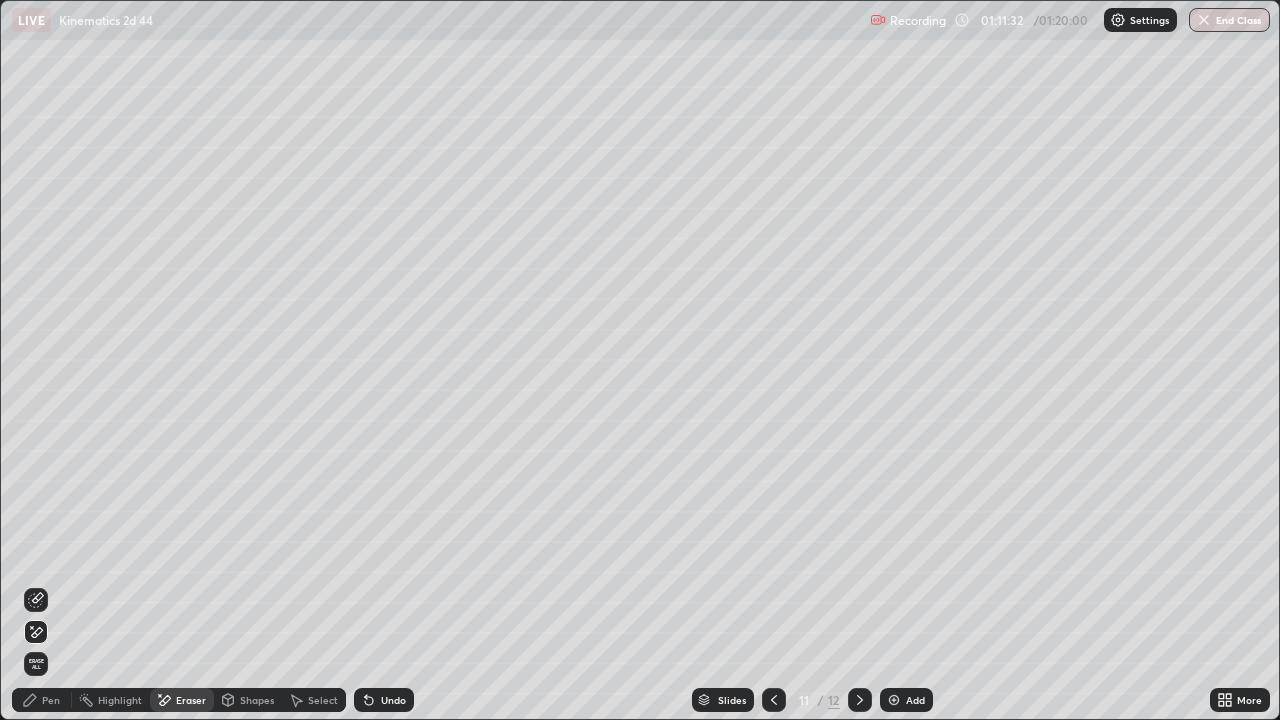 click 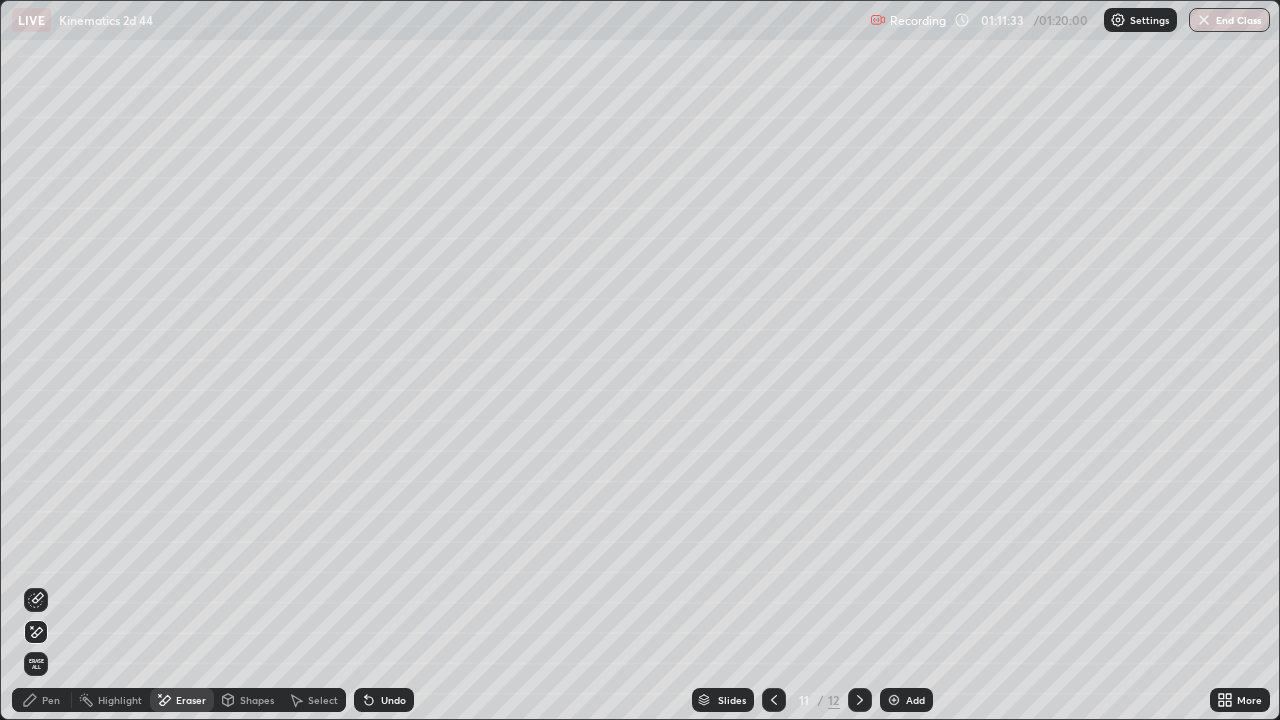 click on "Undo" at bounding box center (393, 700) 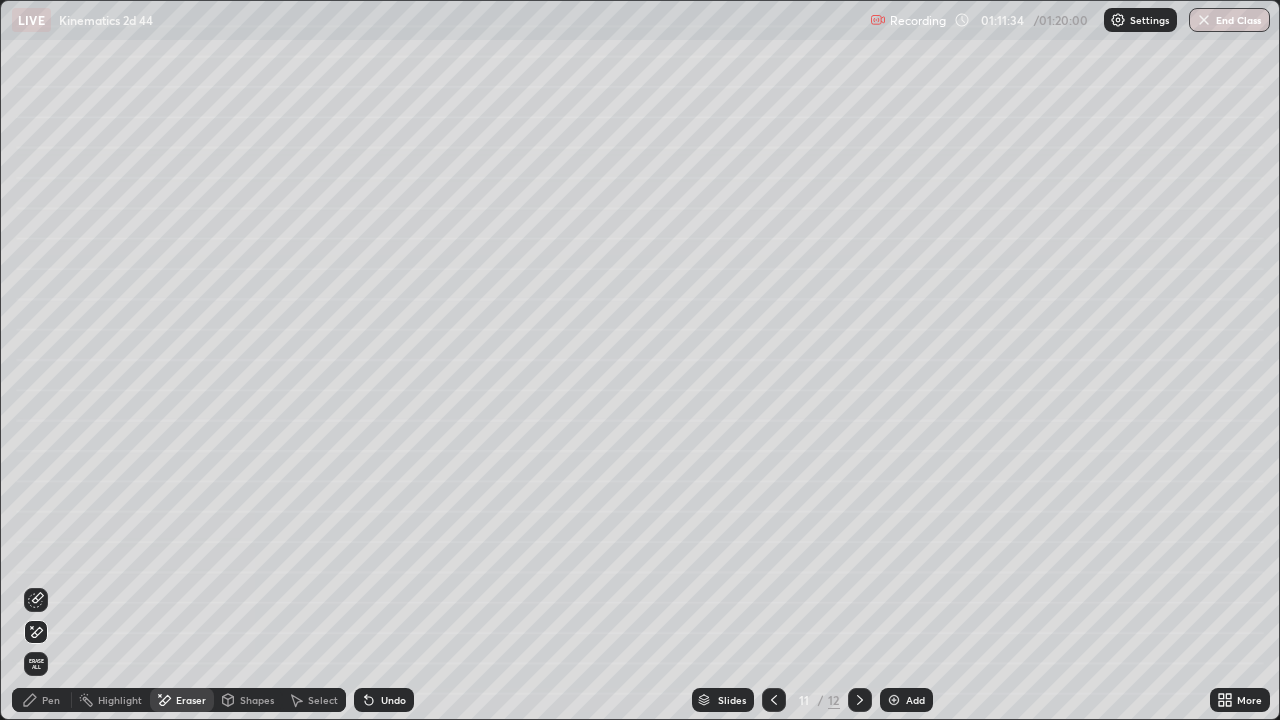 click on "Undo" at bounding box center (393, 700) 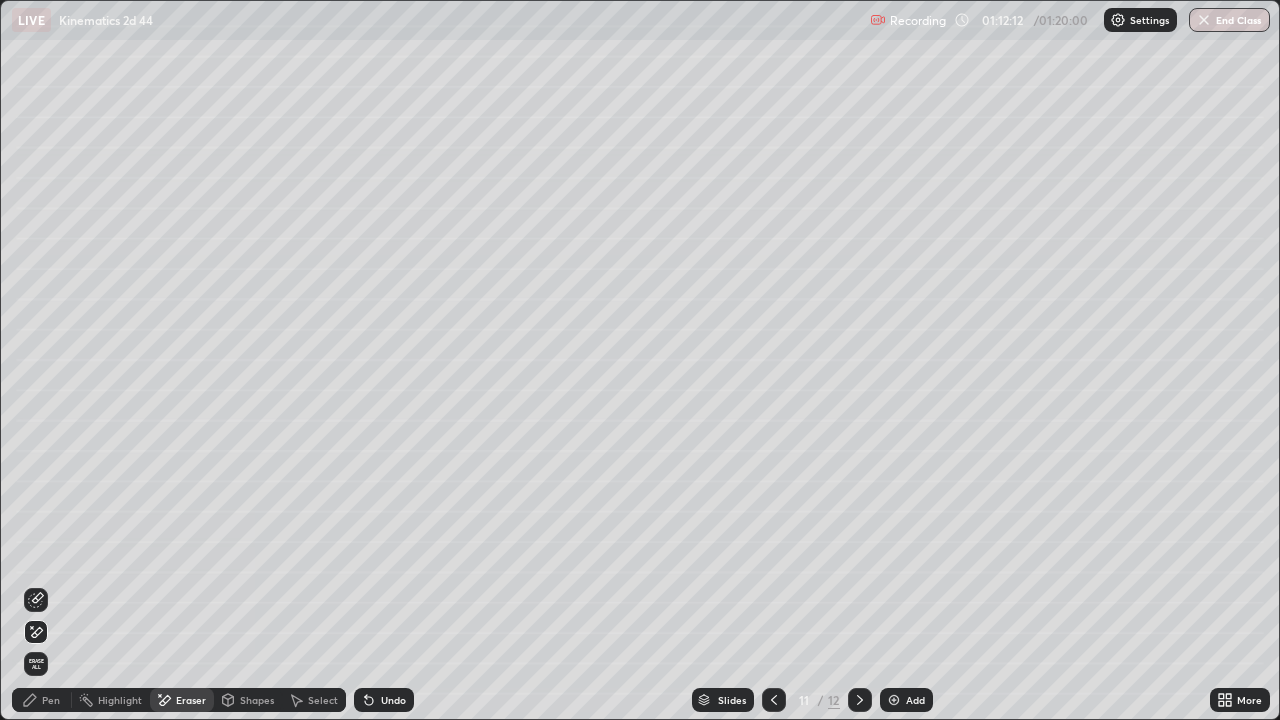 click on "Shapes" at bounding box center [257, 700] 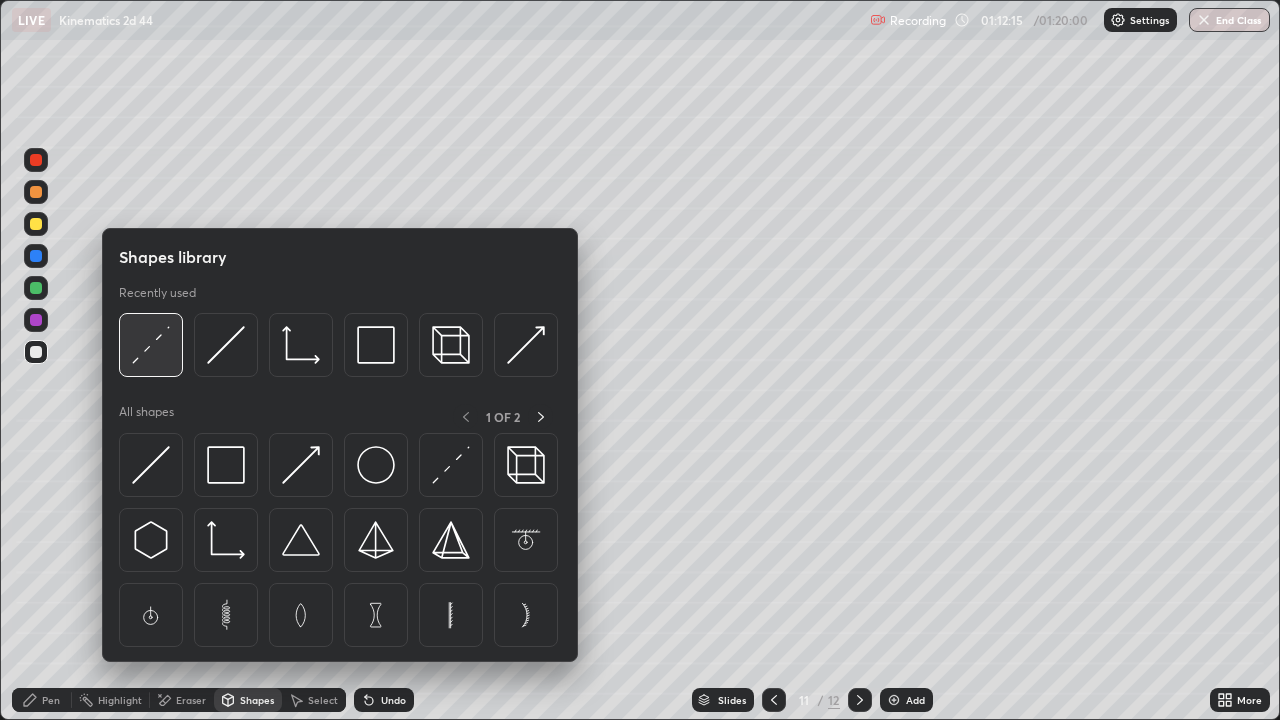 click at bounding box center (151, 345) 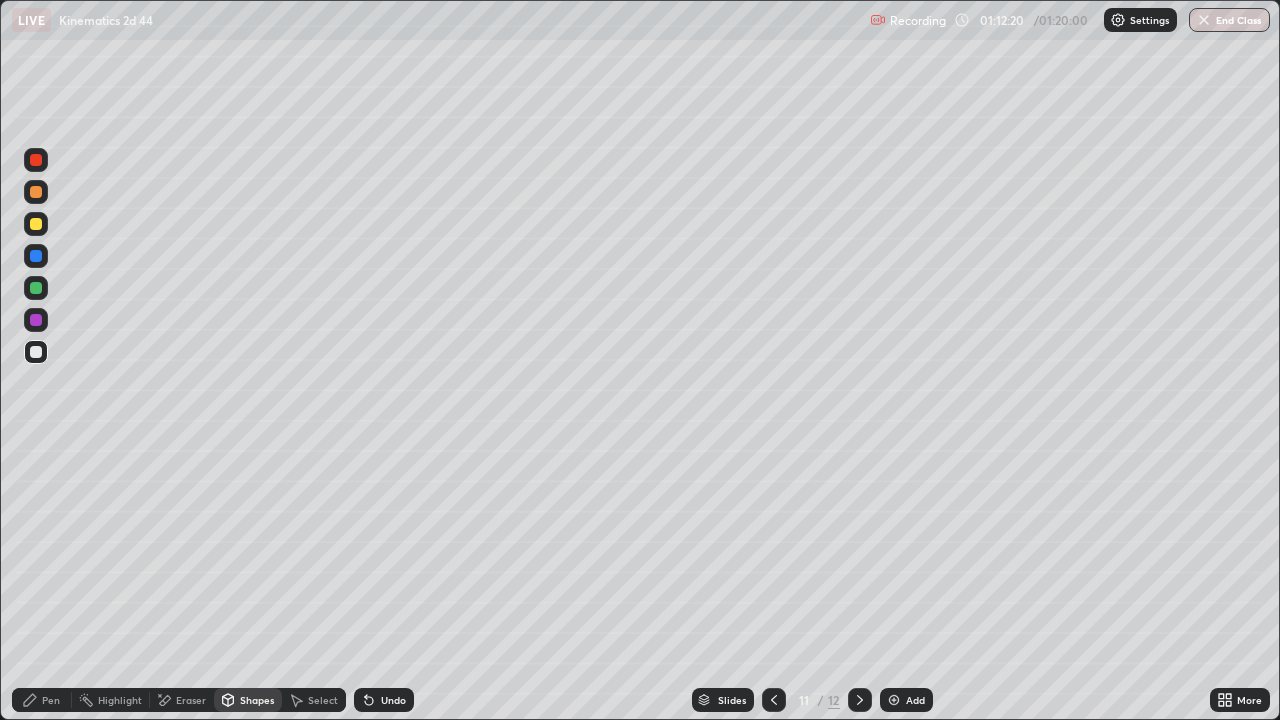 click at bounding box center (36, 160) 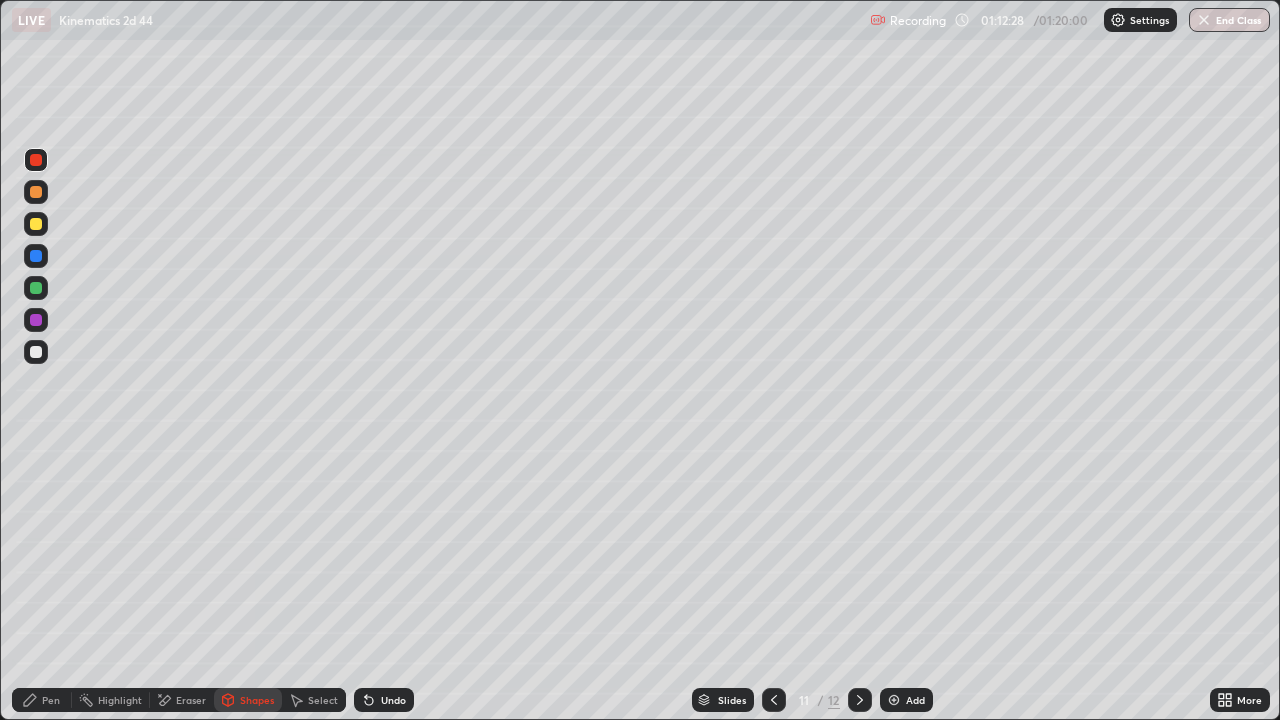 click at bounding box center (36, 352) 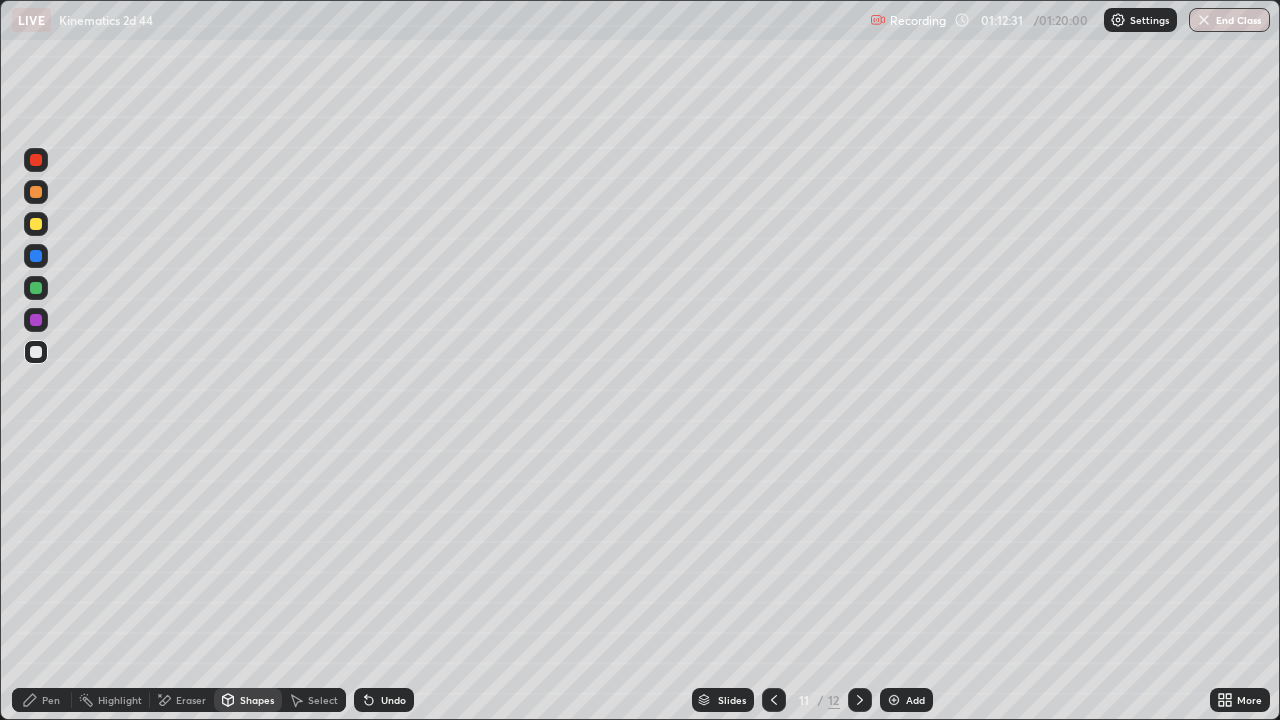 click on "Pen" at bounding box center [42, 700] 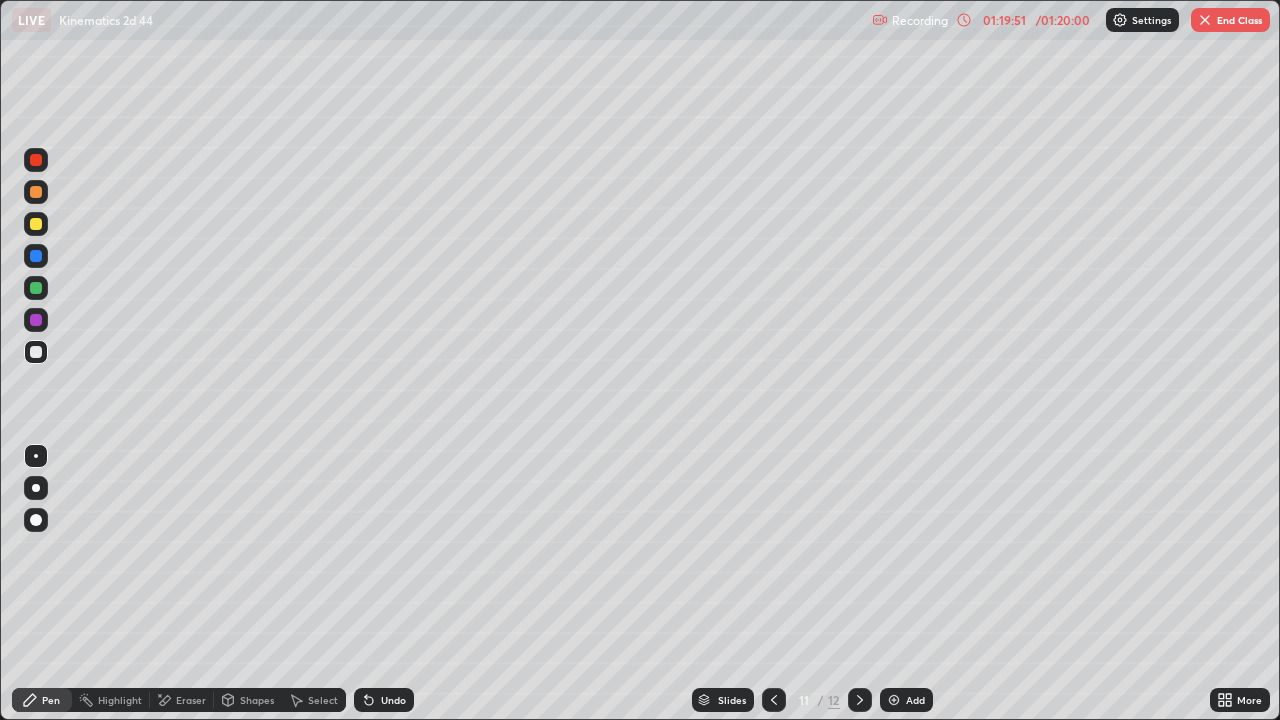 click at bounding box center [1205, 20] 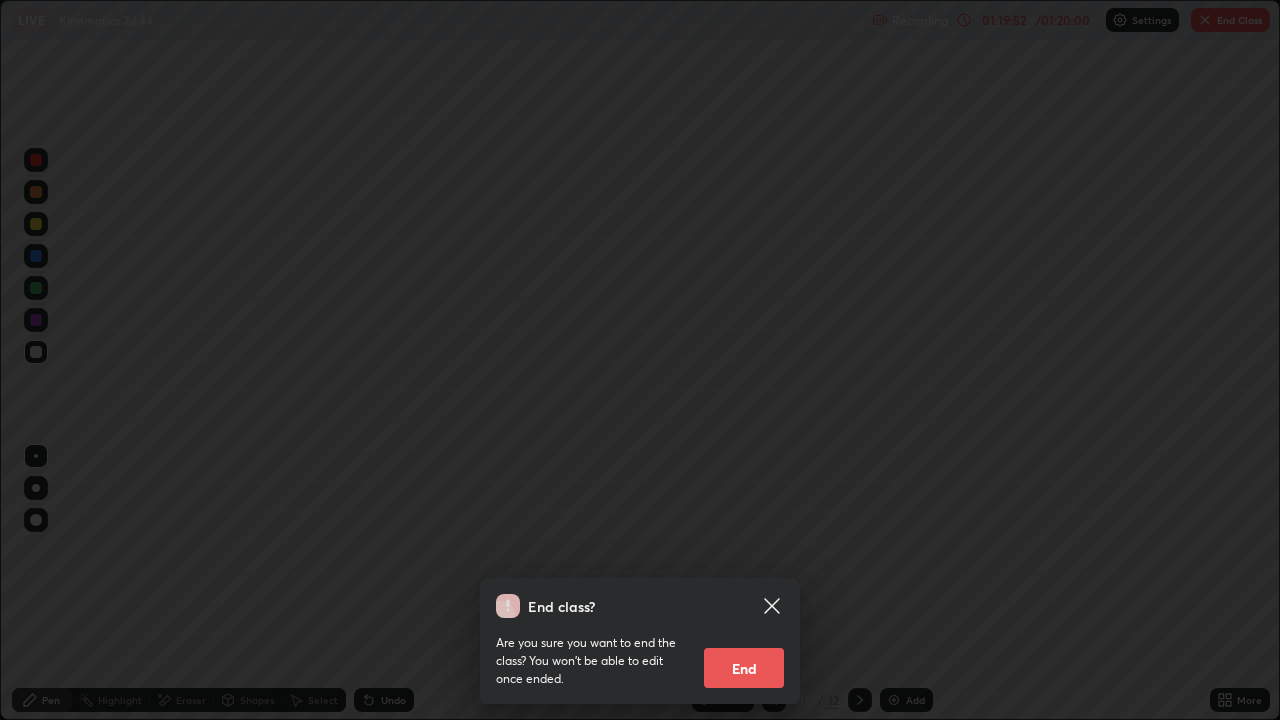 click on "End" at bounding box center [744, 668] 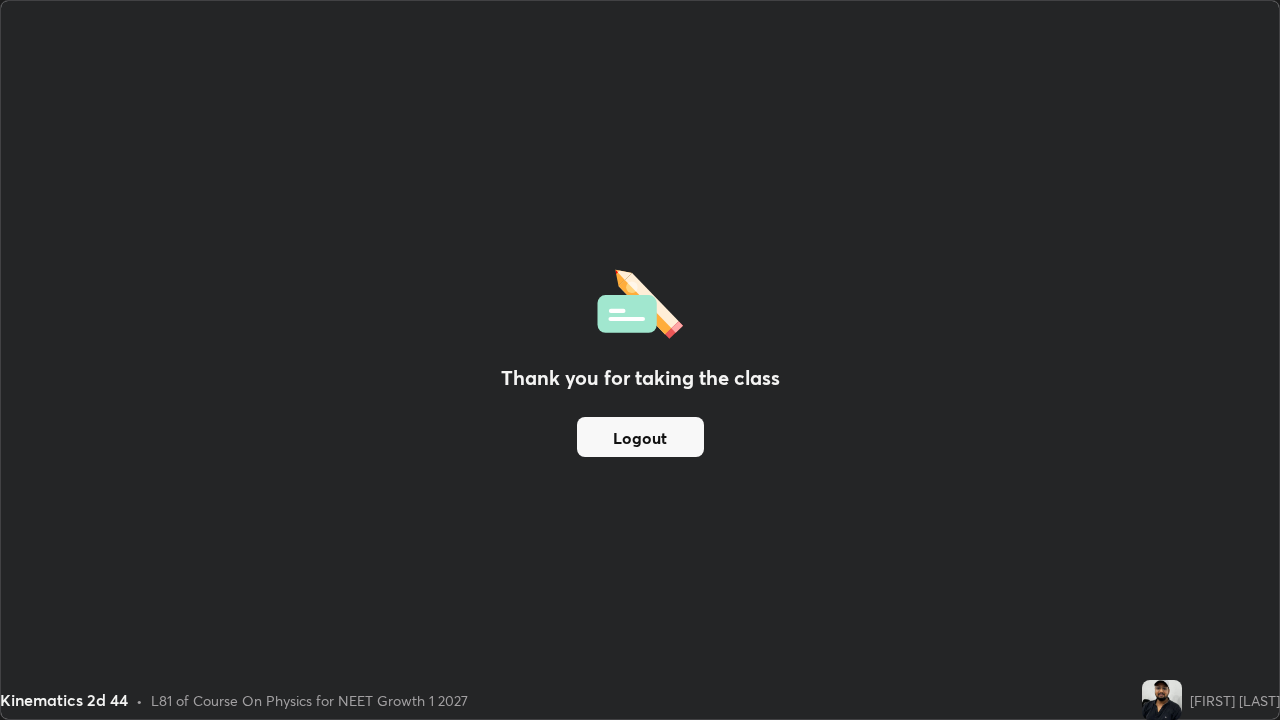 click on "Logout" at bounding box center [640, 437] 